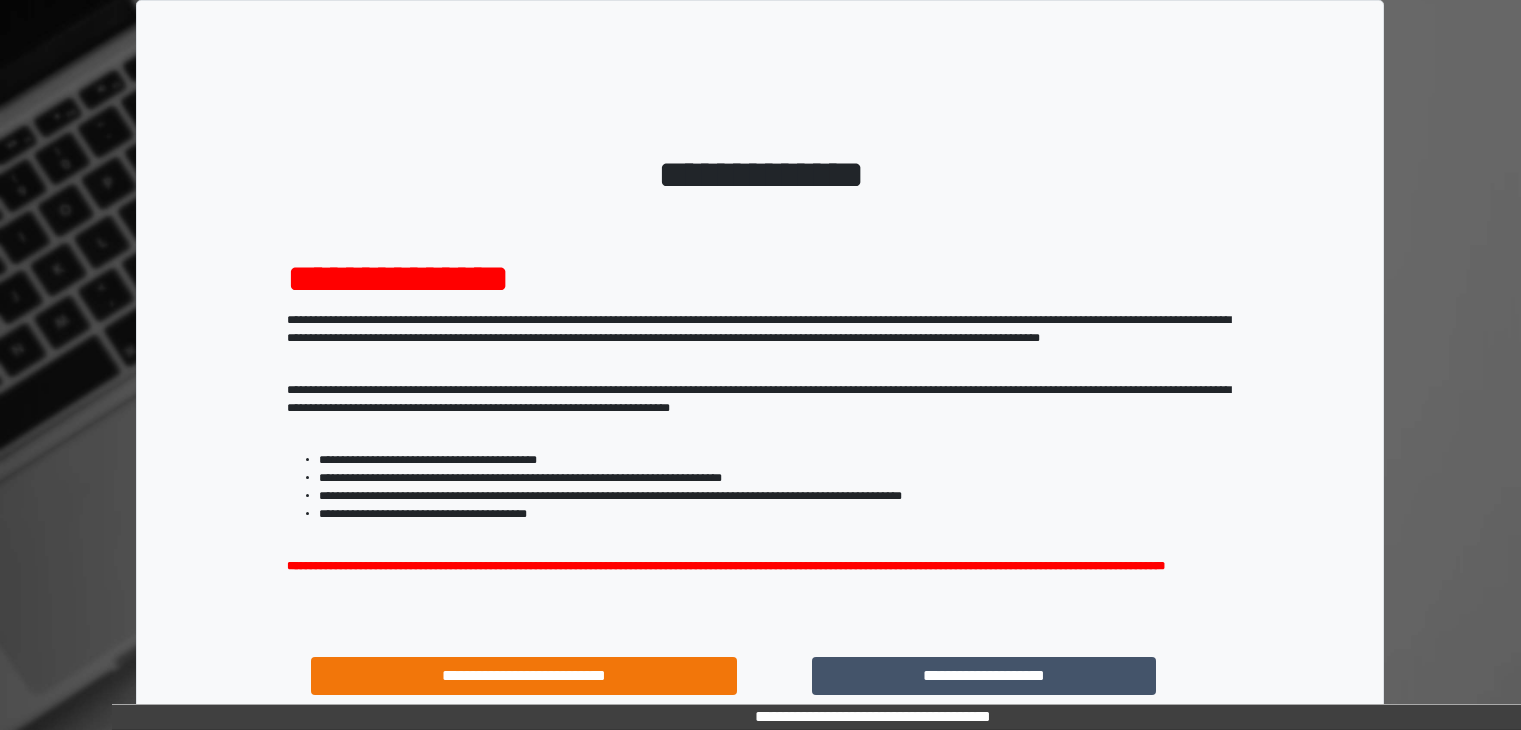 scroll, scrollTop: 0, scrollLeft: 0, axis: both 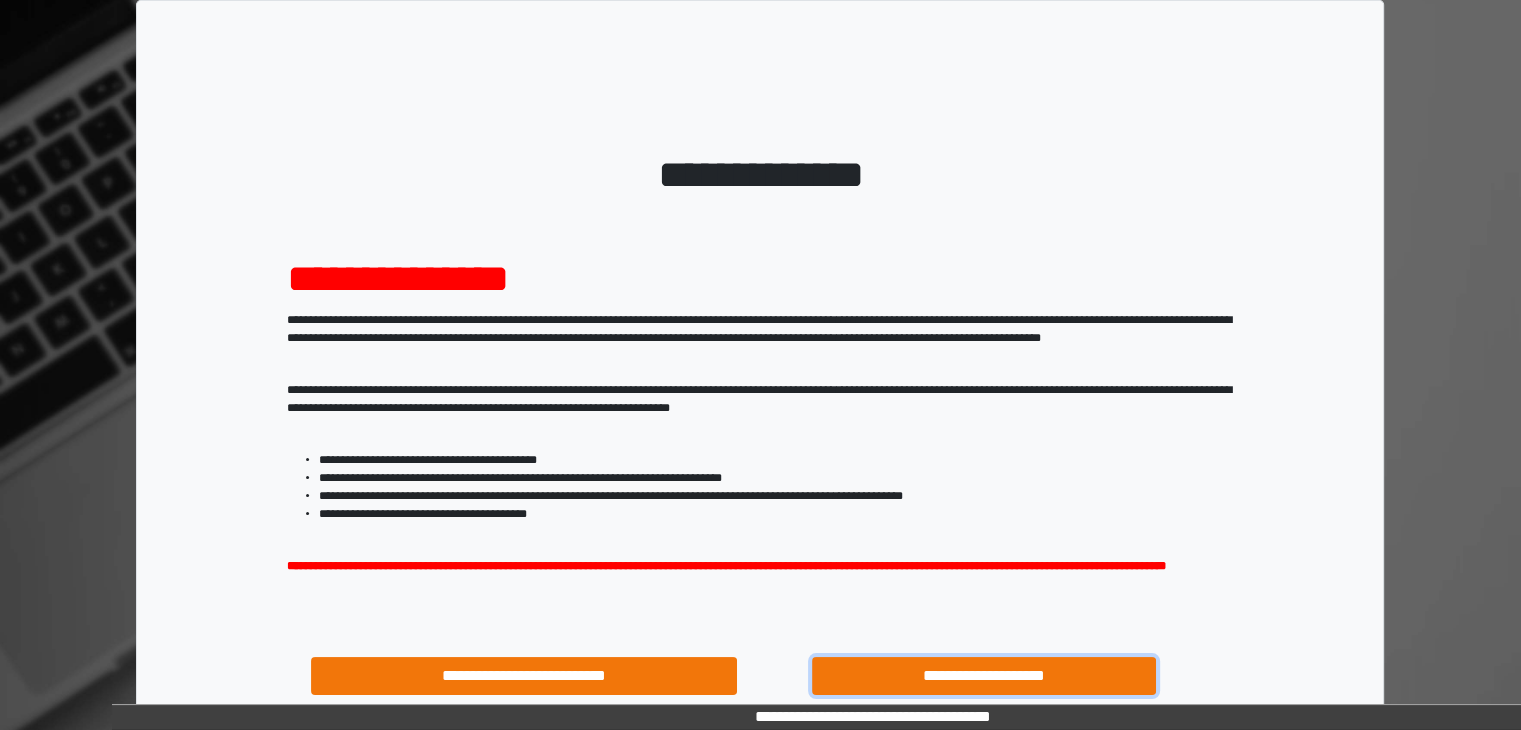click on "**********" at bounding box center (984, 676) 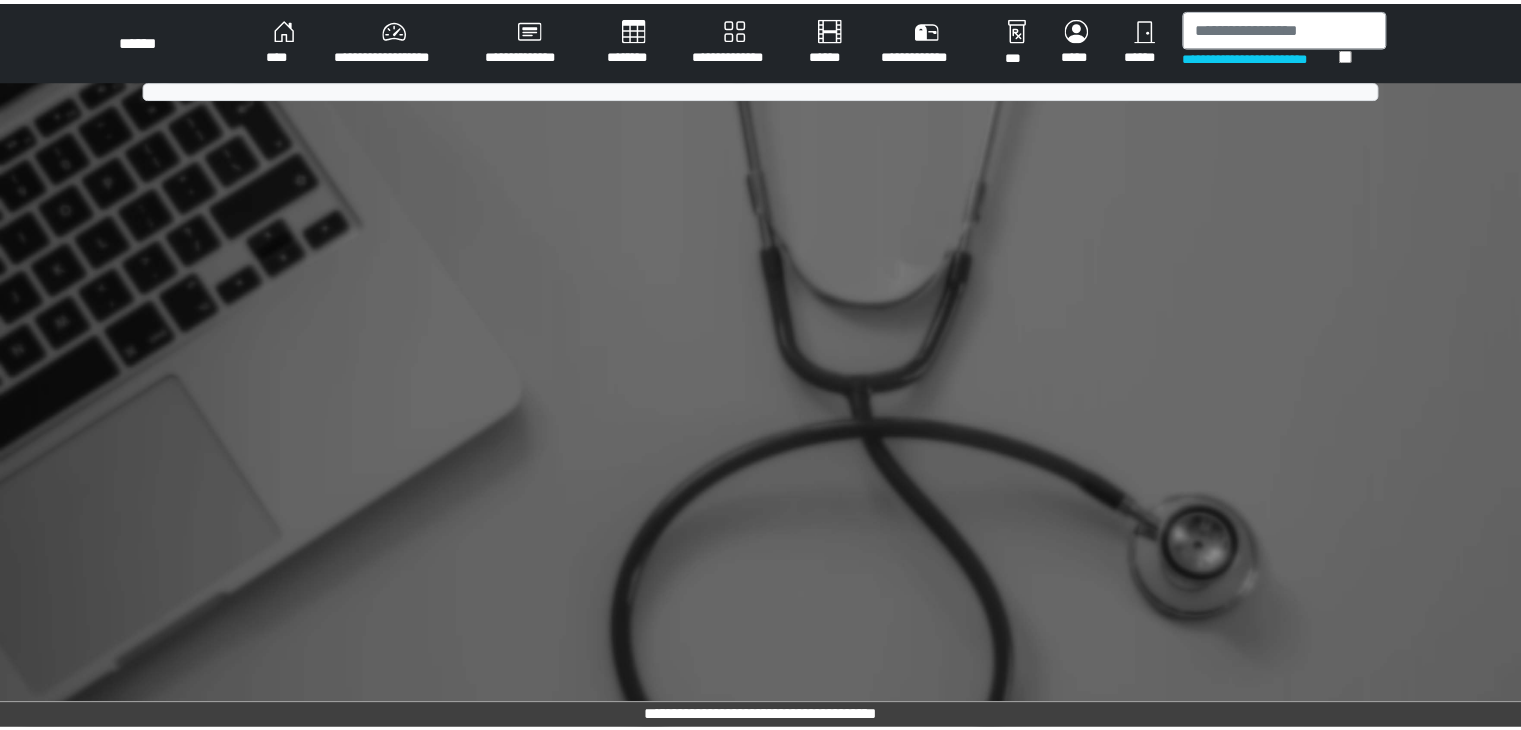 scroll, scrollTop: 0, scrollLeft: 0, axis: both 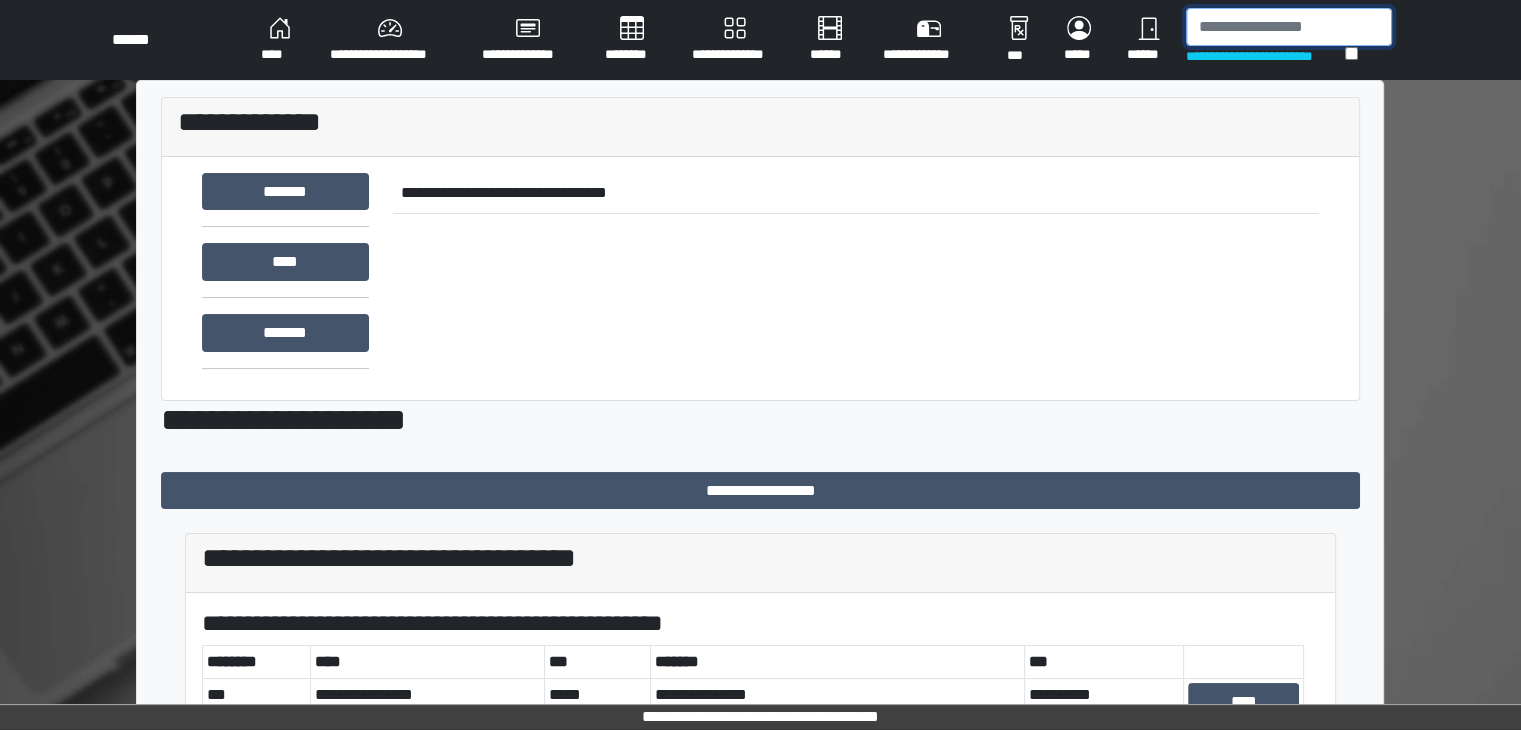 click at bounding box center (1289, 27) 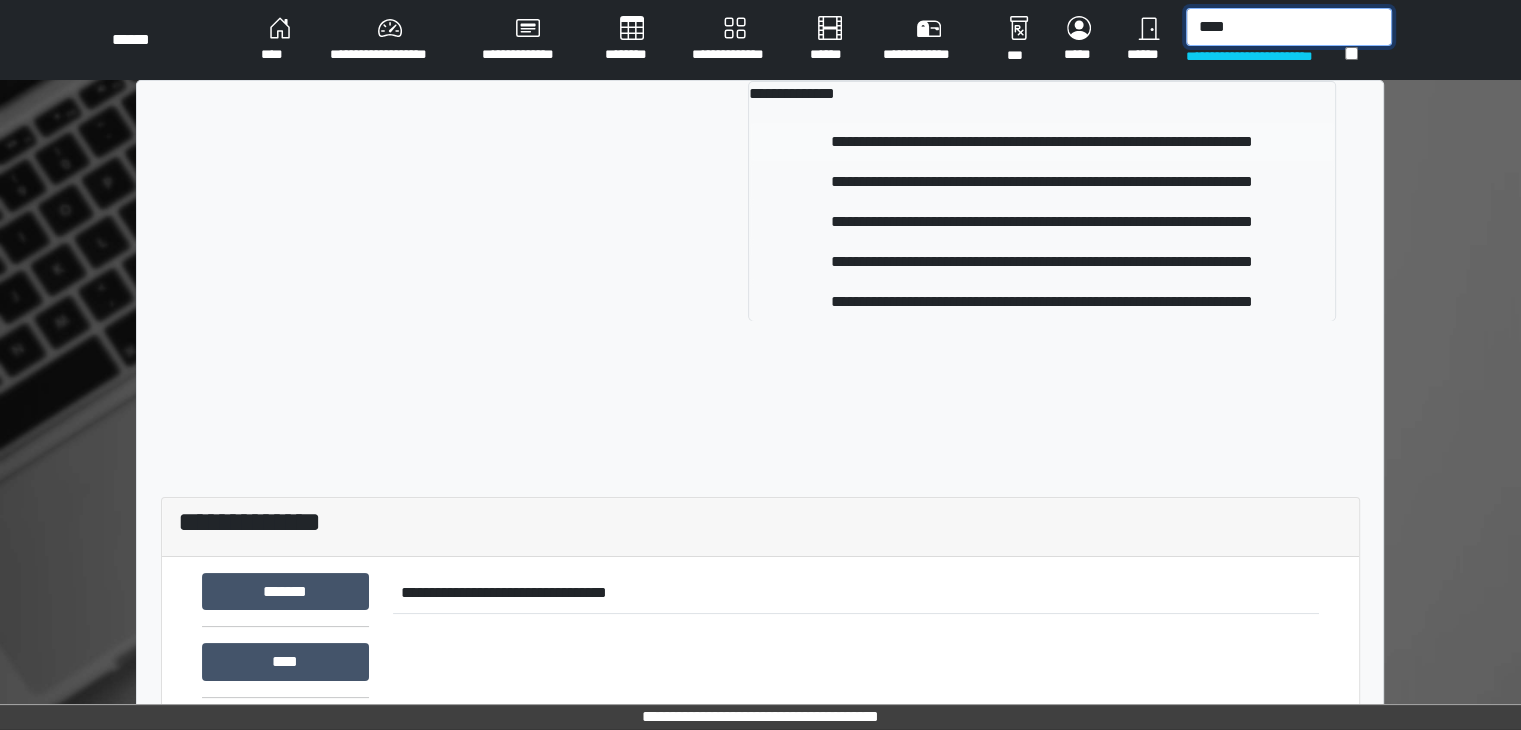 type on "****" 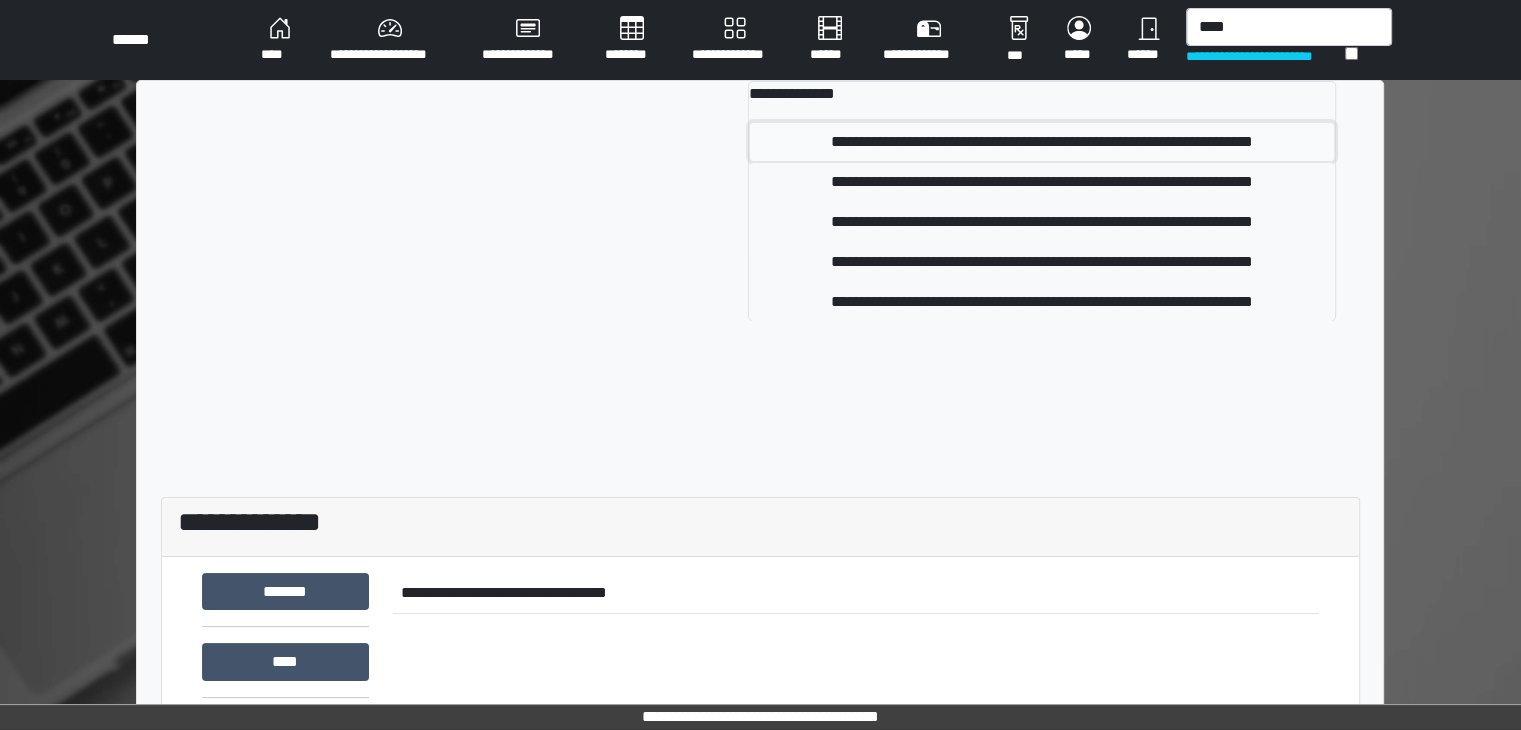 click on "**********" at bounding box center (1042, 142) 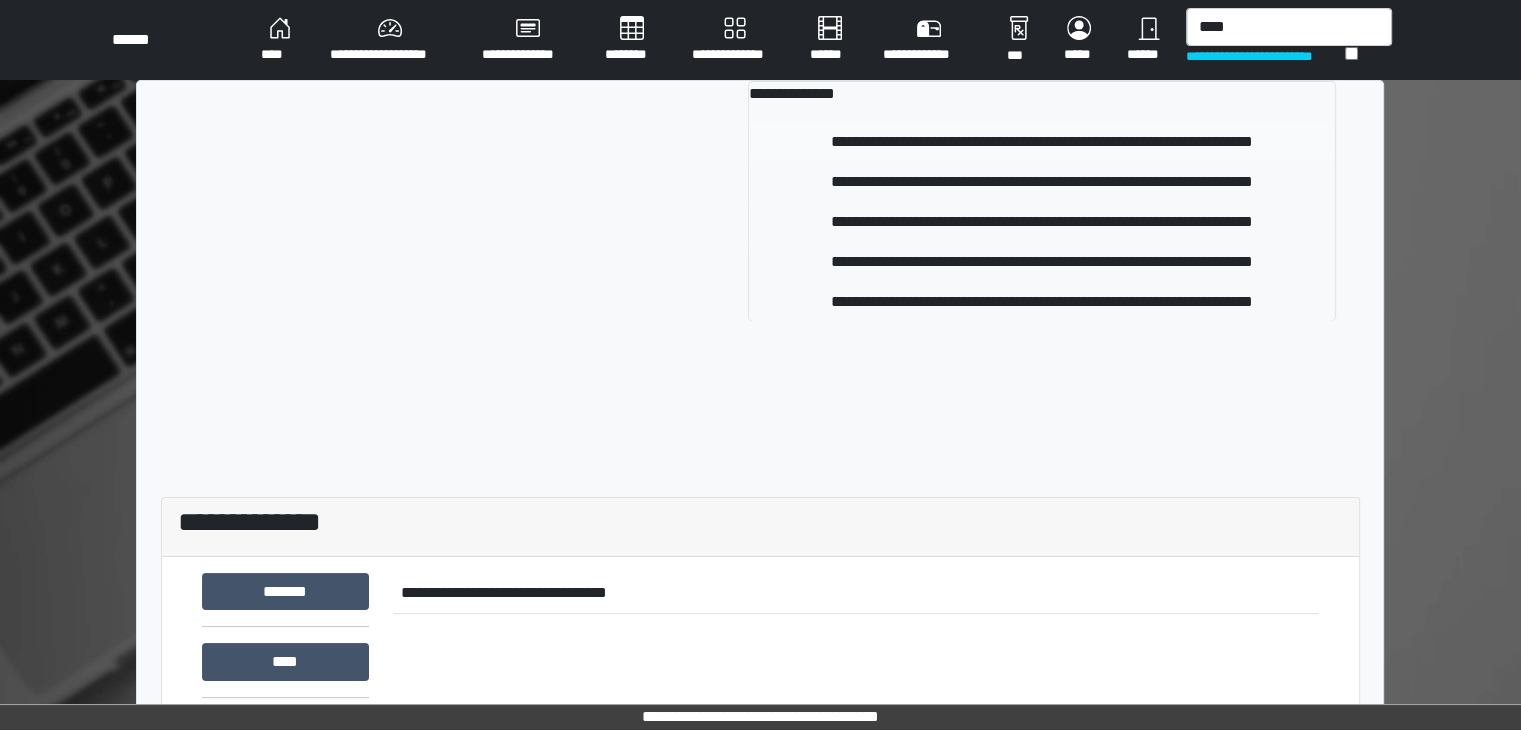 type 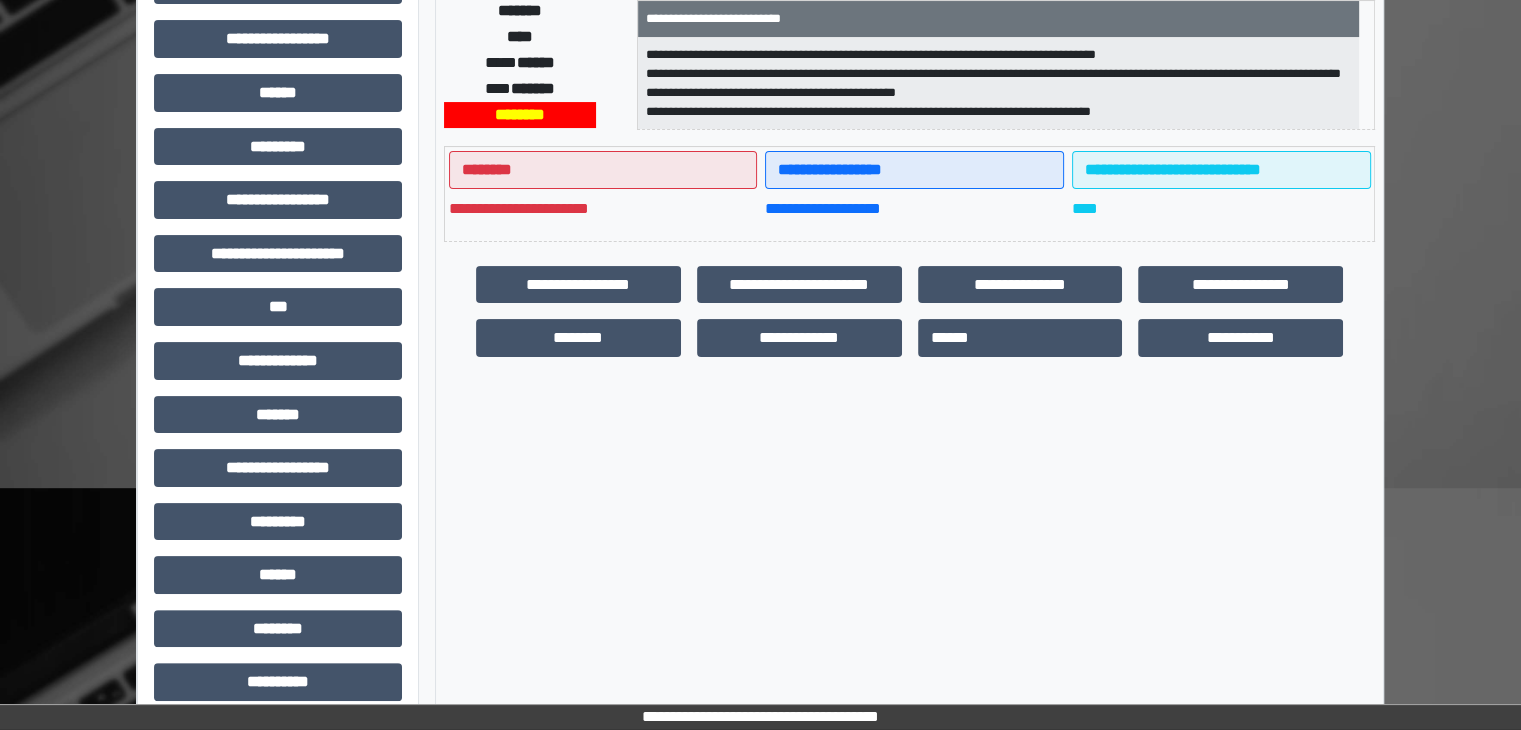 scroll, scrollTop: 400, scrollLeft: 0, axis: vertical 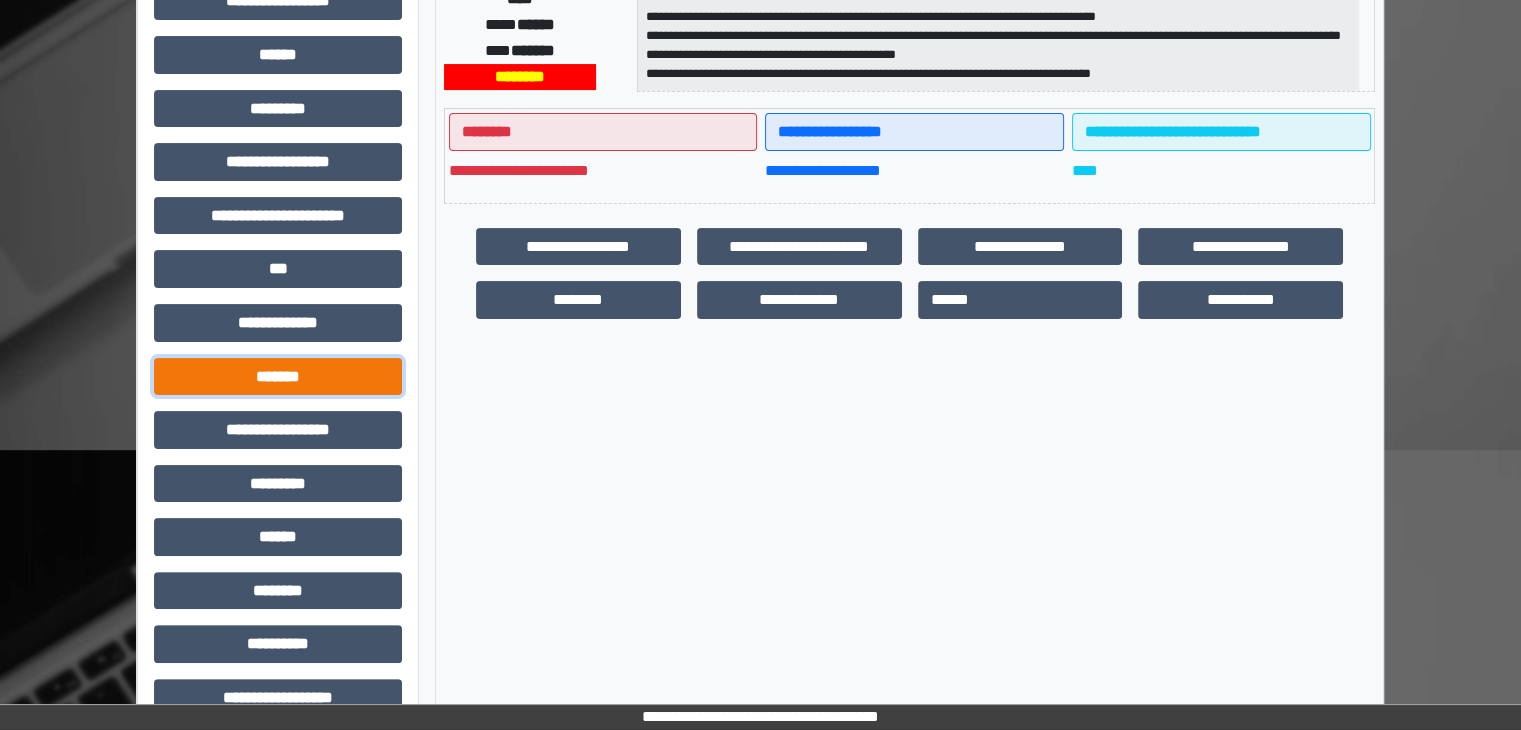 click on "*******" at bounding box center [278, 377] 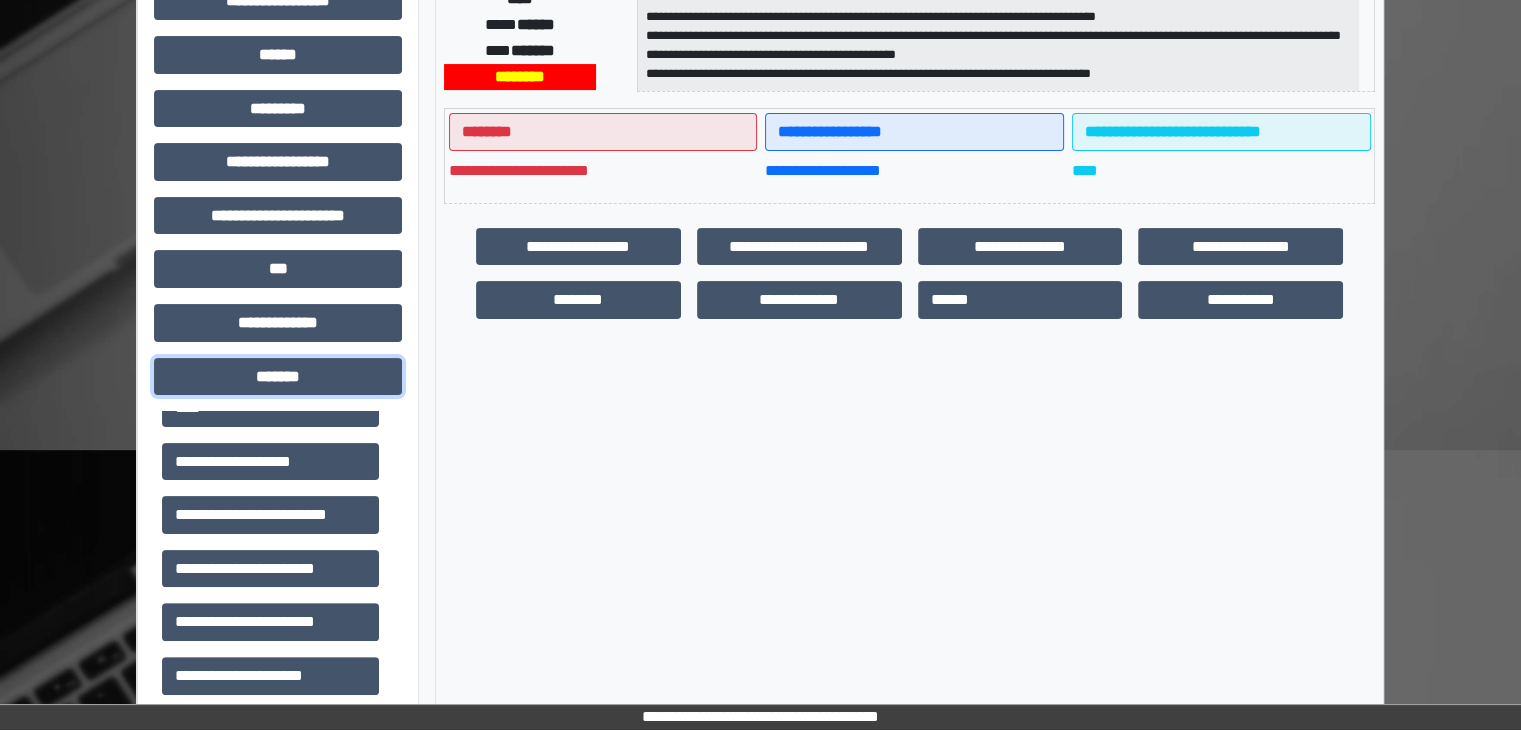 scroll, scrollTop: 300, scrollLeft: 0, axis: vertical 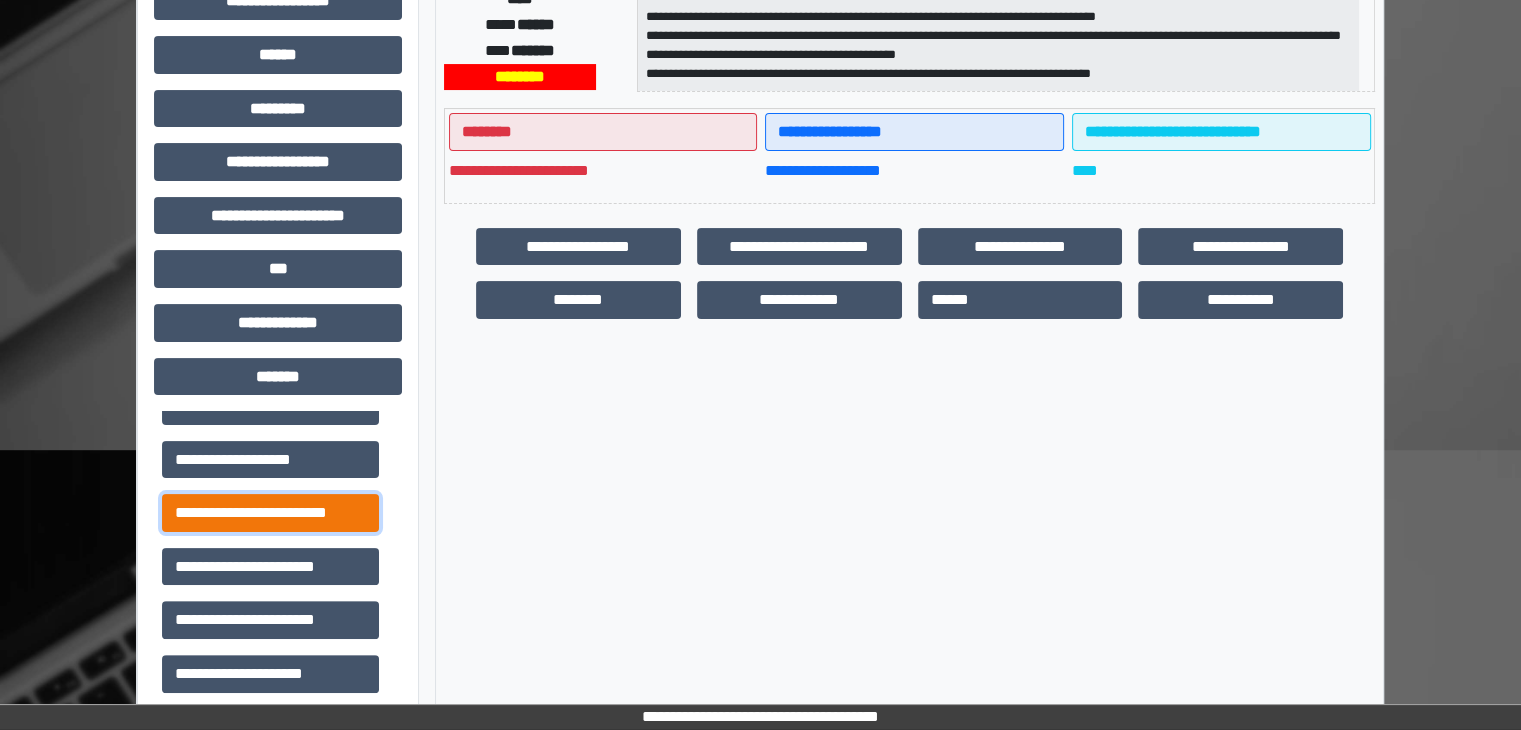 click on "**********" at bounding box center (270, 513) 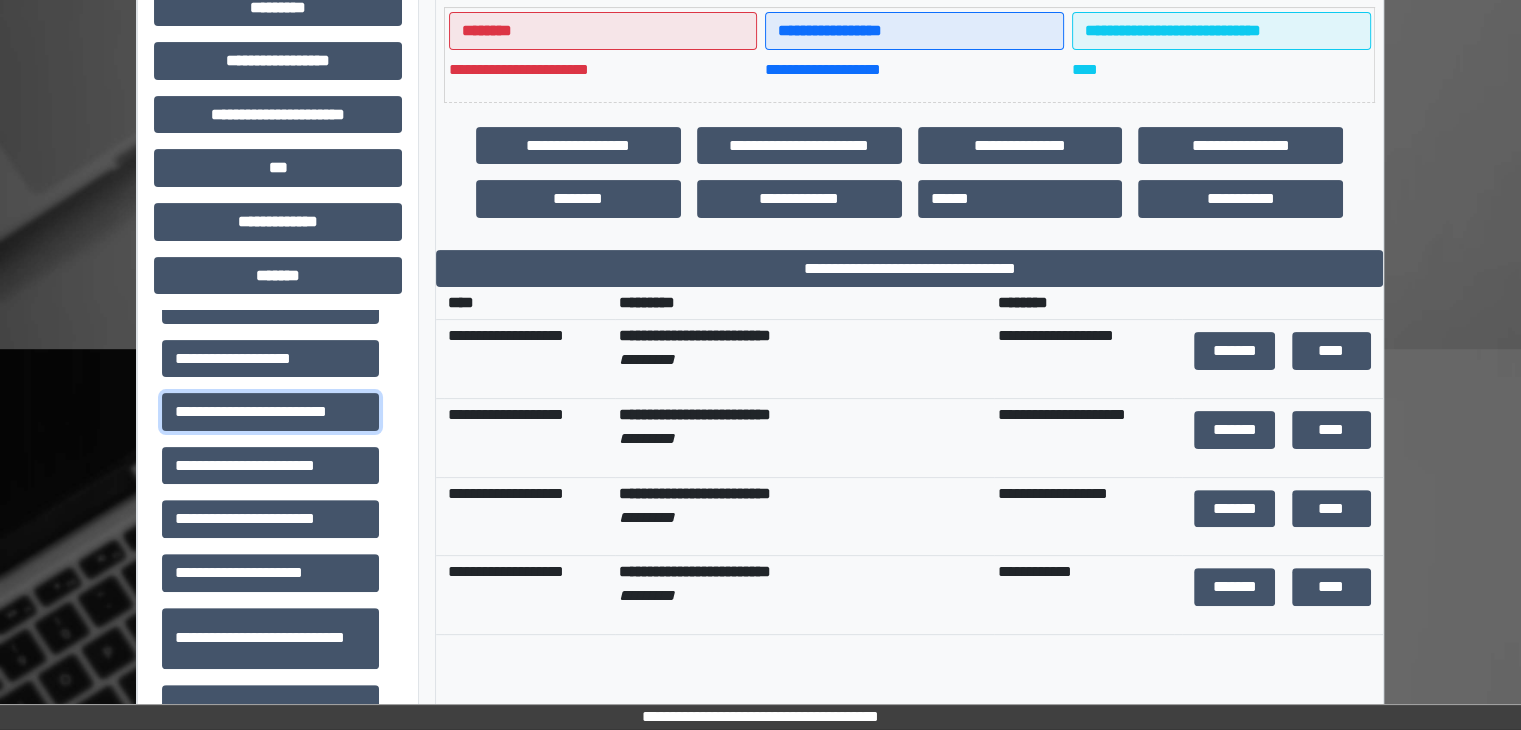 scroll, scrollTop: 500, scrollLeft: 0, axis: vertical 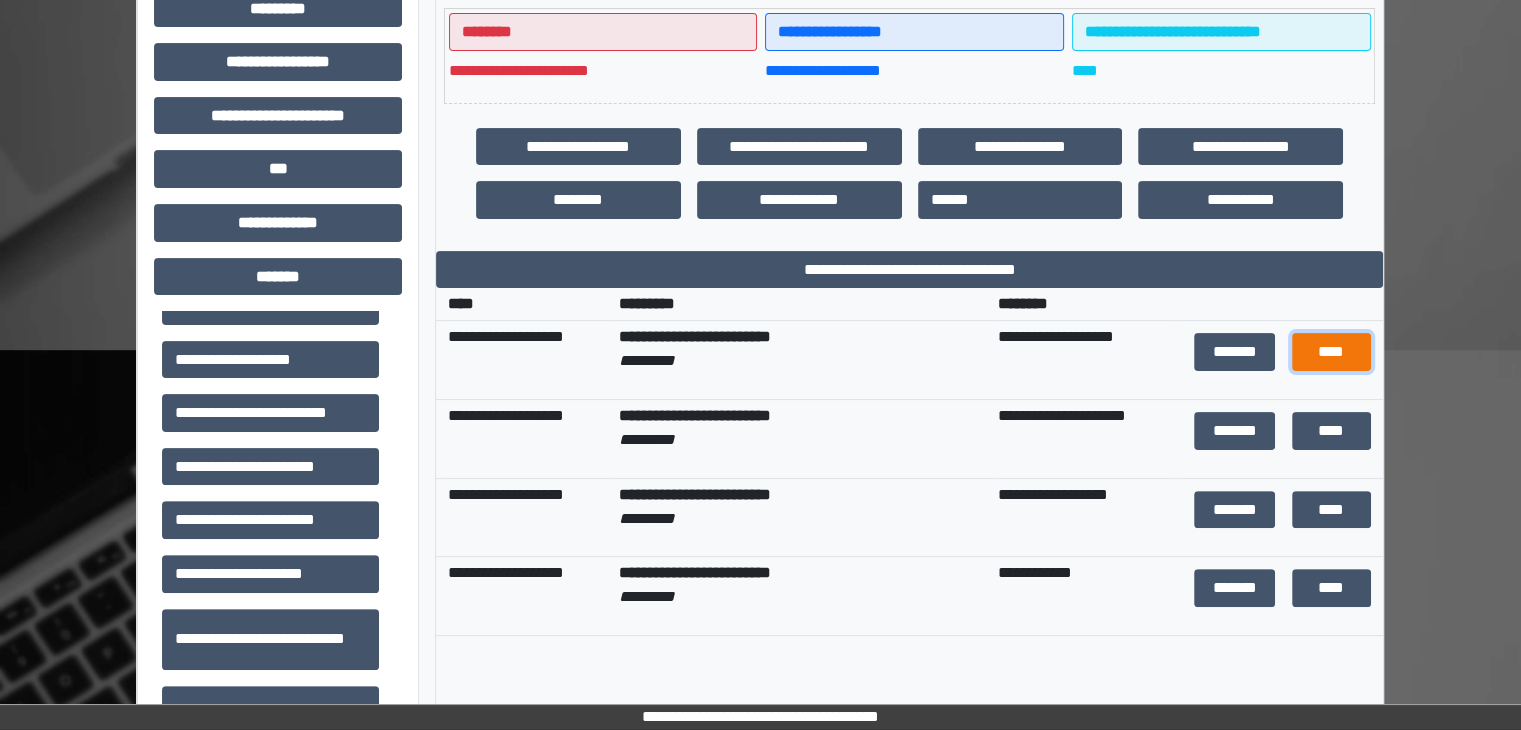 click on "****" at bounding box center (1331, 352) 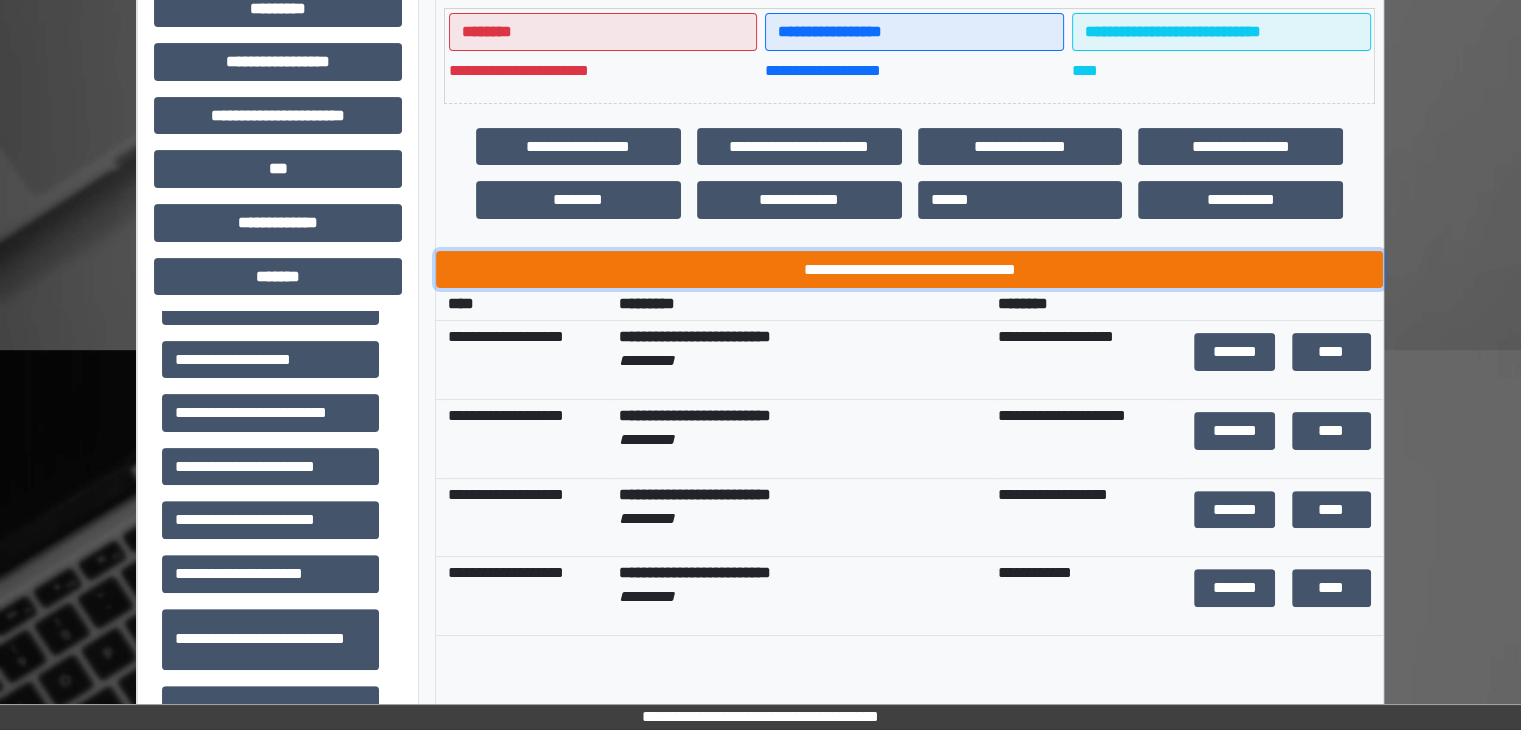 click on "**********" at bounding box center [909, 270] 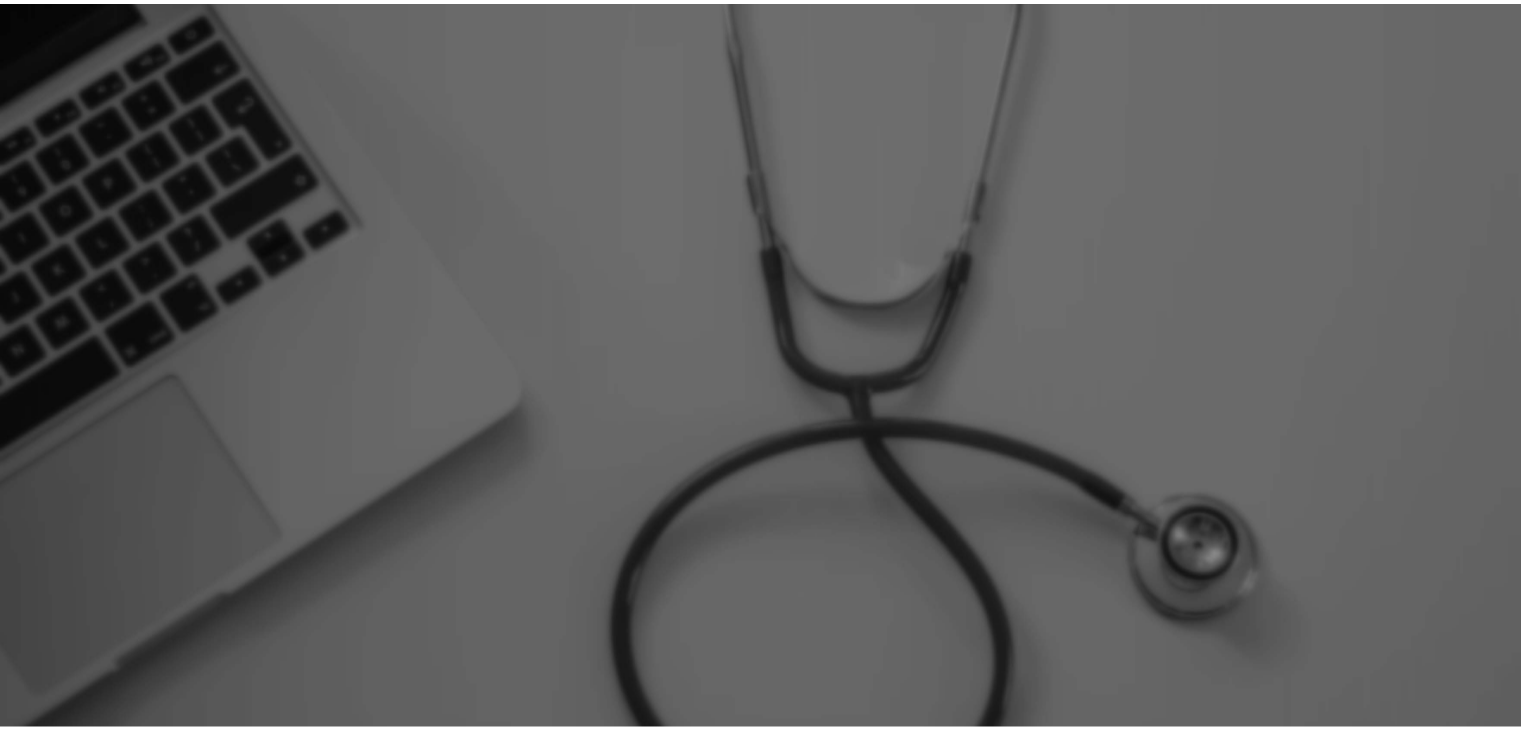 scroll, scrollTop: 0, scrollLeft: 0, axis: both 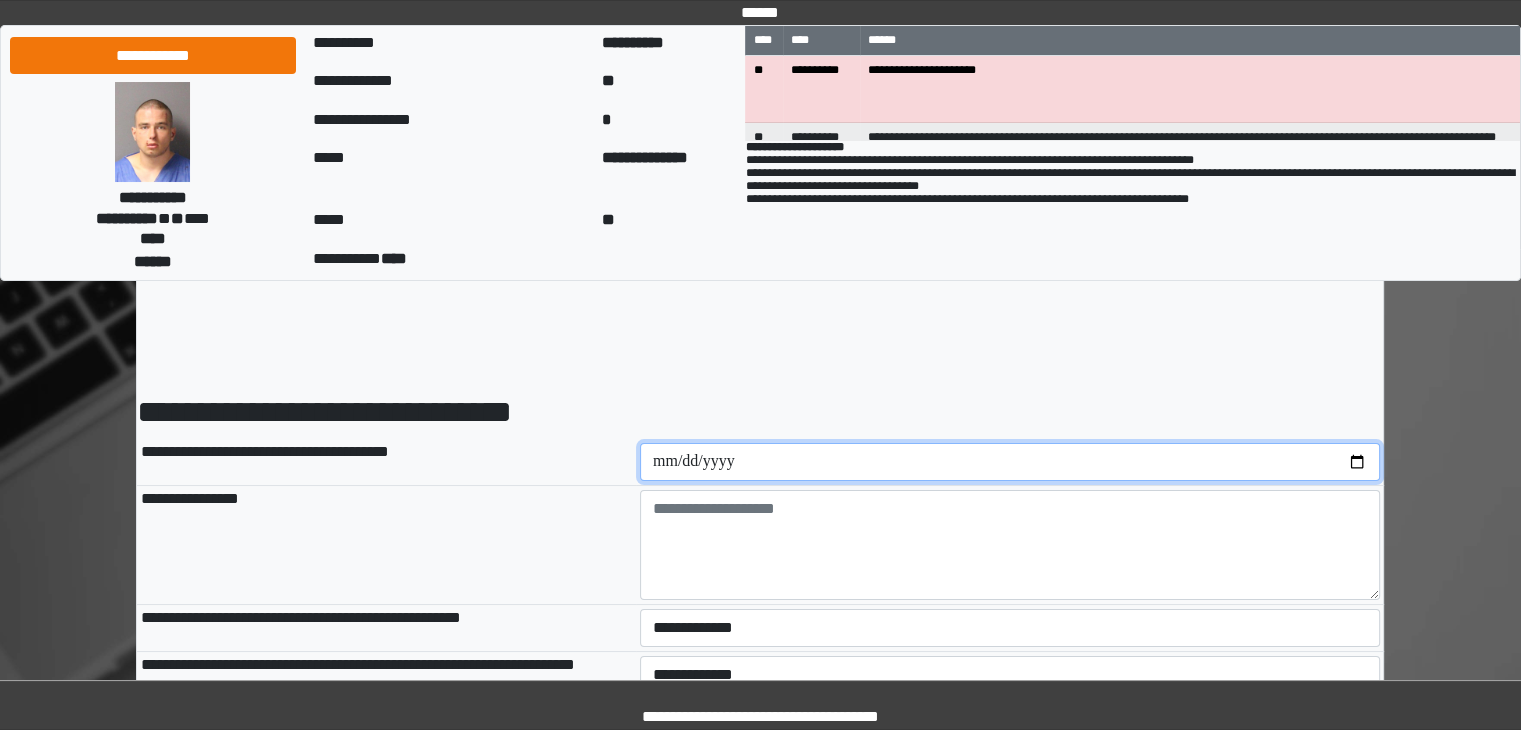 click at bounding box center [1010, 462] 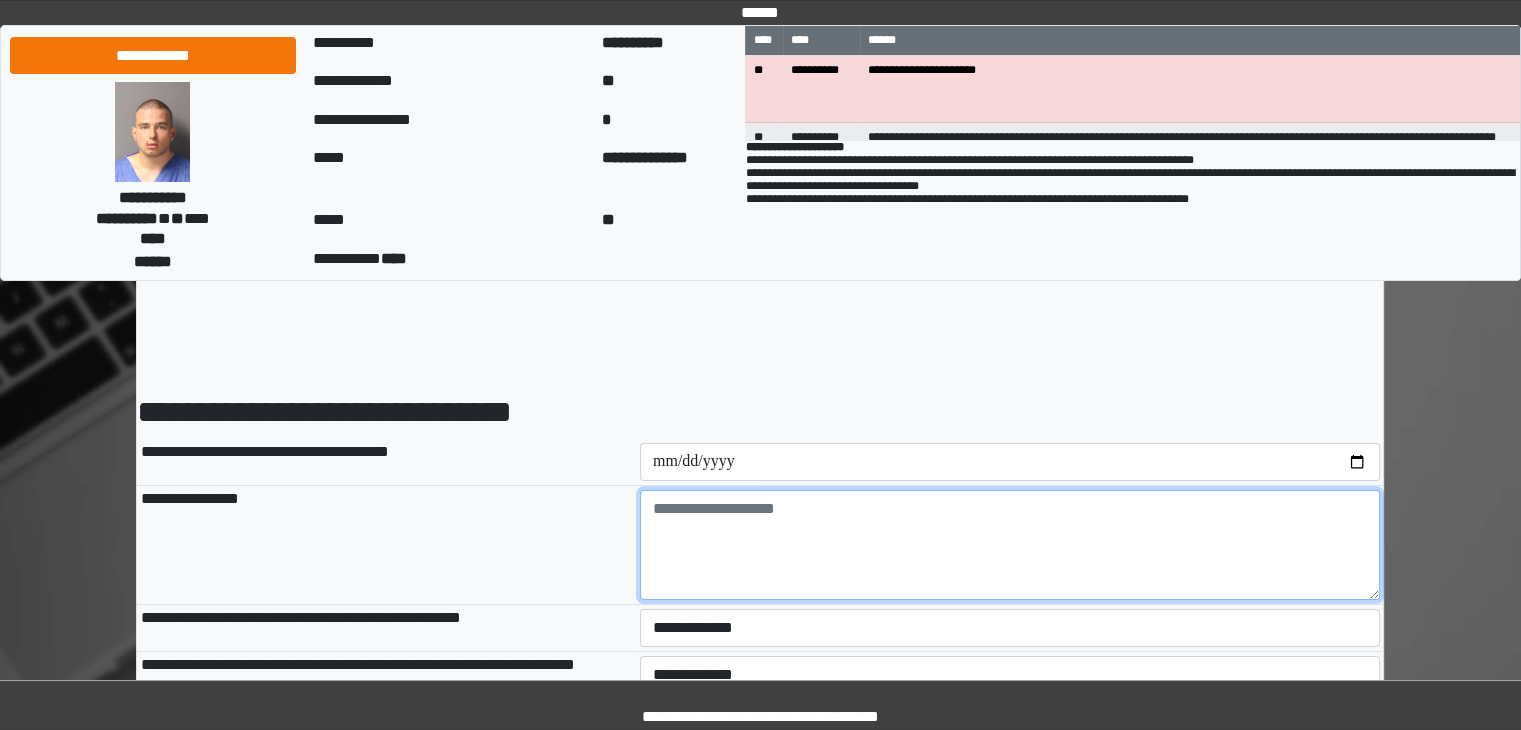 click at bounding box center [1010, 545] 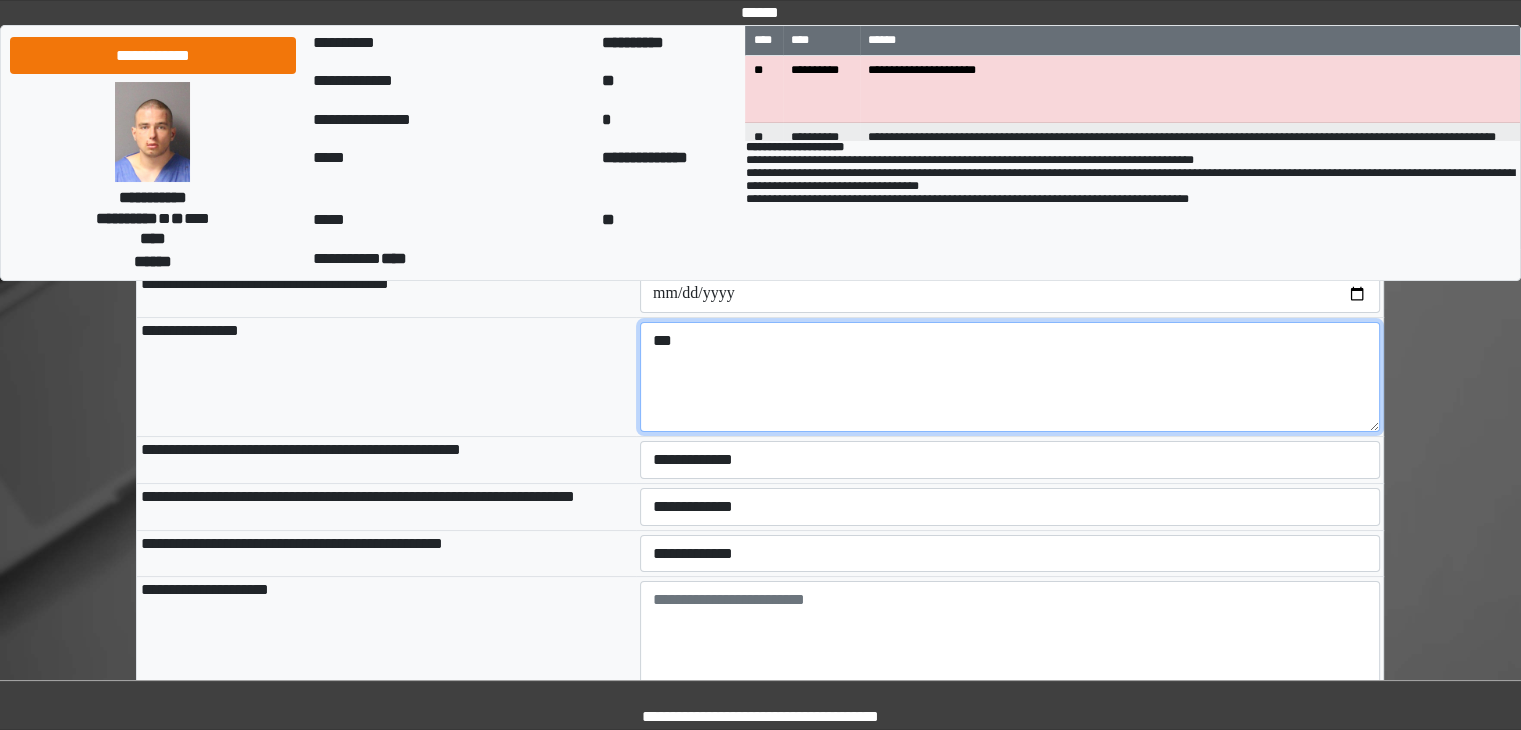 scroll, scrollTop: 200, scrollLeft: 0, axis: vertical 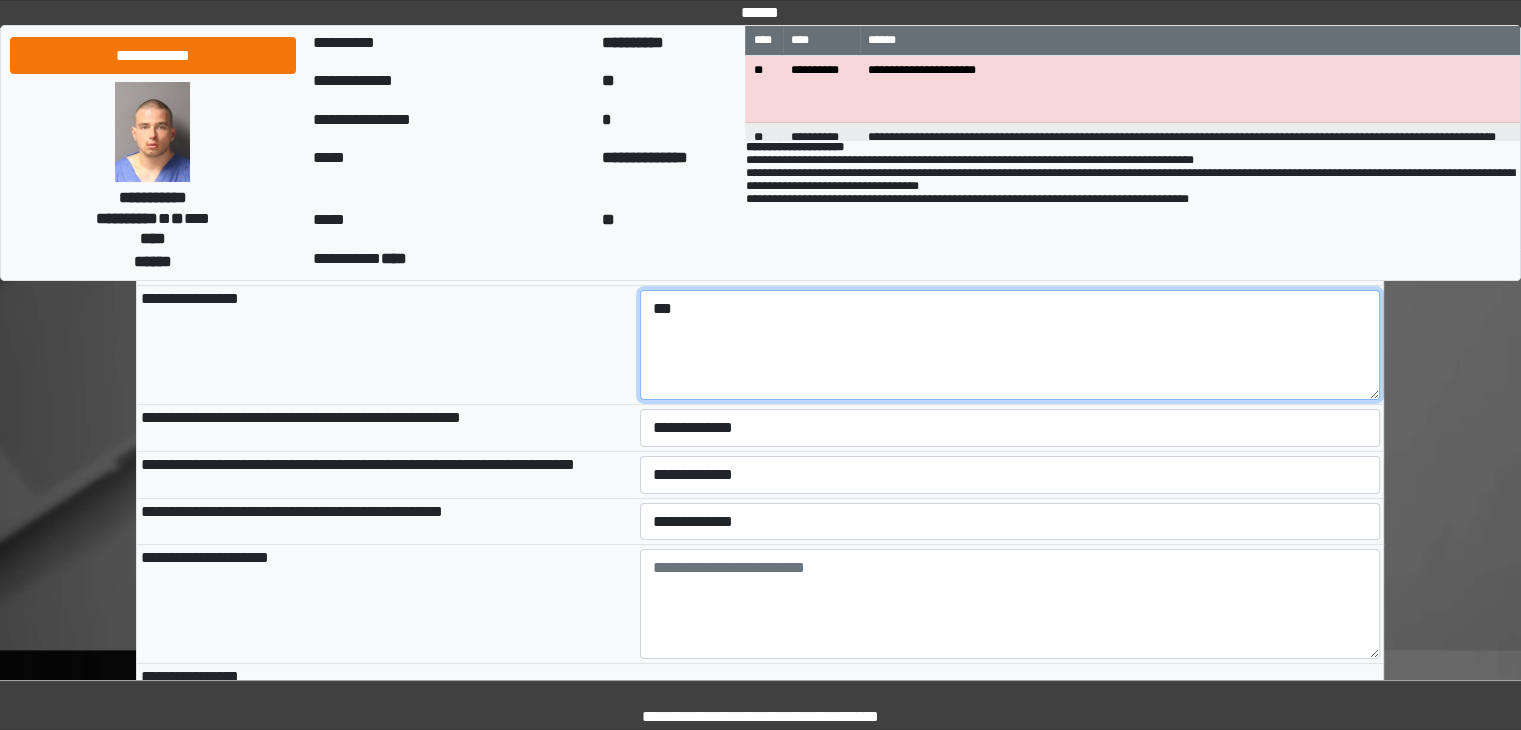 type on "***" 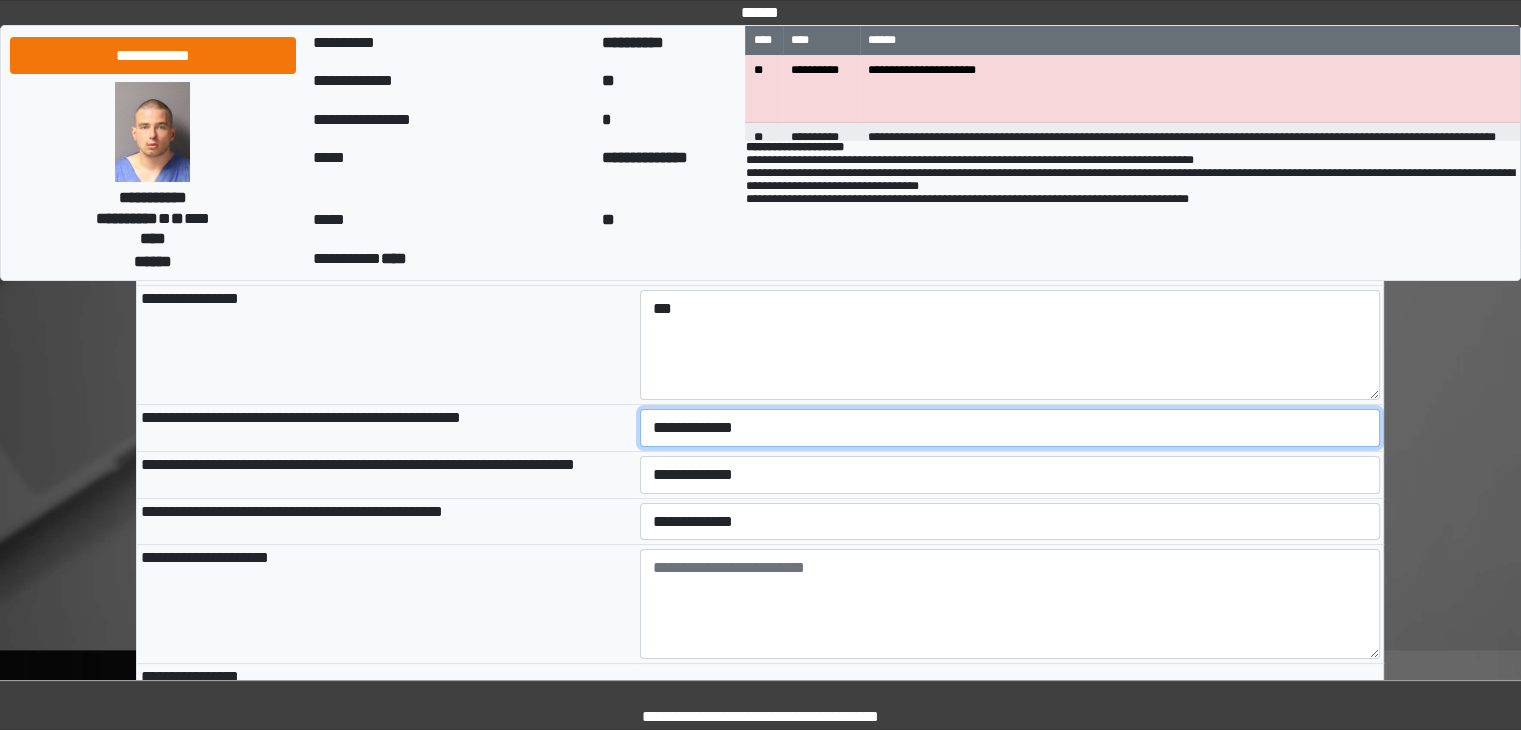 click on "**********" at bounding box center (1010, 428) 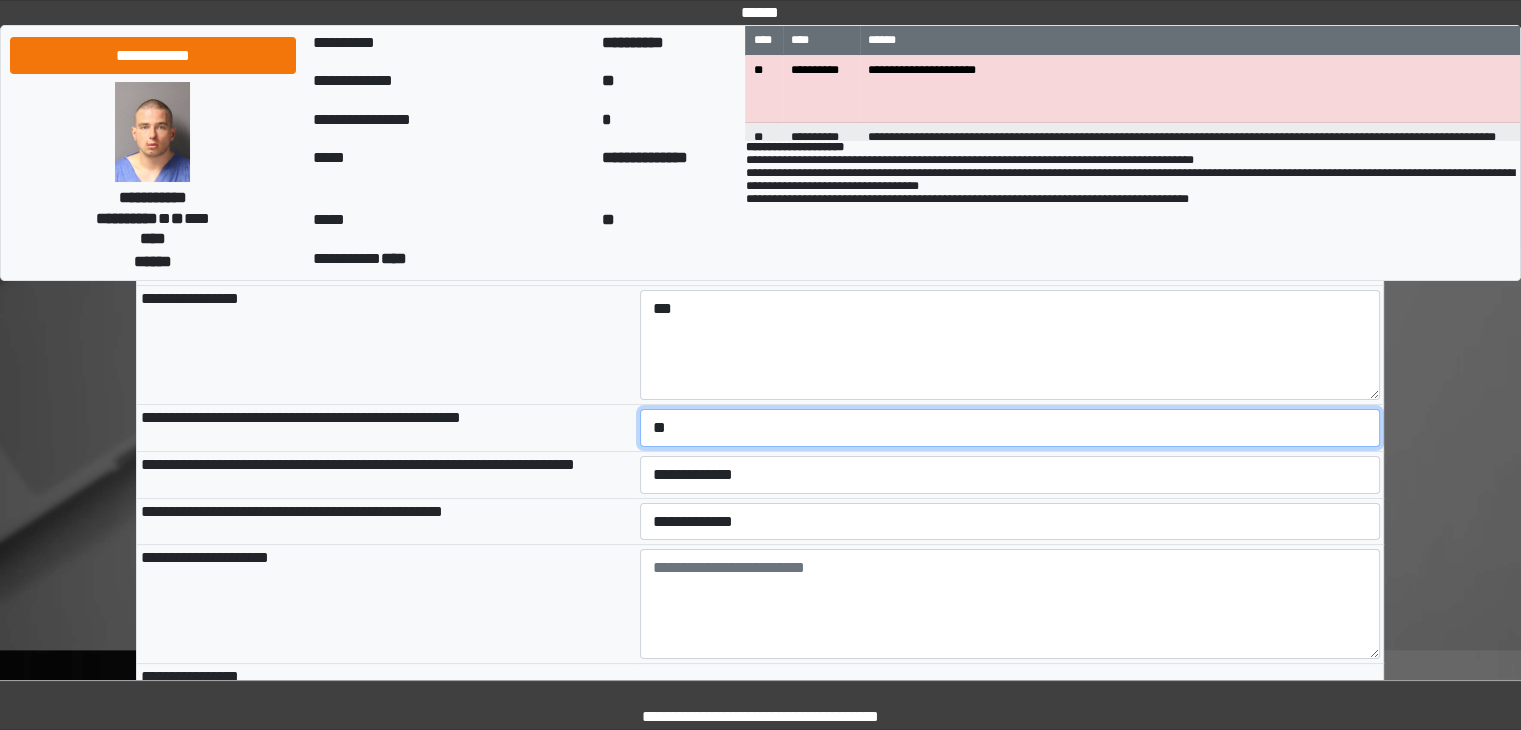 click on "**********" at bounding box center (1010, 428) 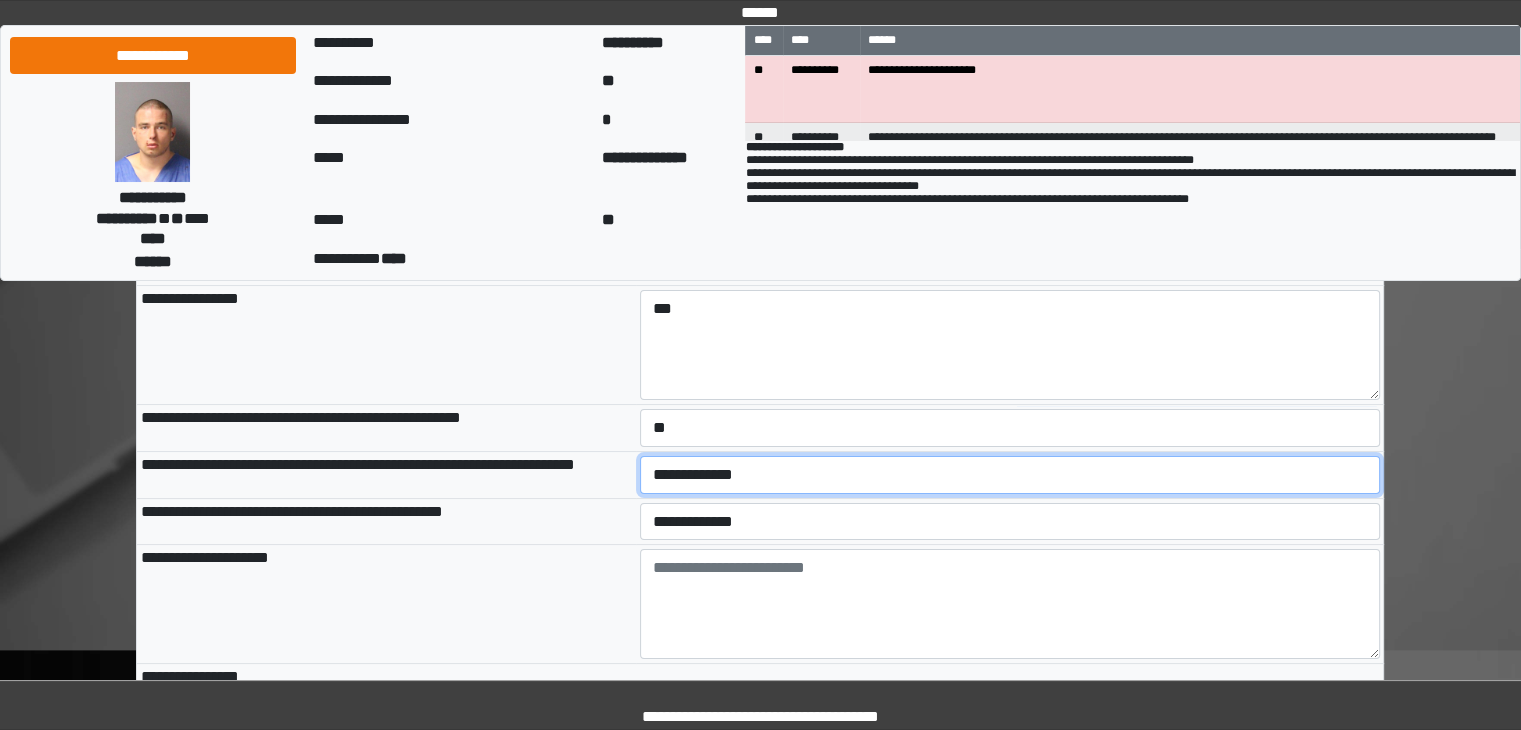 click on "**********" at bounding box center (1010, 475) 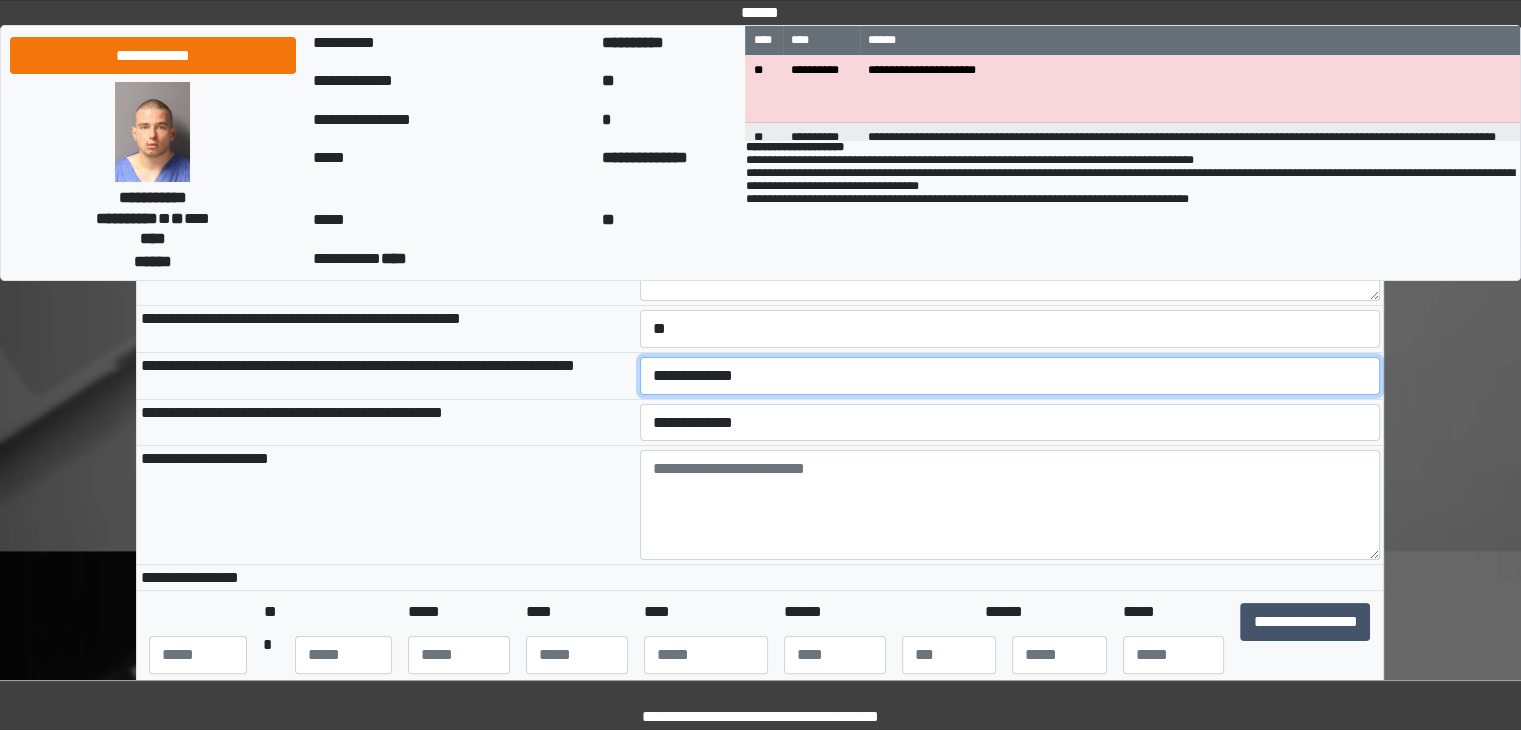 scroll, scrollTop: 300, scrollLeft: 0, axis: vertical 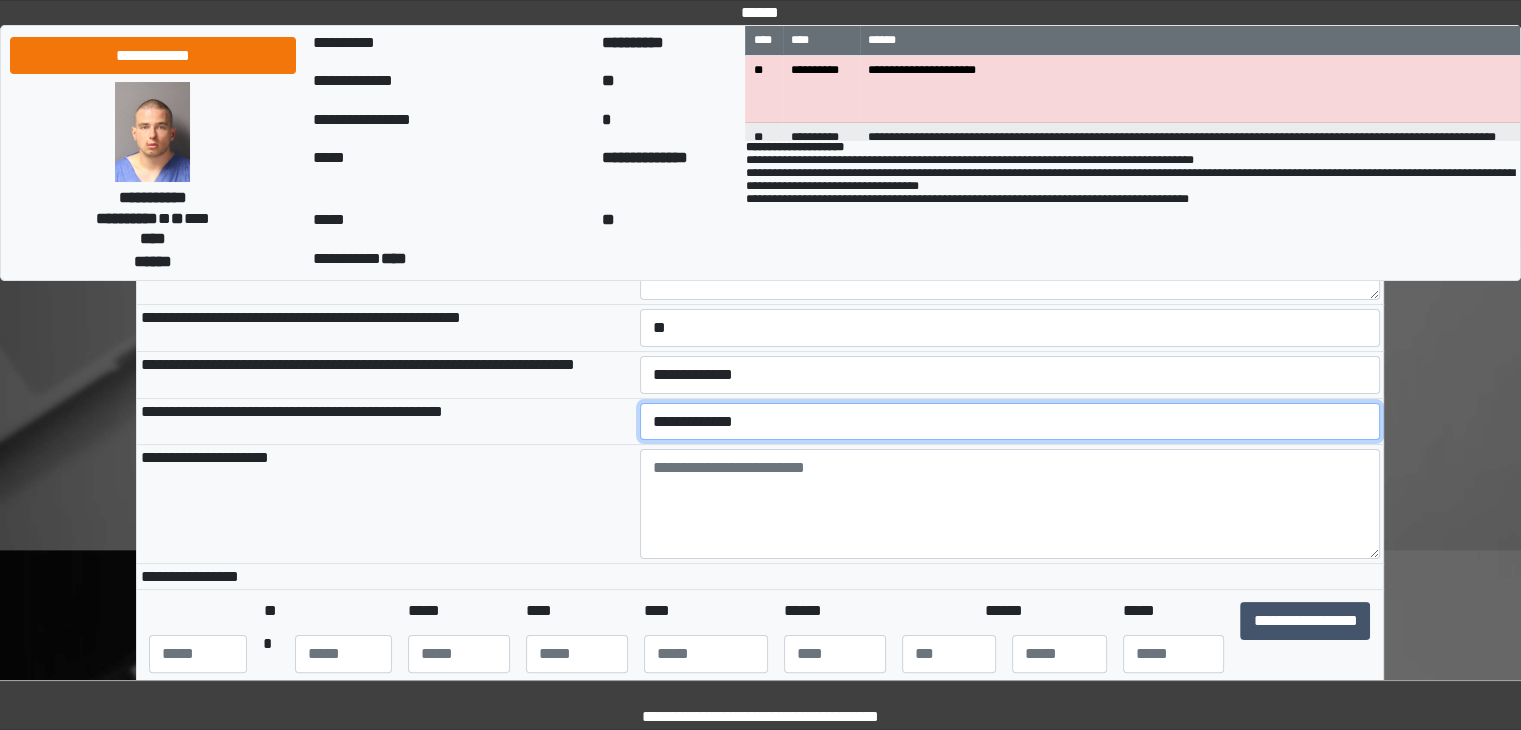 click on "**********" at bounding box center [1010, 422] 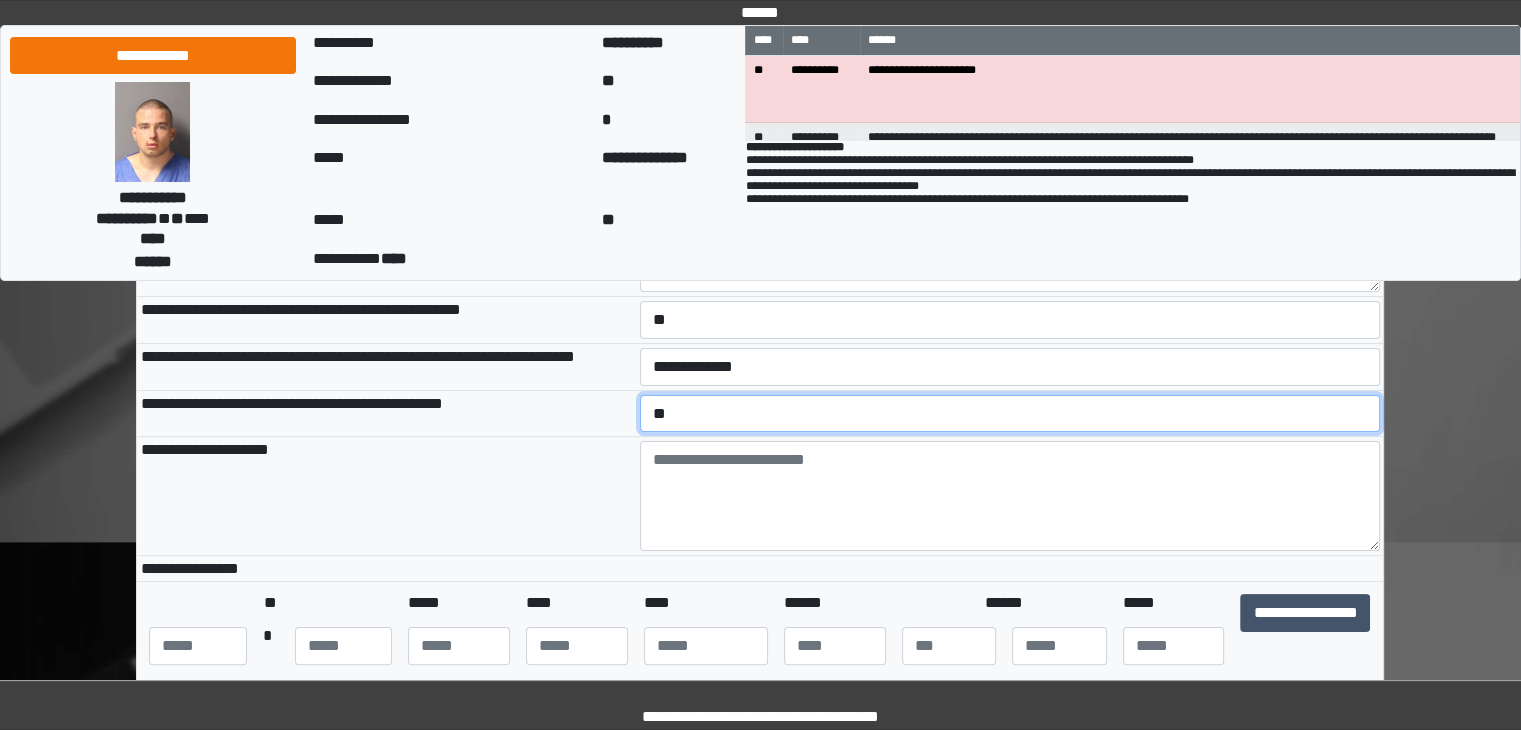 scroll, scrollTop: 300, scrollLeft: 0, axis: vertical 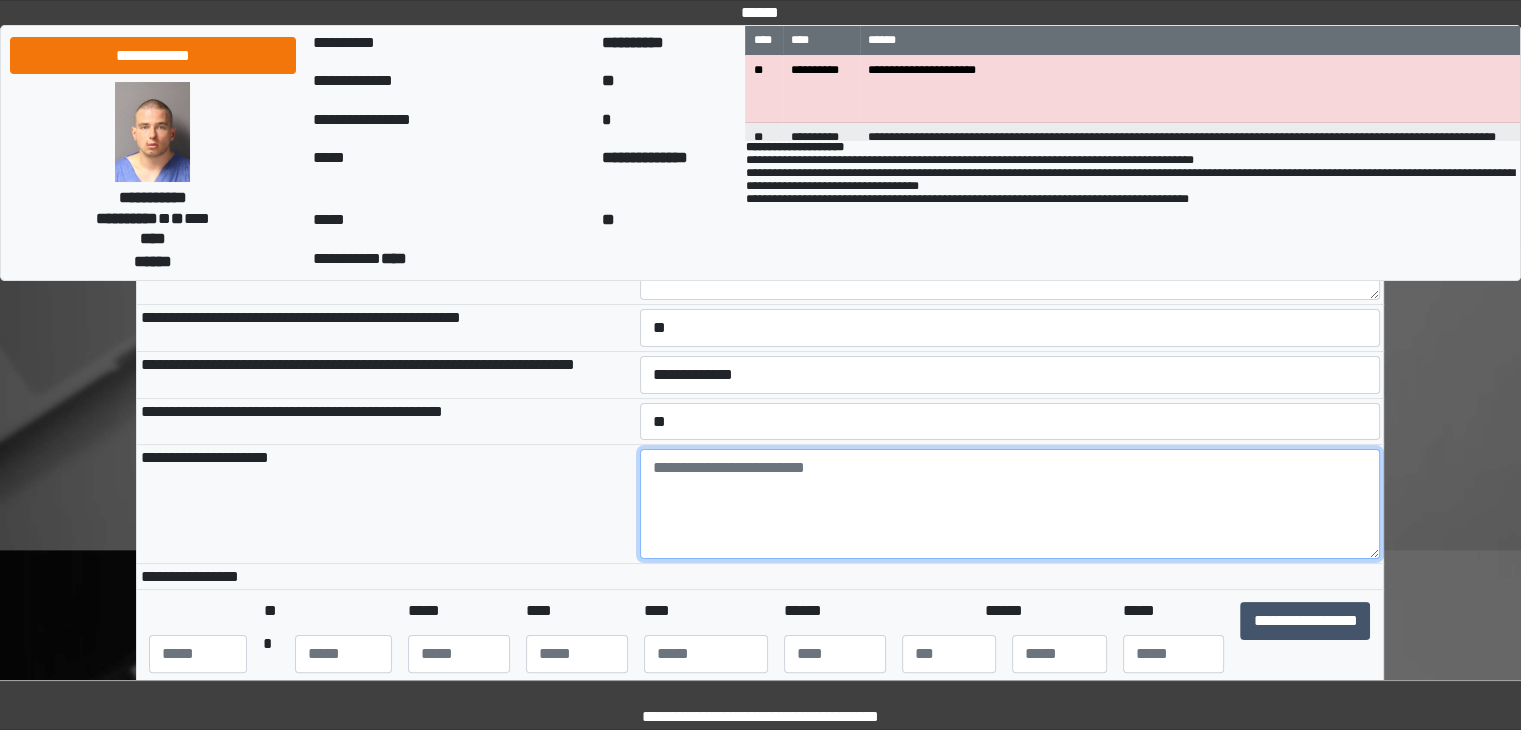 click at bounding box center [1010, 504] 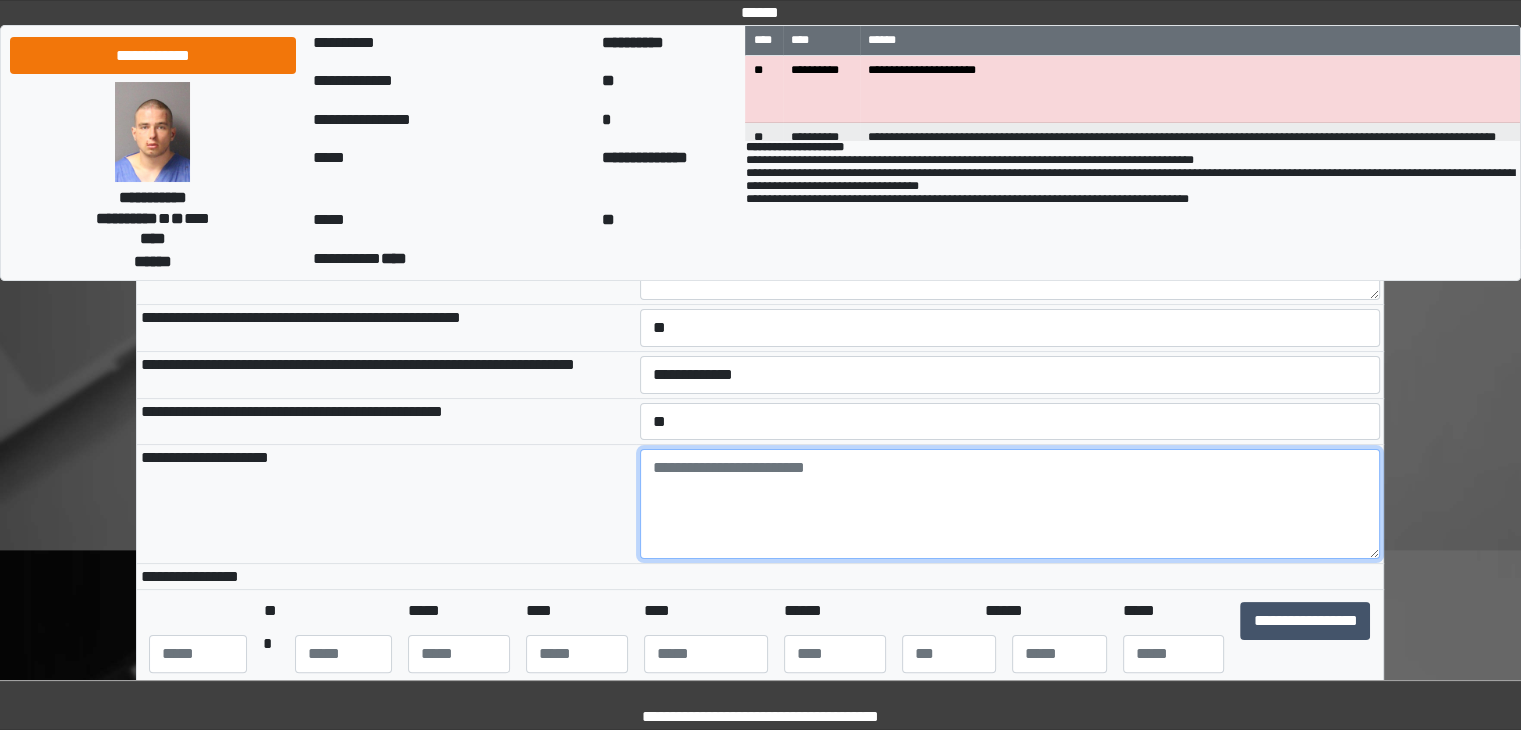 click at bounding box center [1010, 504] 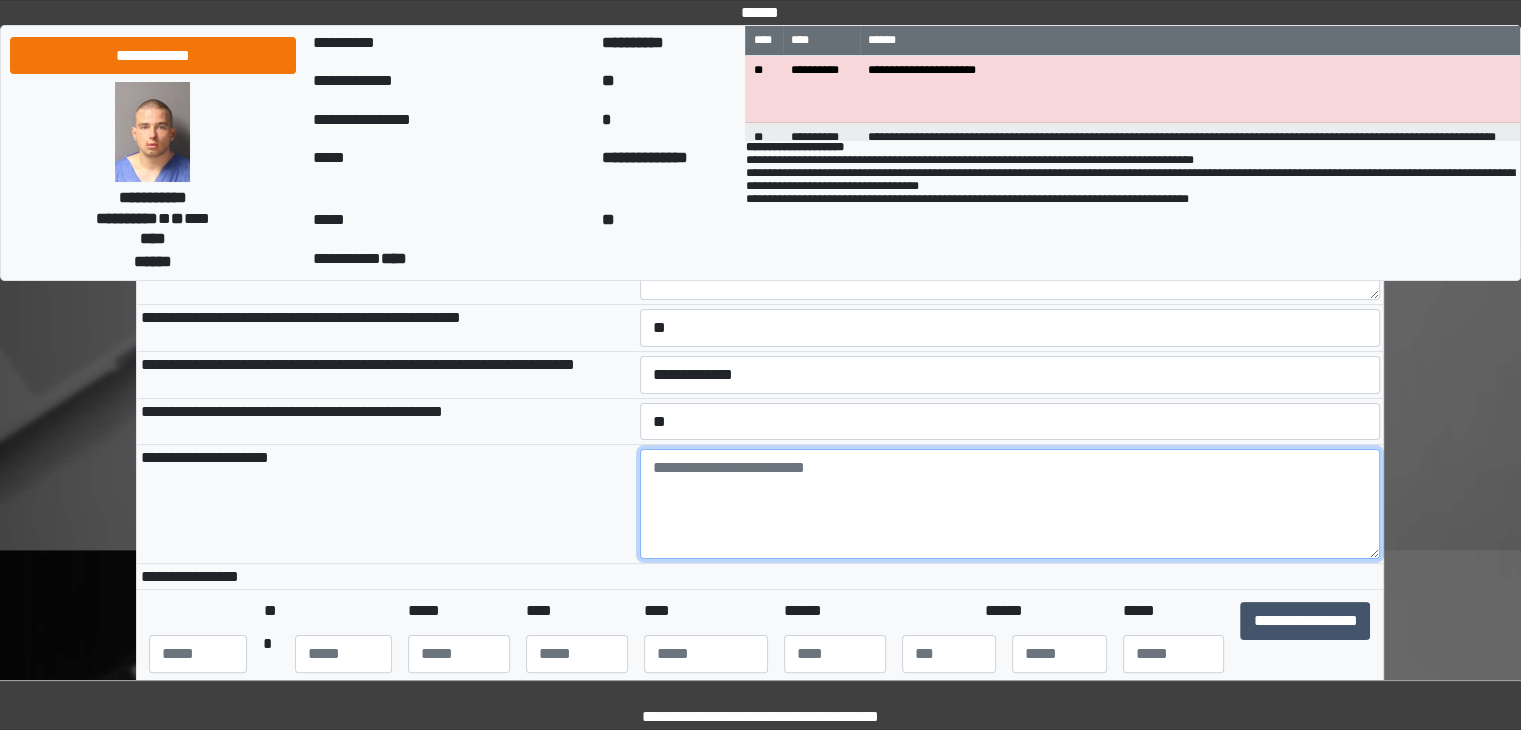 paste on "**********" 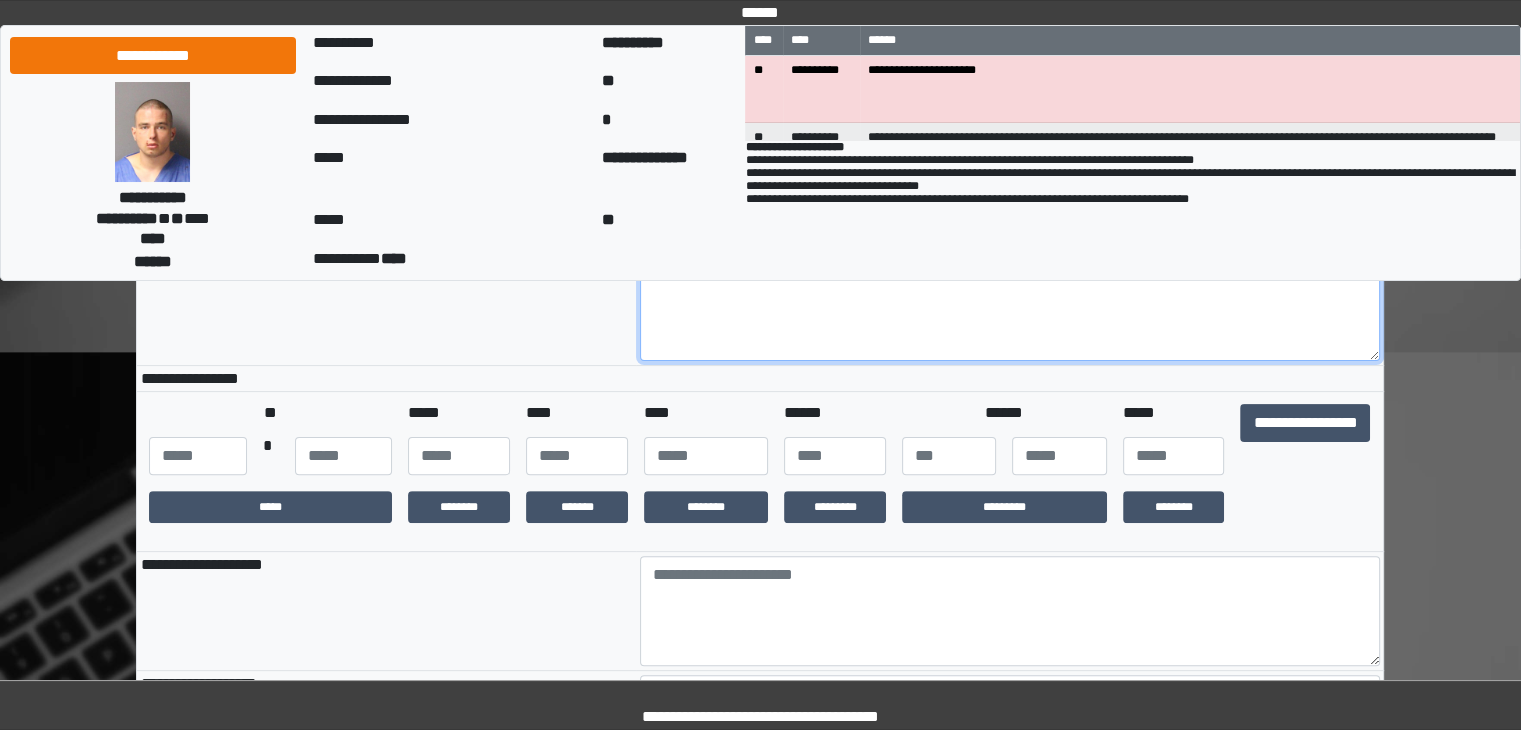 scroll, scrollTop: 500, scrollLeft: 0, axis: vertical 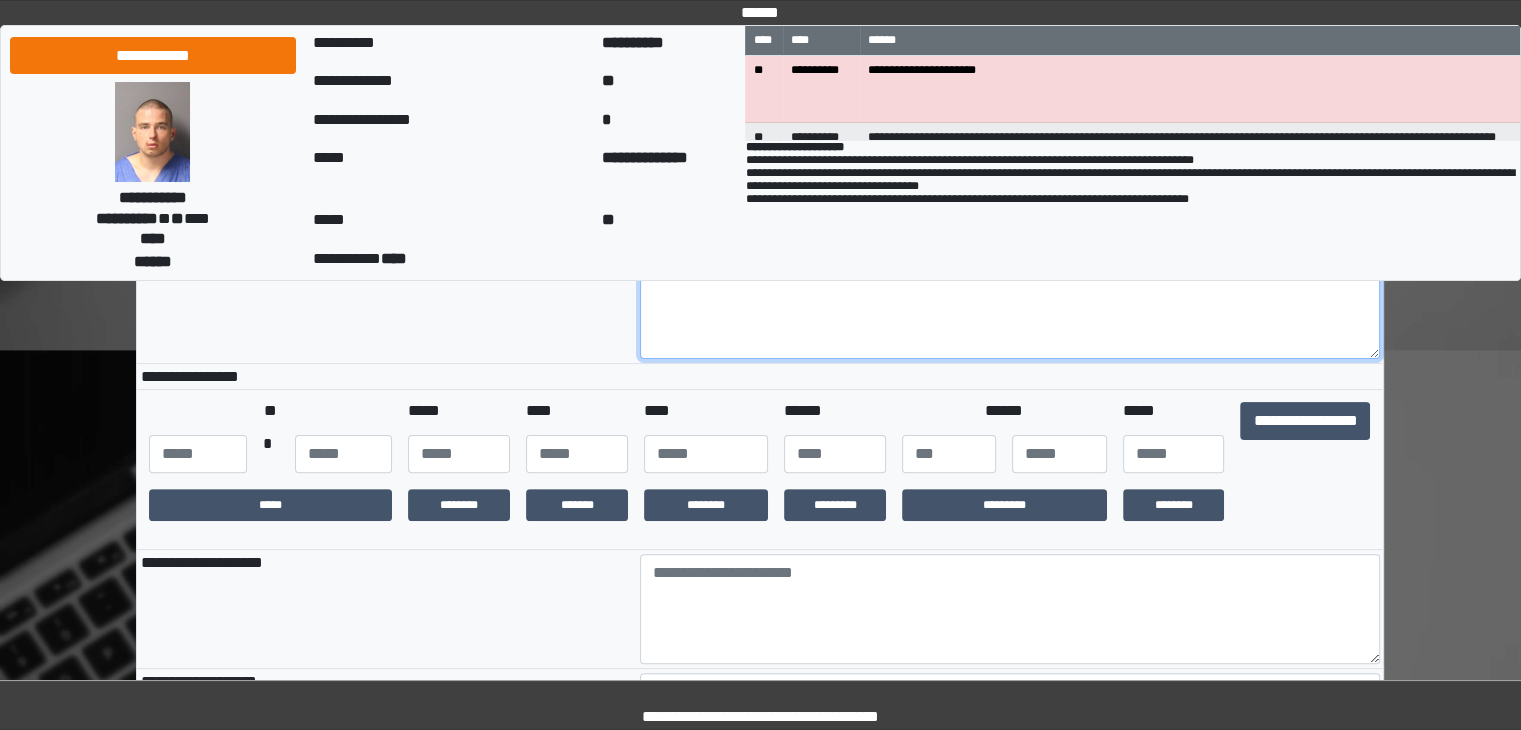 type on "**********" 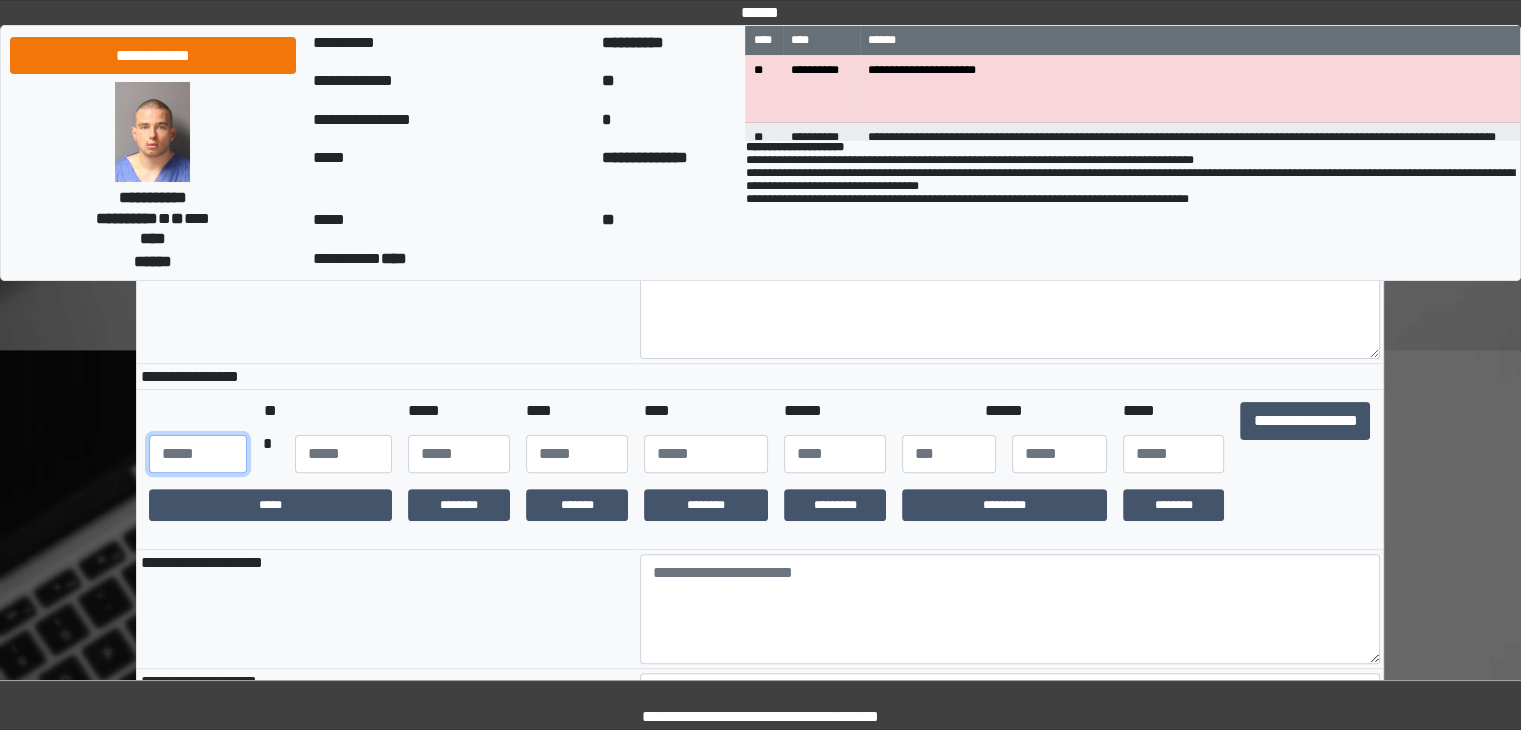 click on "**" at bounding box center (197, 454) 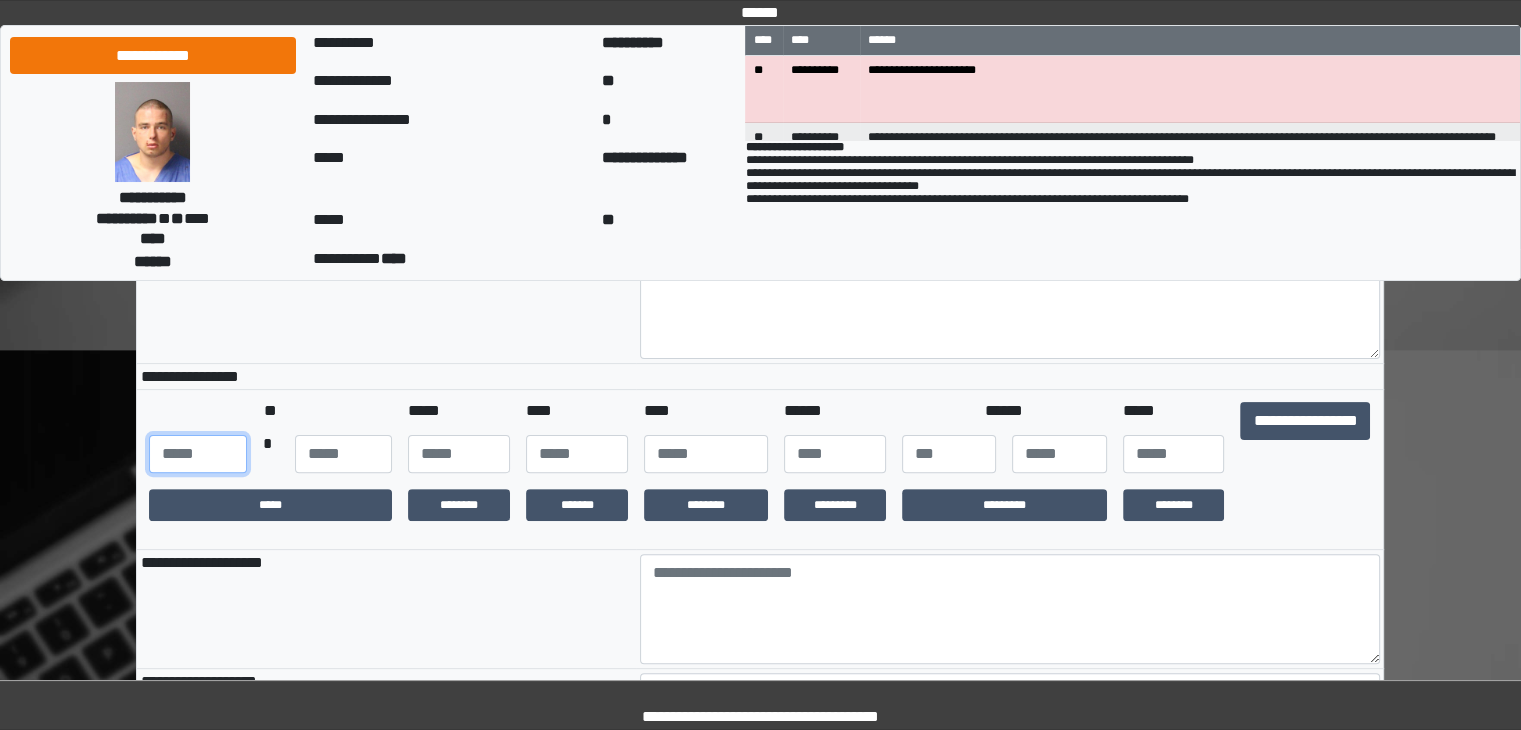 type on "*" 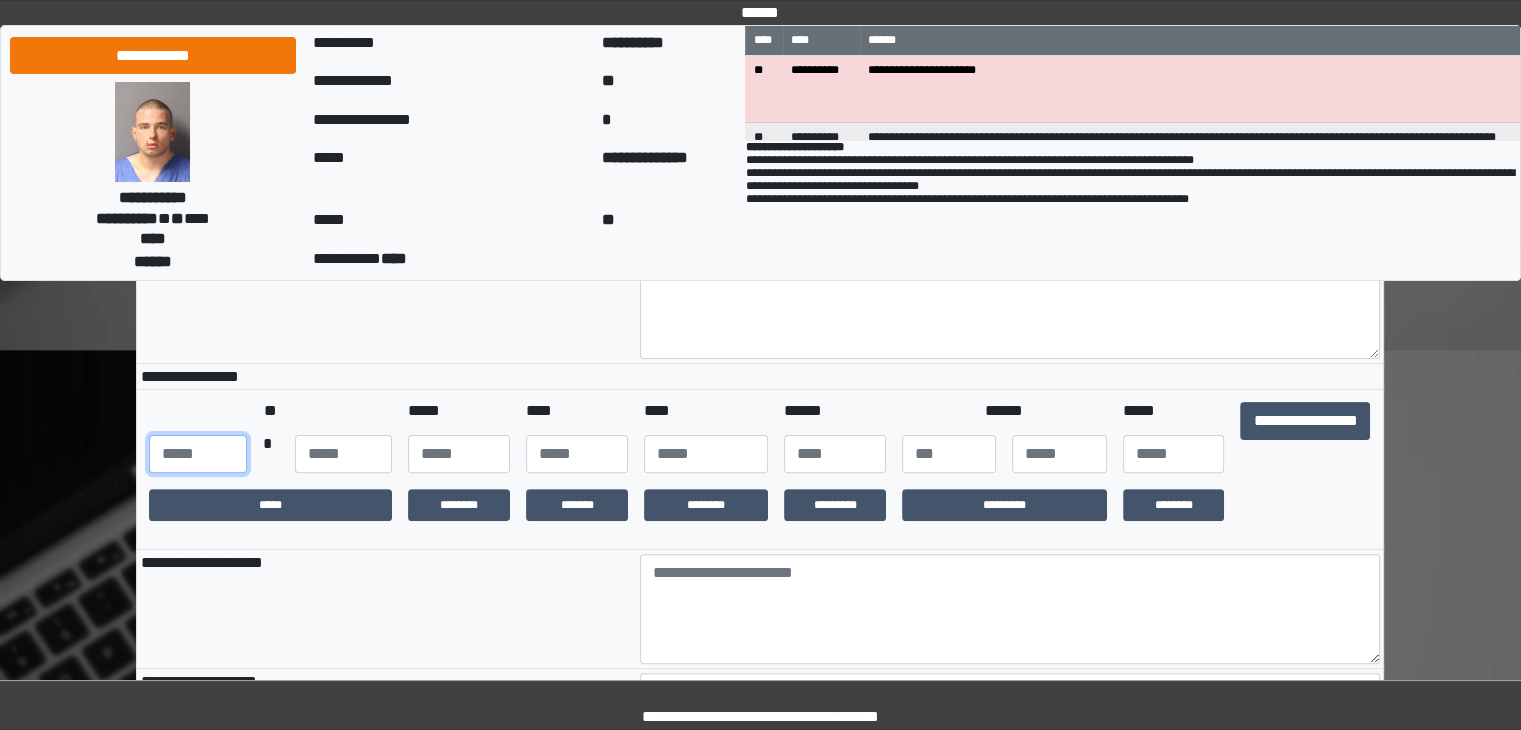 type on "***" 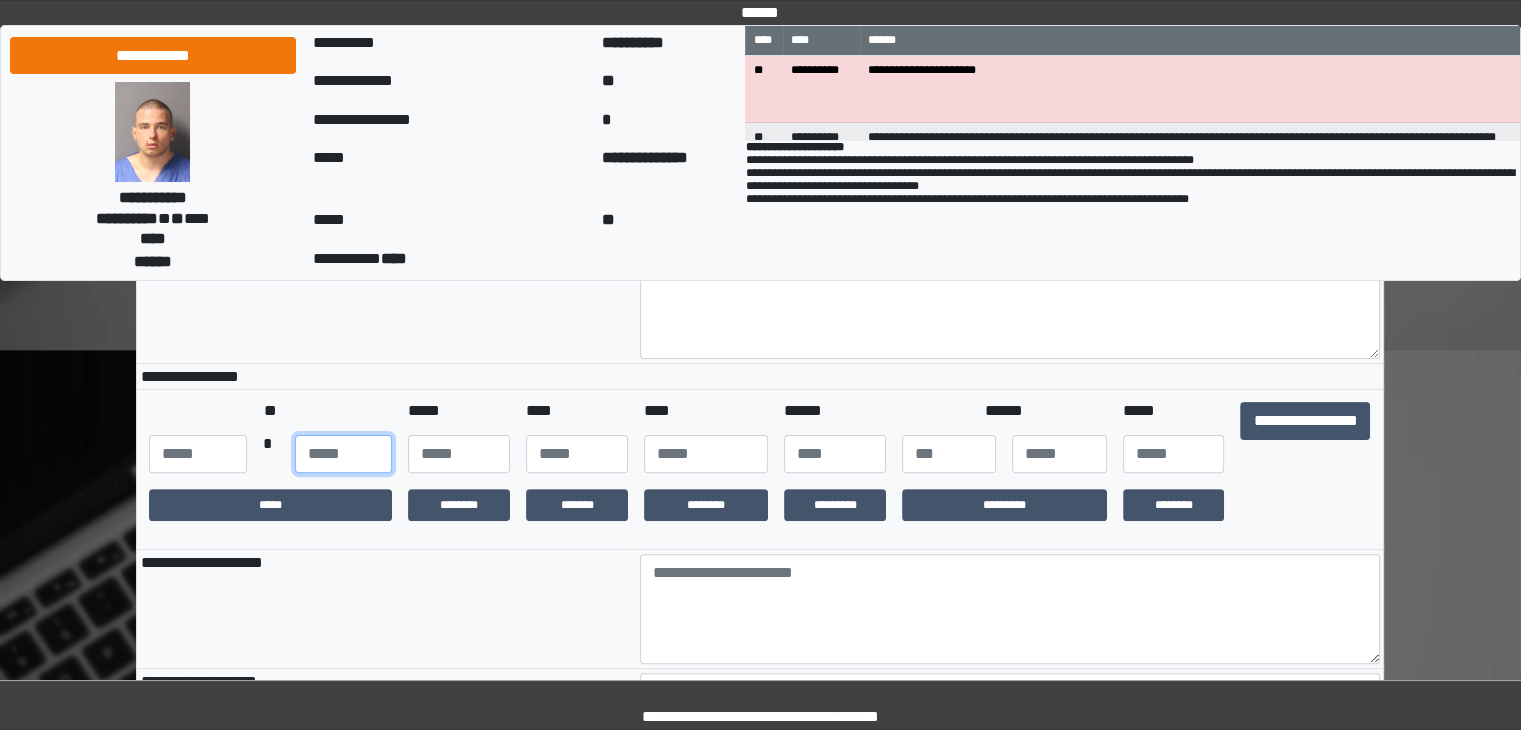 click at bounding box center (343, 454) 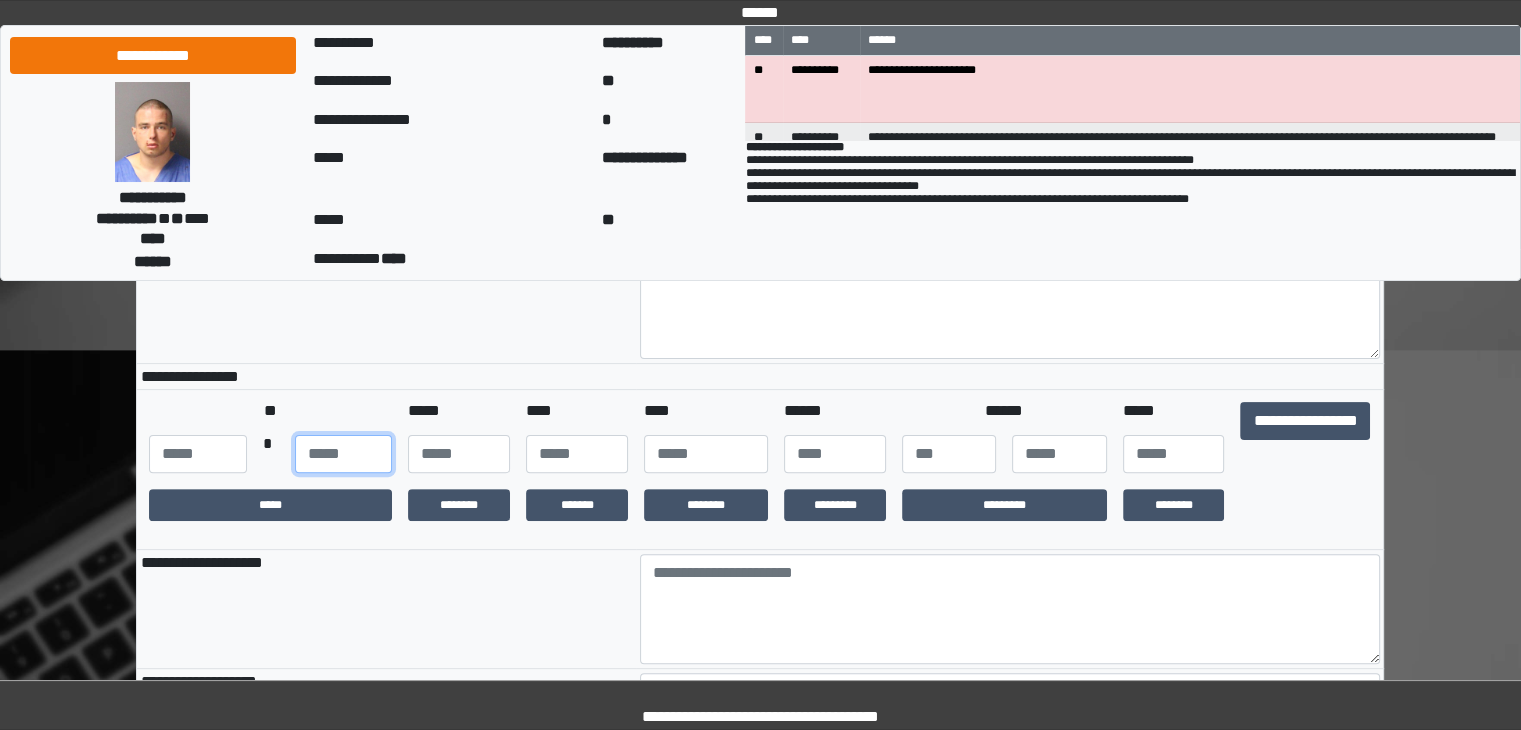 type on "**" 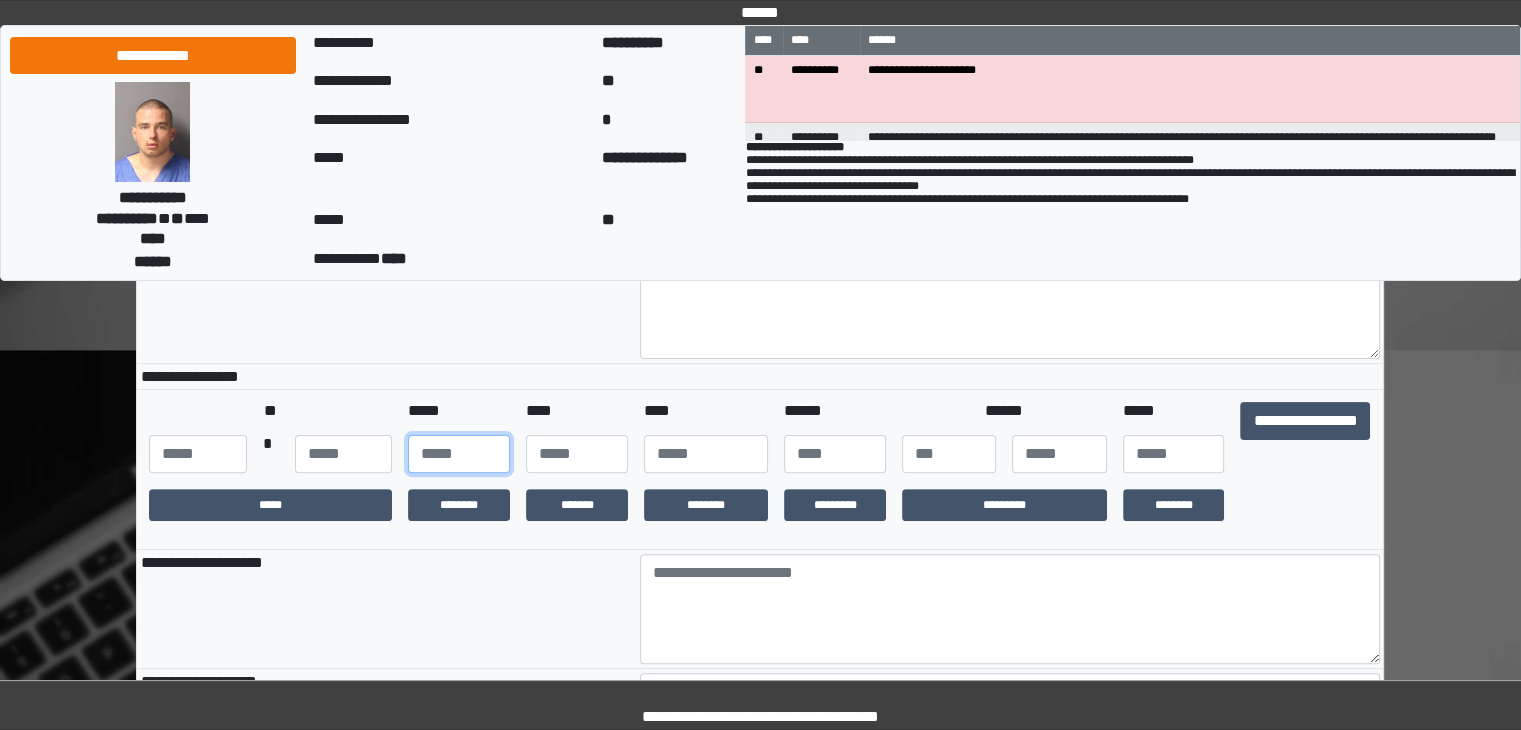 click on "*" at bounding box center [459, 454] 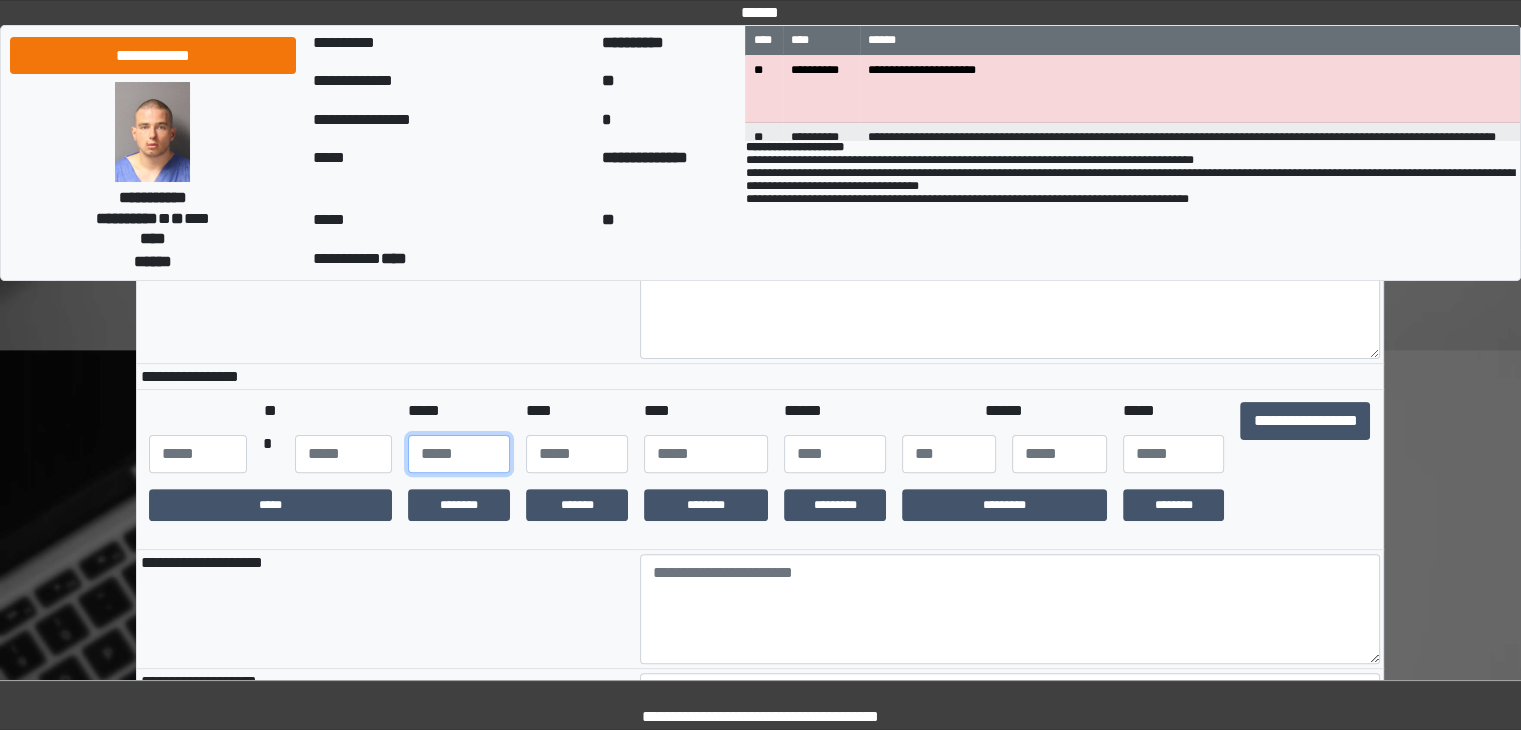 type on "*" 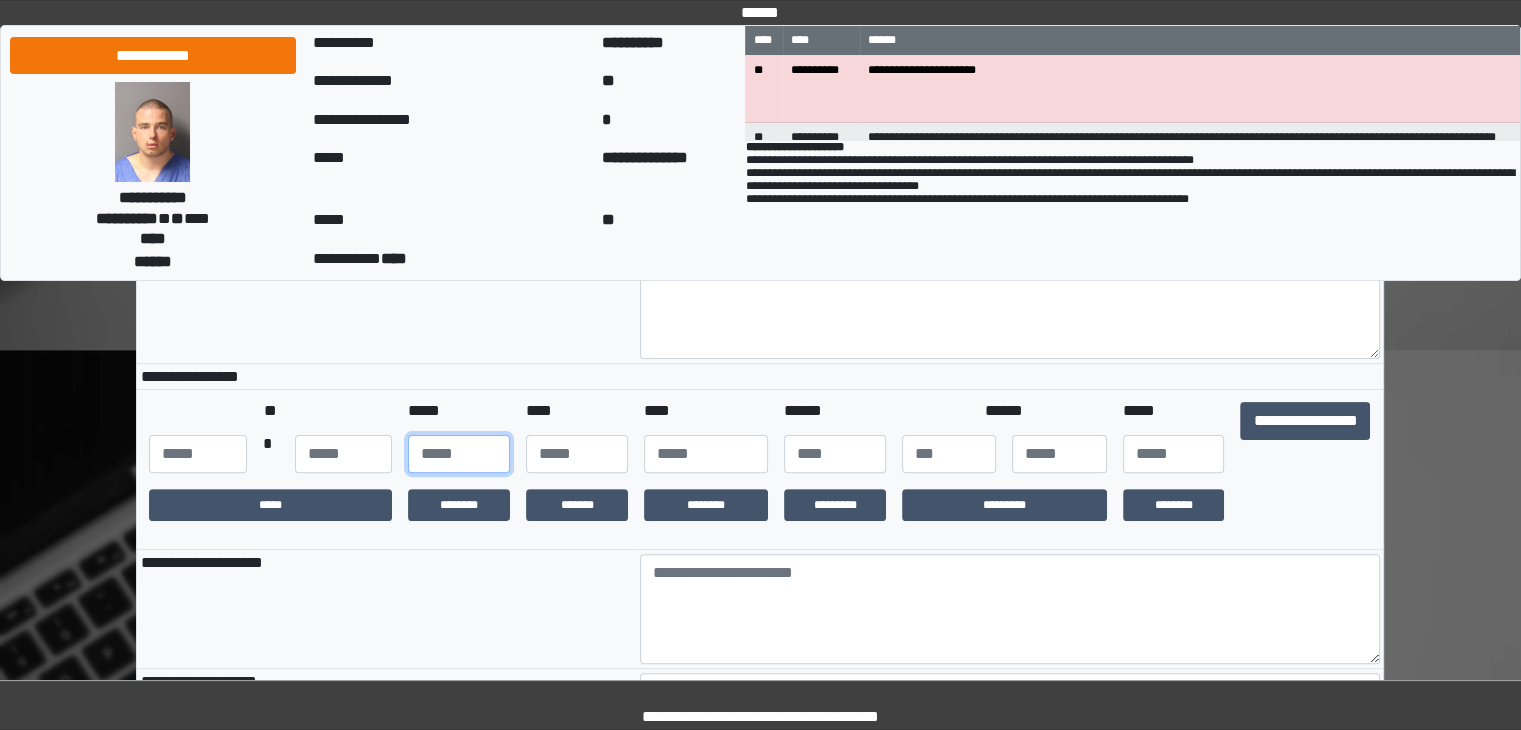 type on "**" 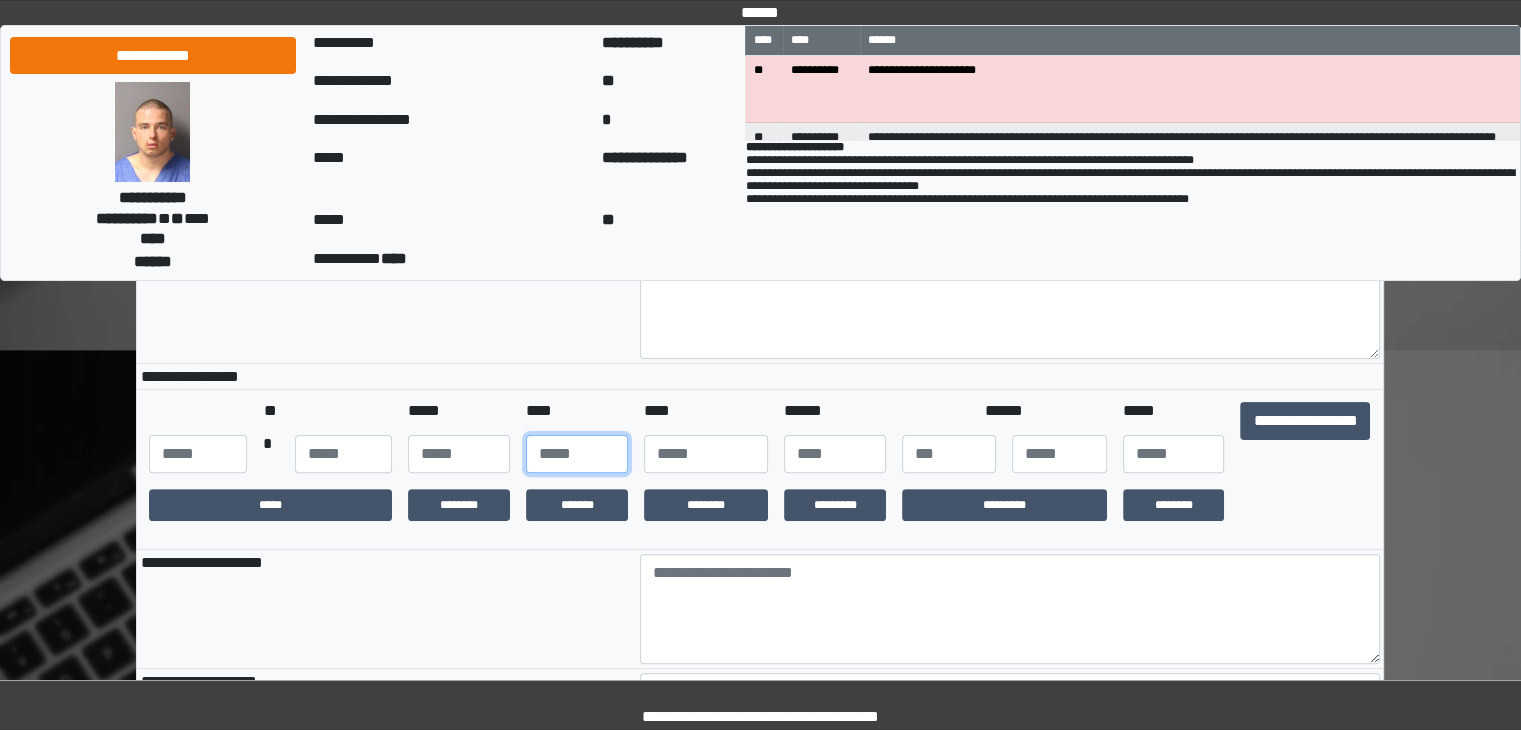 click at bounding box center (577, 454) 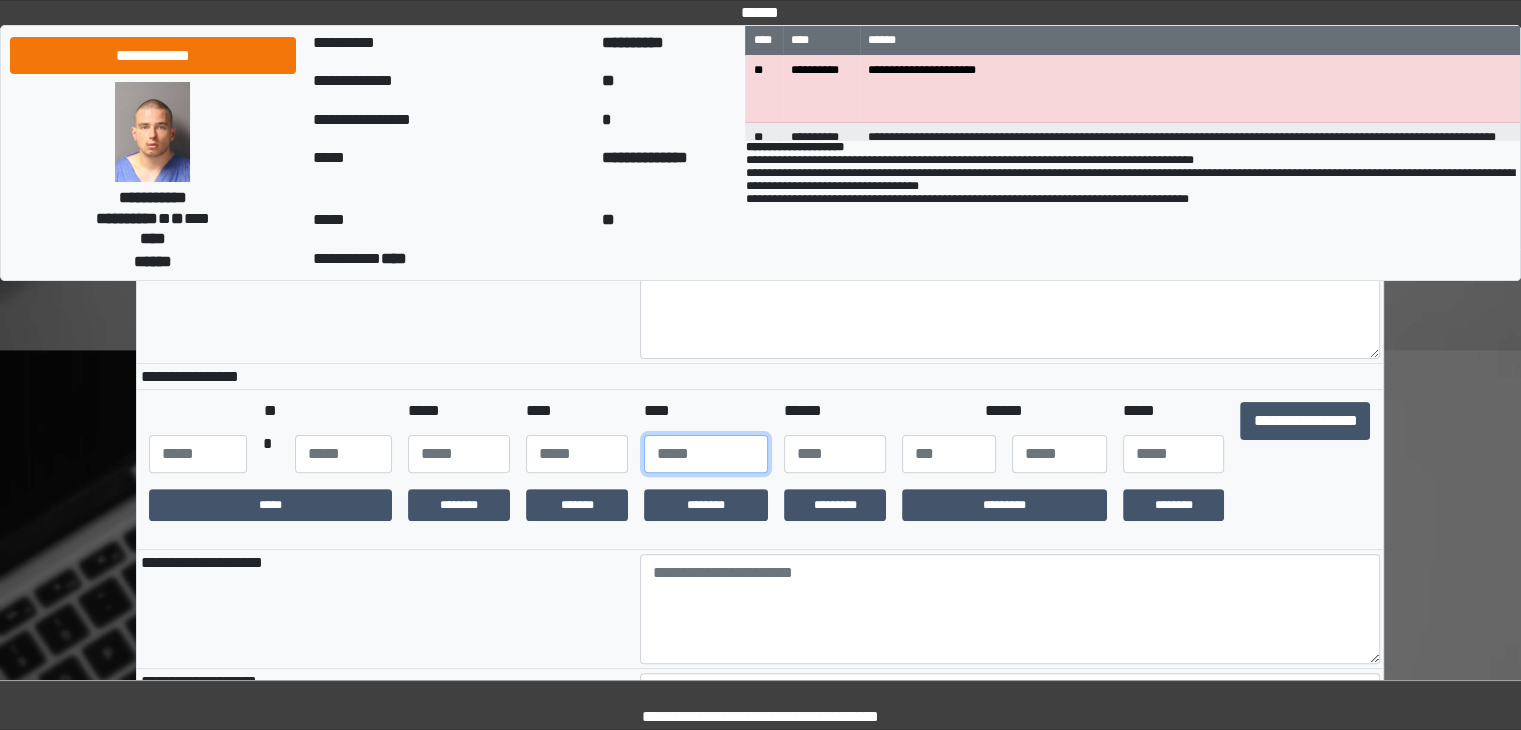 click at bounding box center [706, 454] 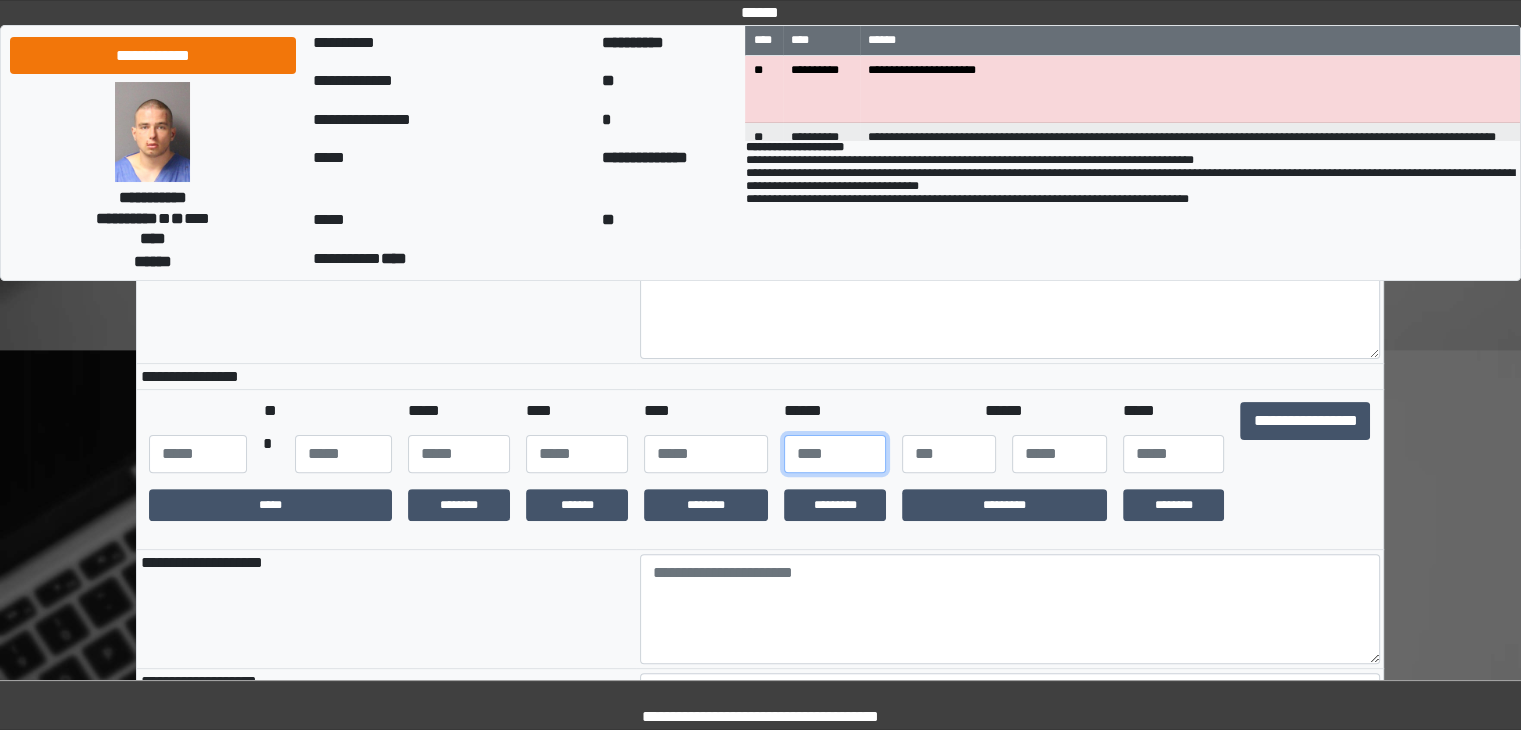 click at bounding box center (835, 454) 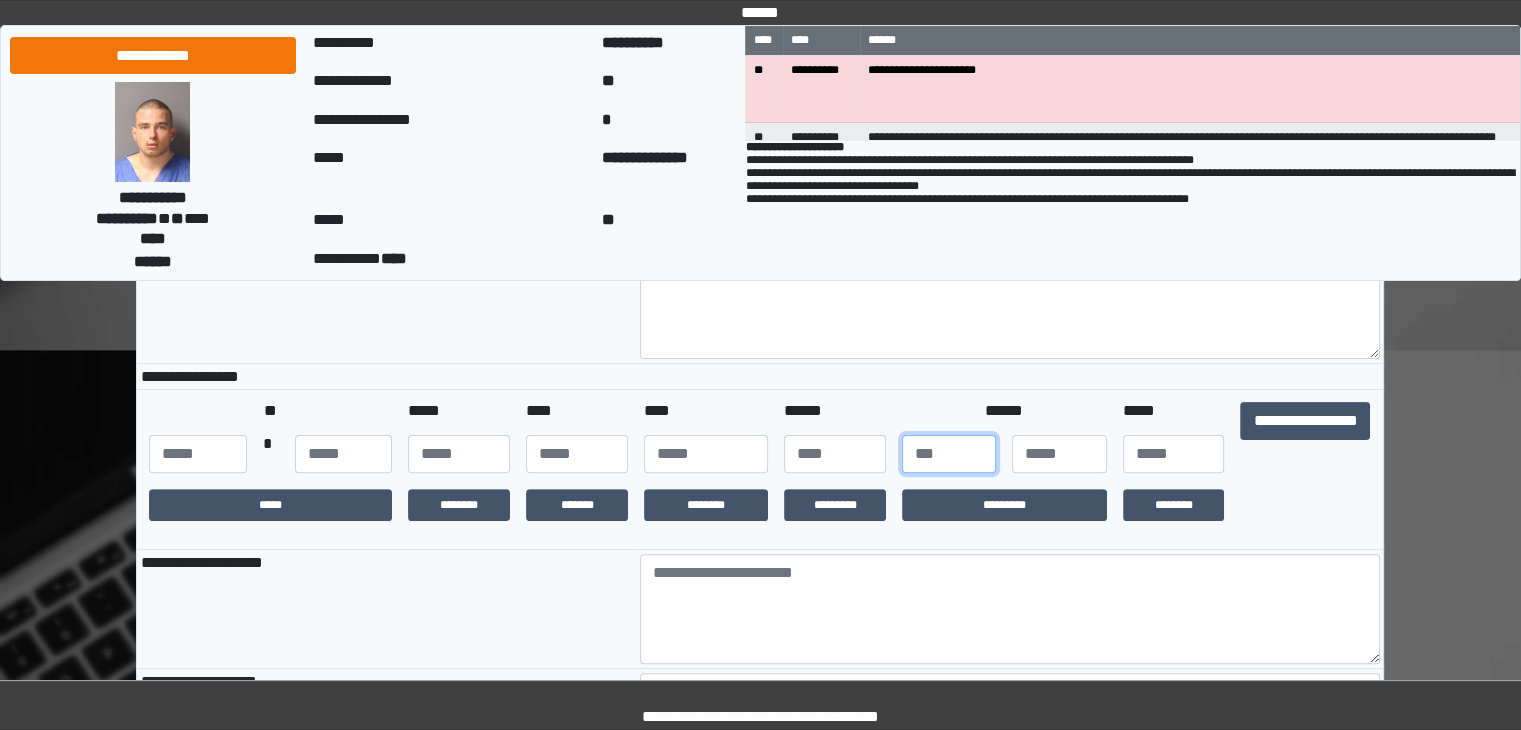 click at bounding box center (949, 454) 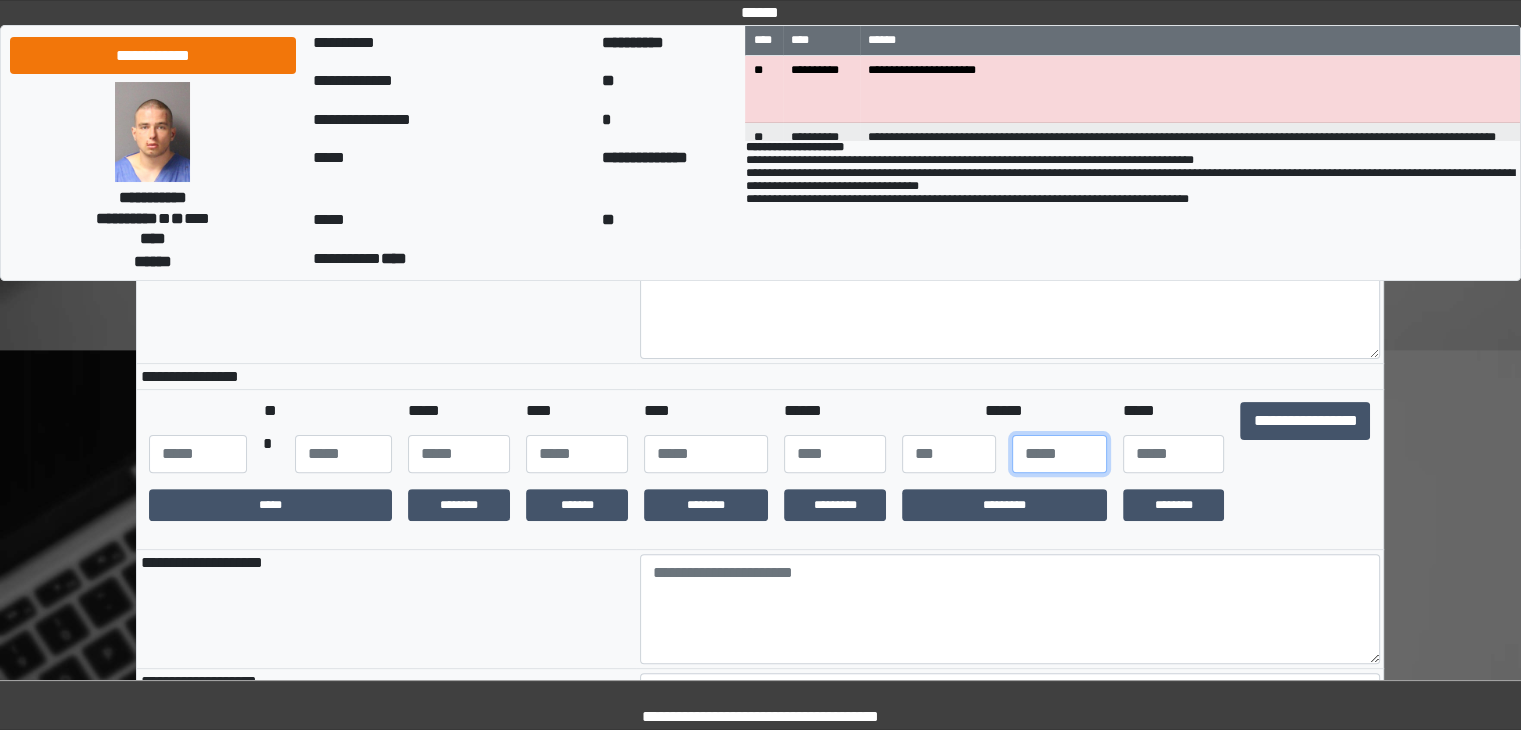 click at bounding box center [1059, 454] 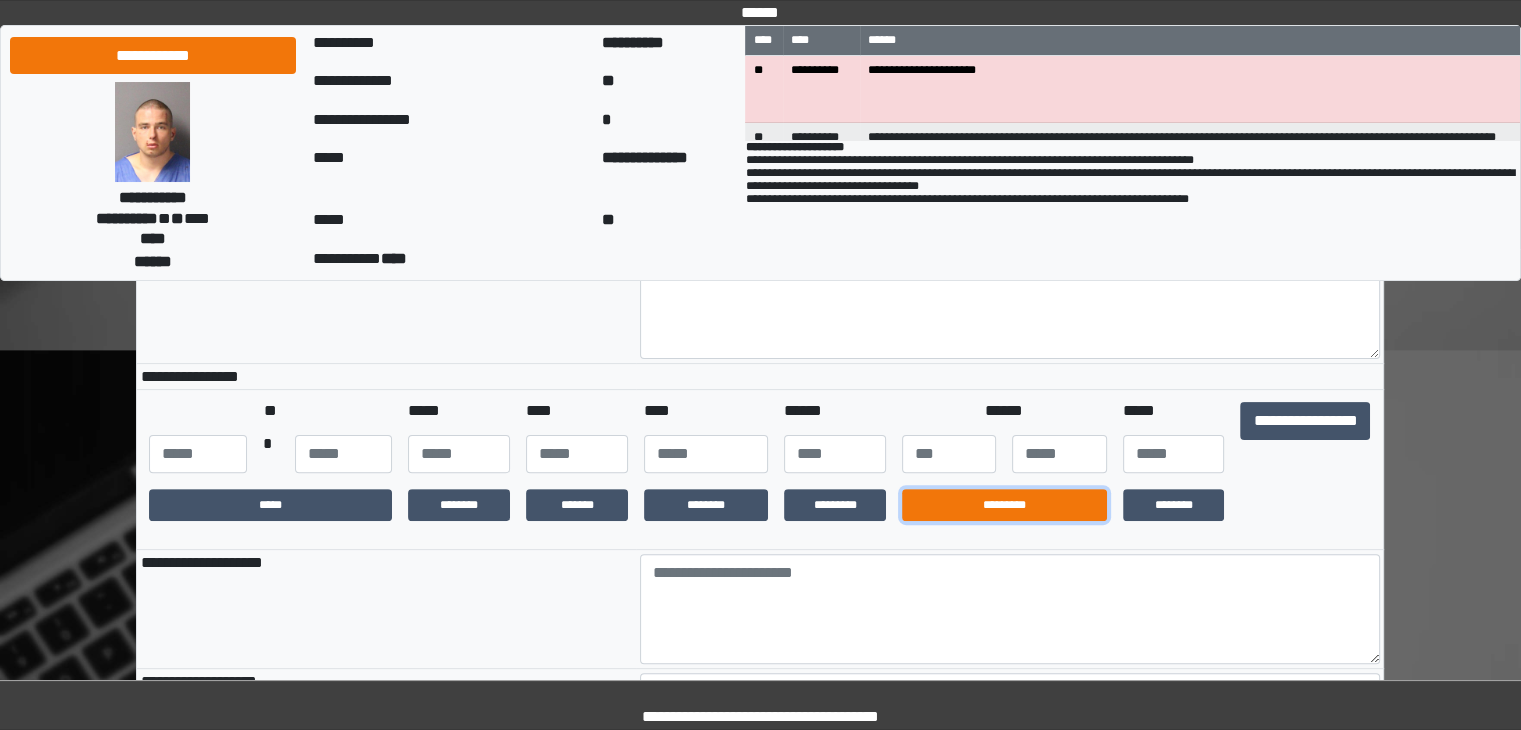 click on "*********" at bounding box center [1004, 505] 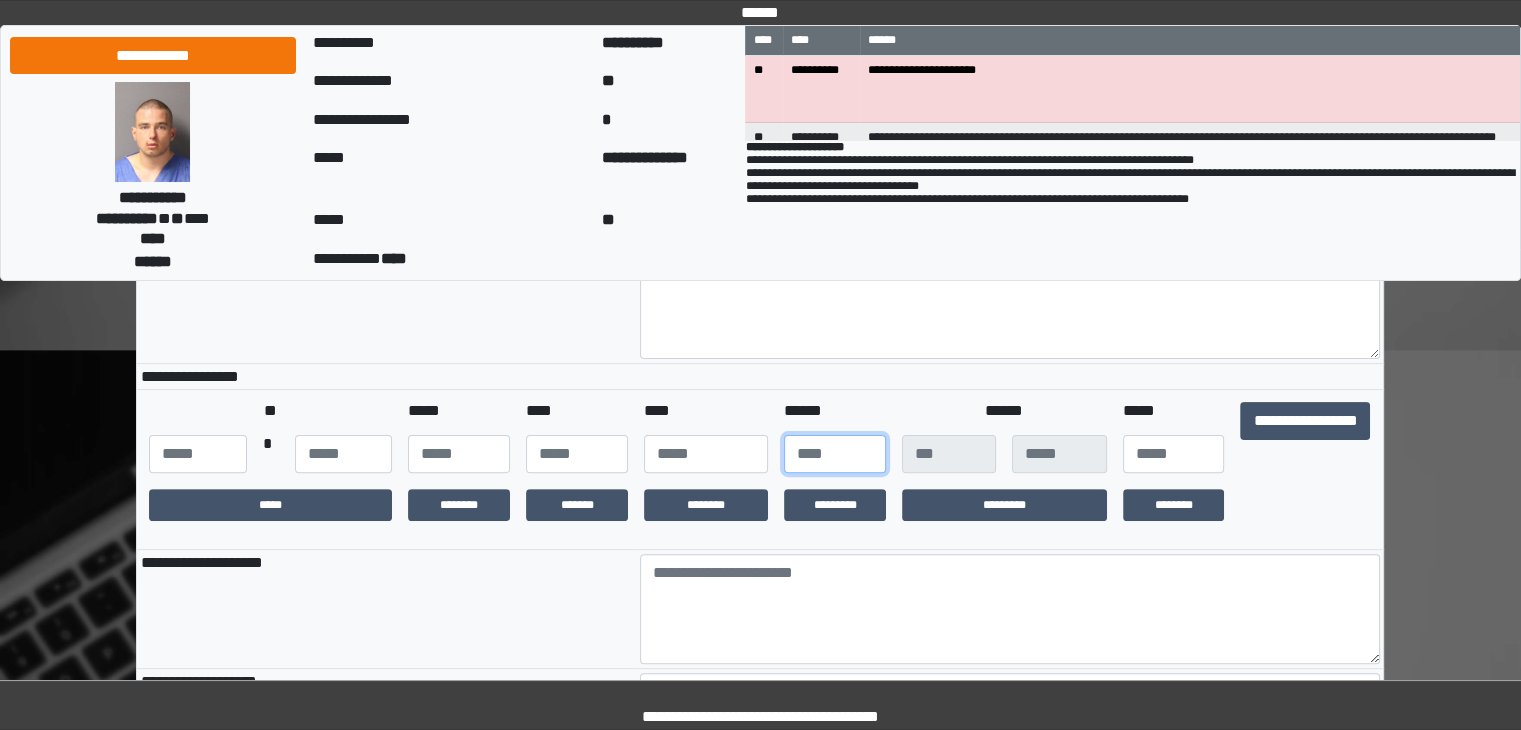 click at bounding box center [835, 454] 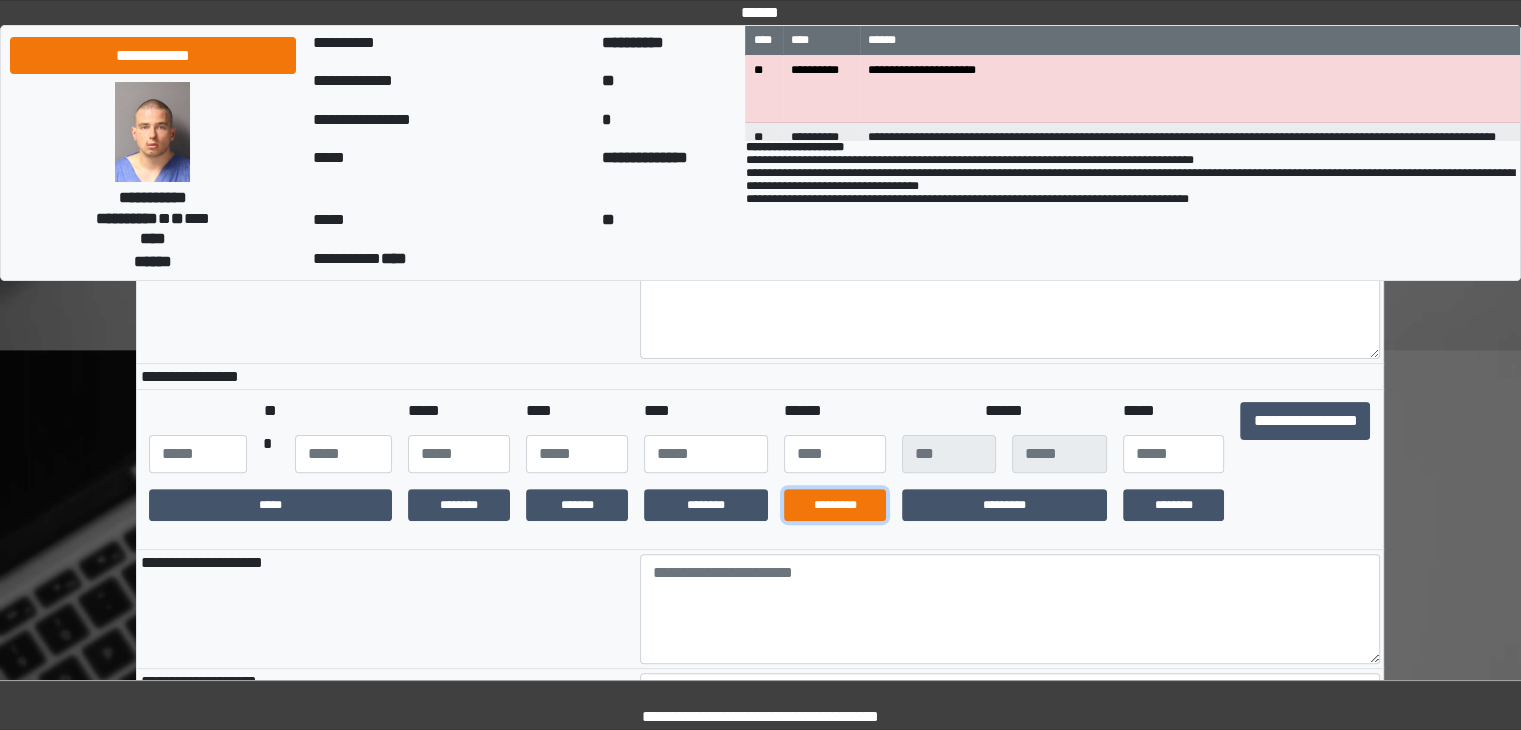 click on "*********" at bounding box center [835, 505] 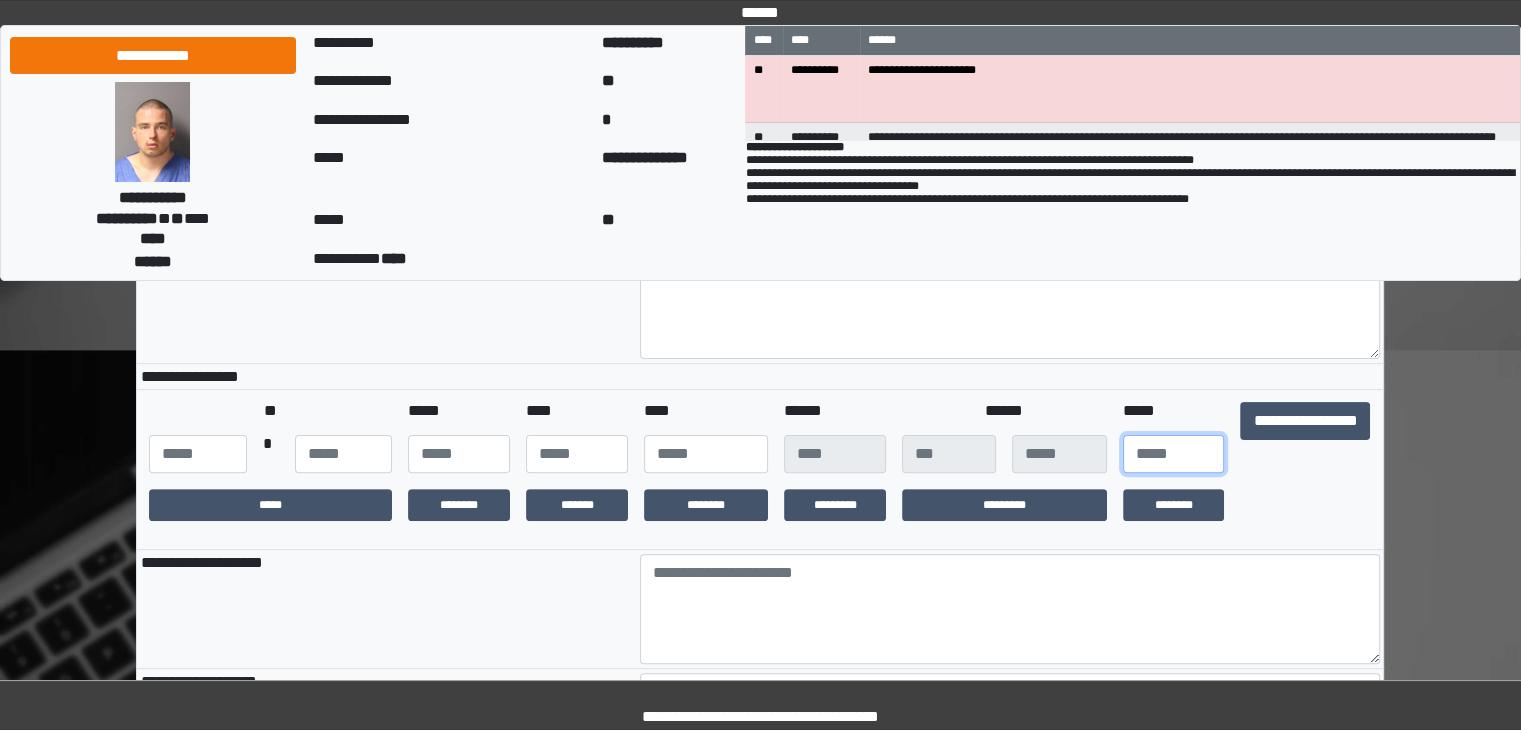 click at bounding box center [1174, 454] 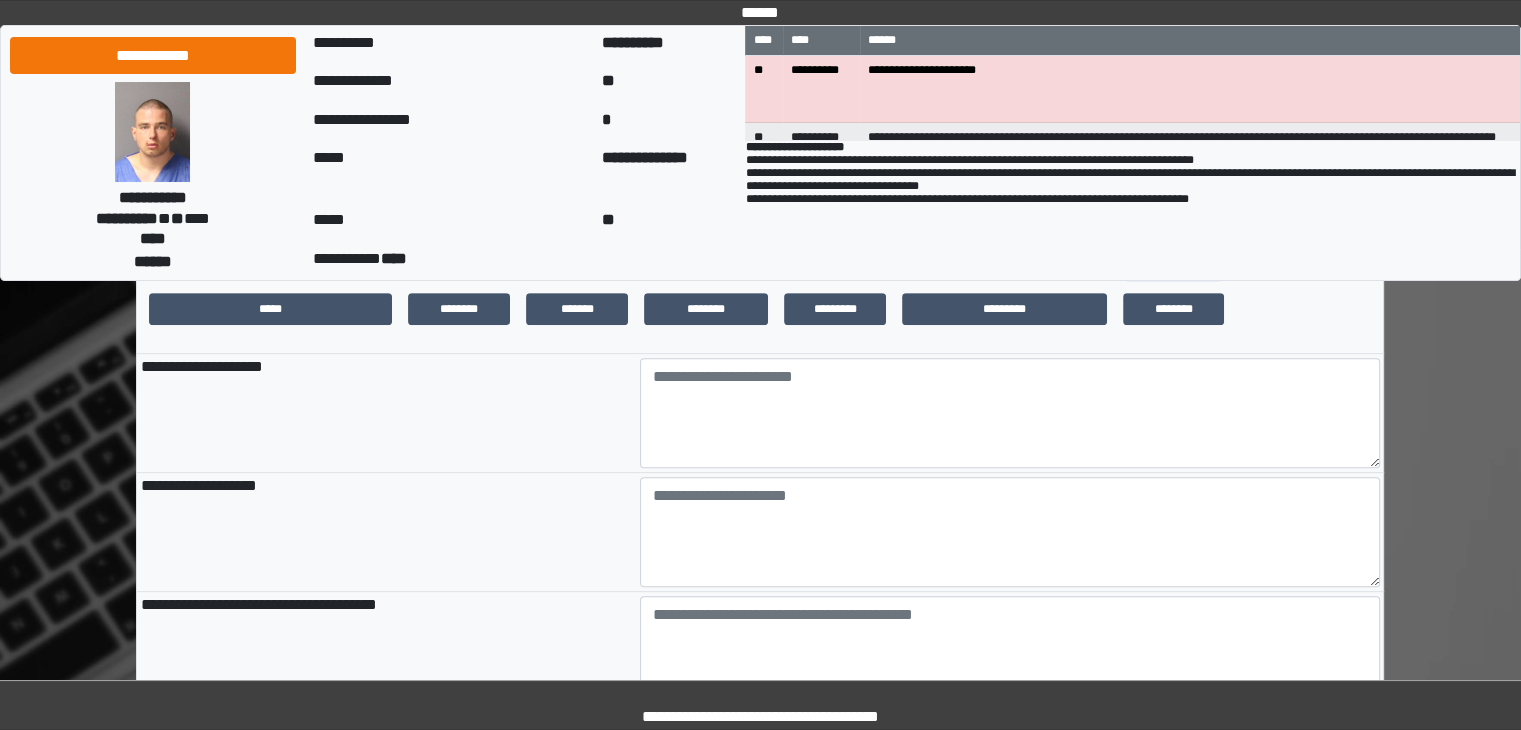 scroll, scrollTop: 700, scrollLeft: 0, axis: vertical 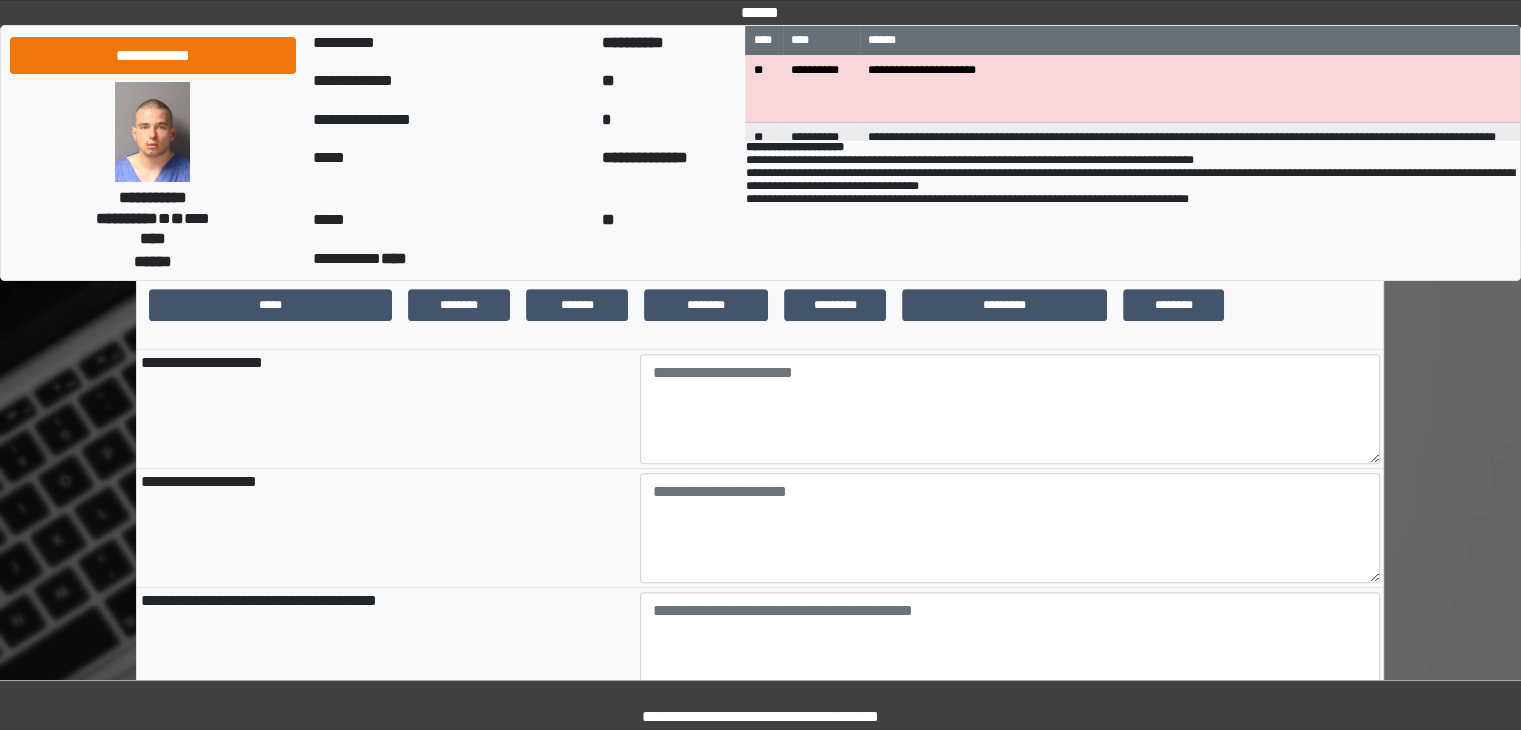 type on "**" 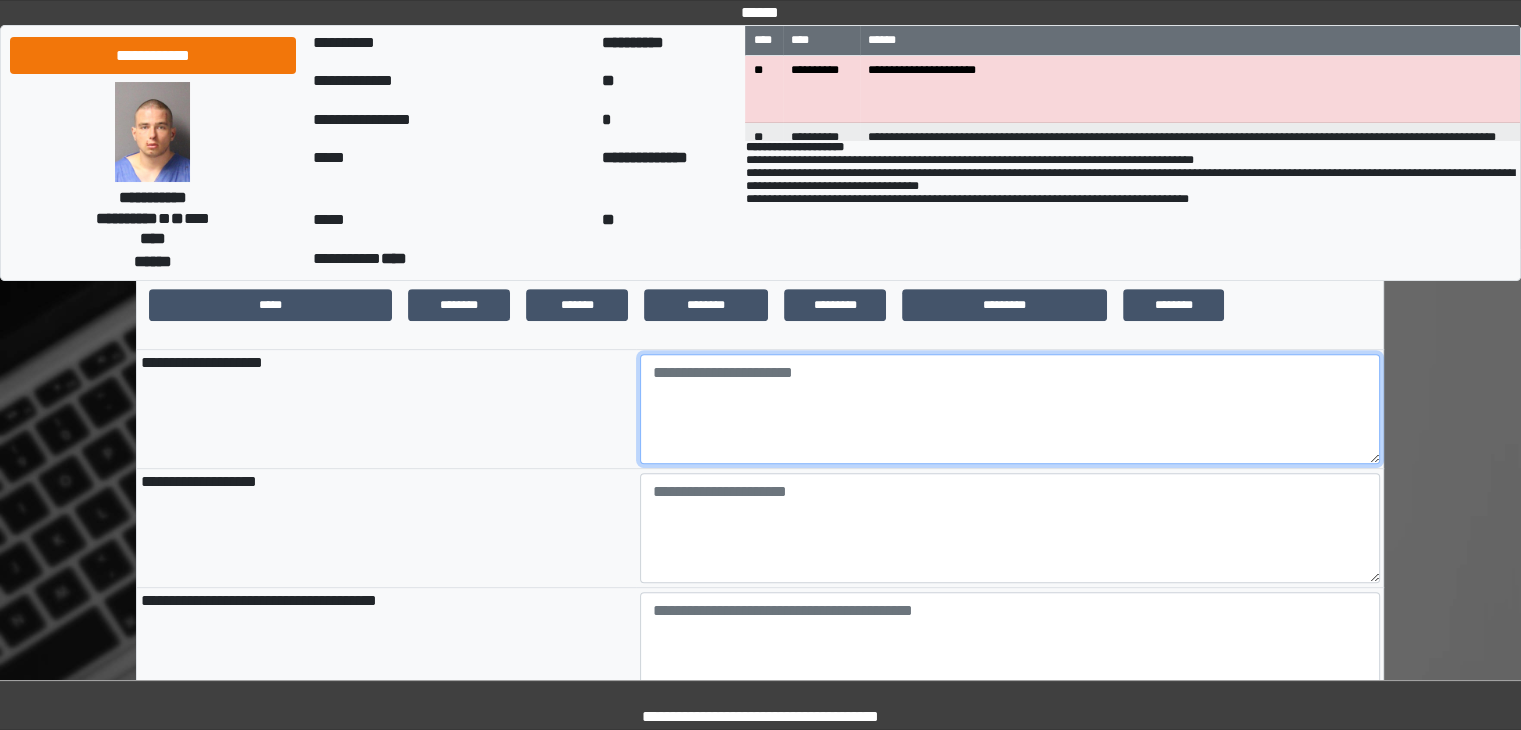 click at bounding box center [1010, 409] 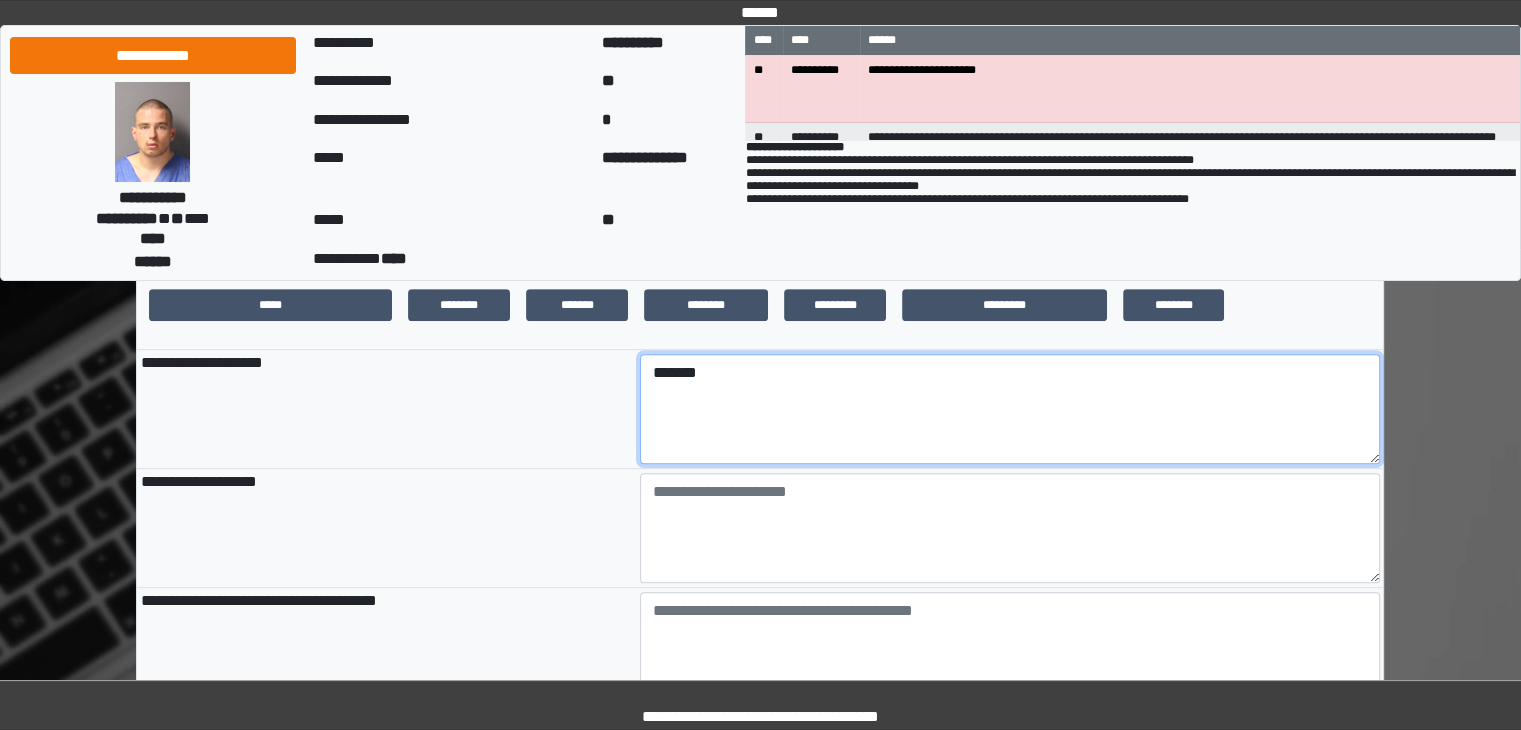click on "******" at bounding box center [1010, 409] 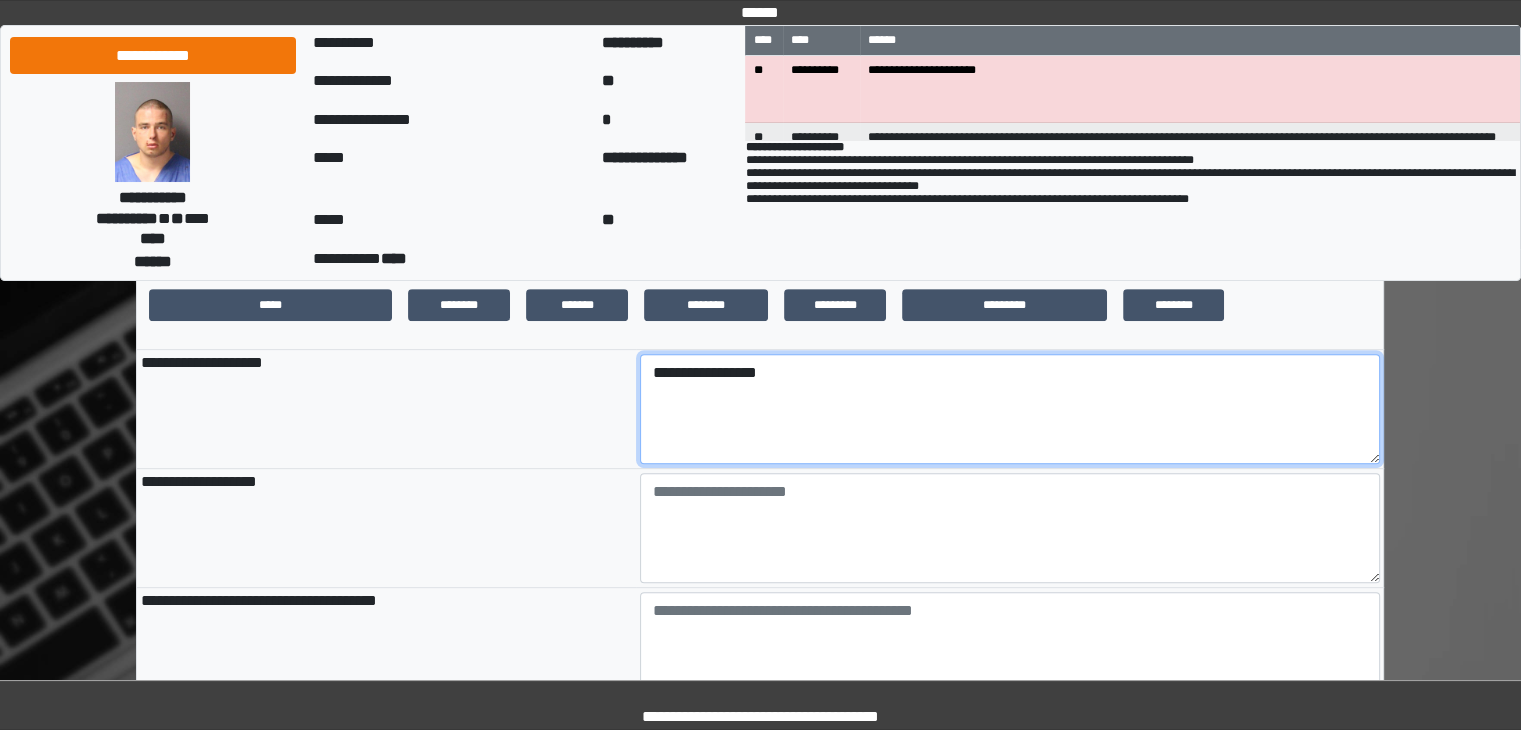 click on "**********" at bounding box center [1010, 409] 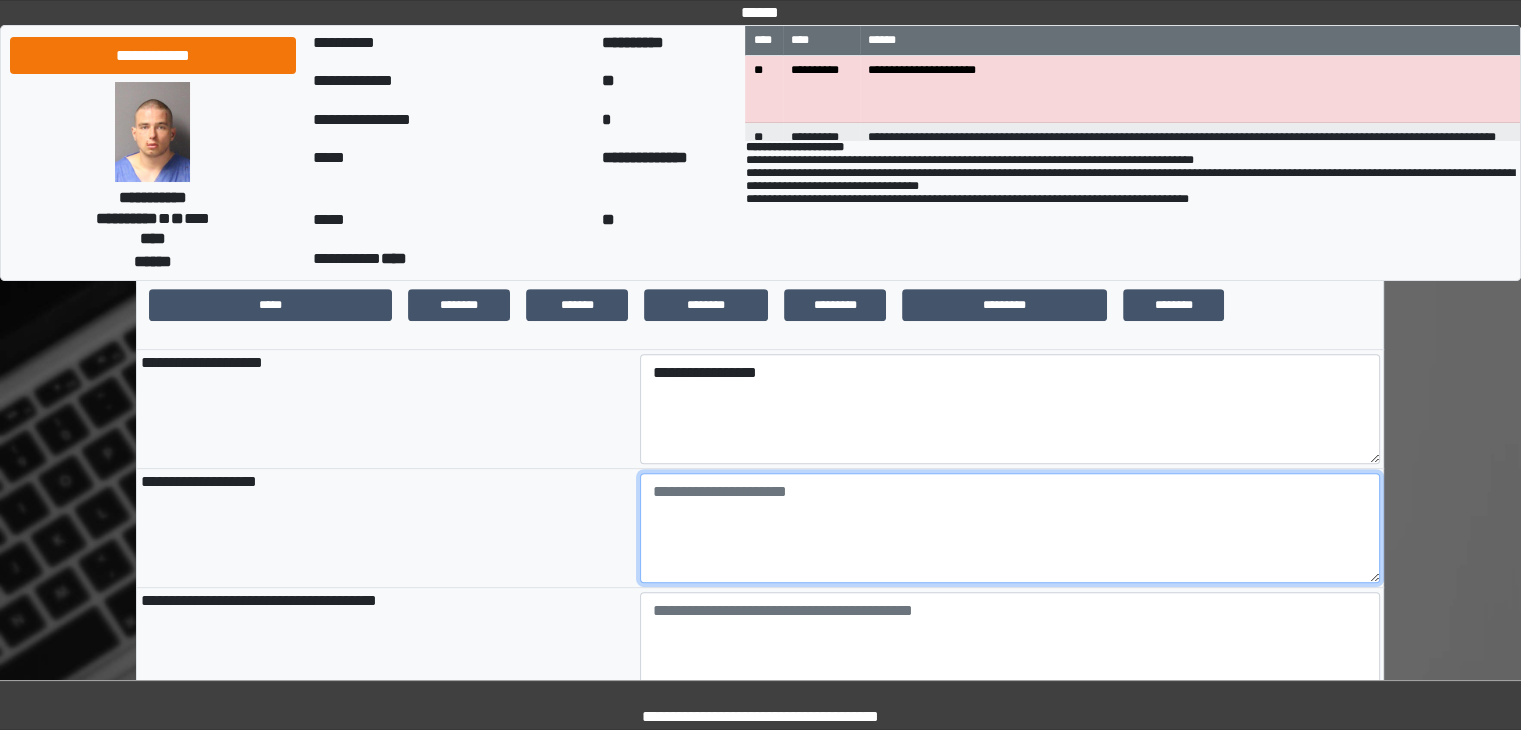 click at bounding box center (1010, 528) 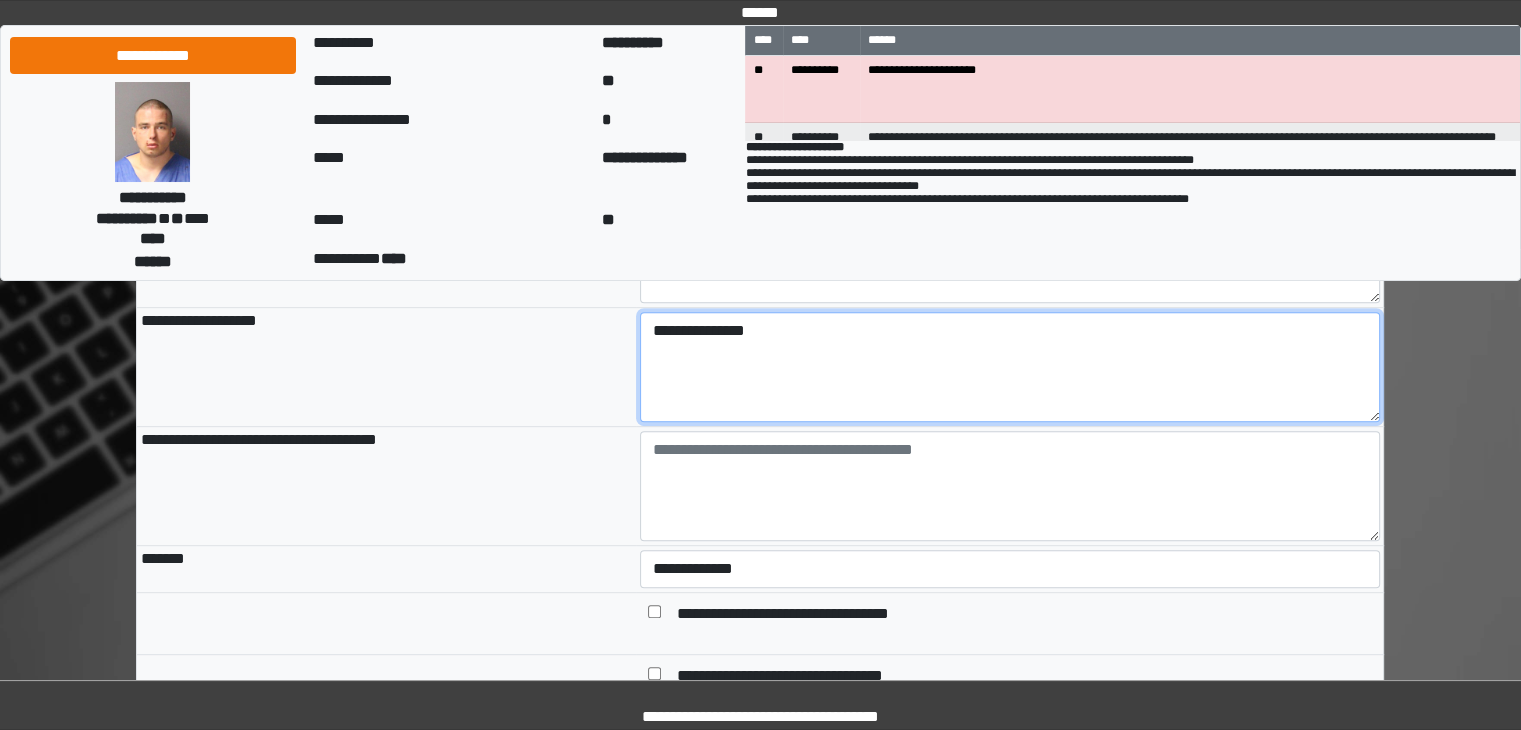 scroll, scrollTop: 900, scrollLeft: 0, axis: vertical 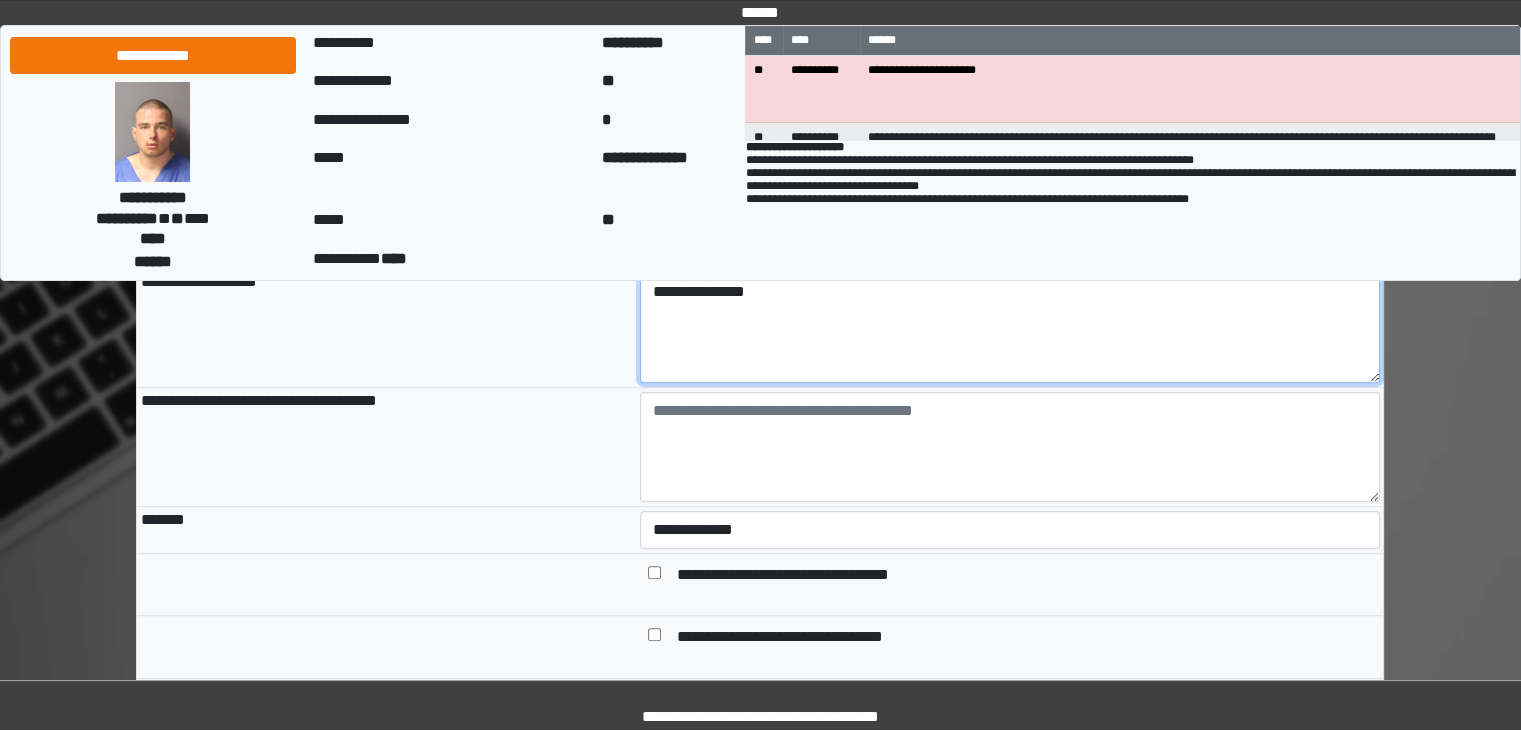 type on "**********" 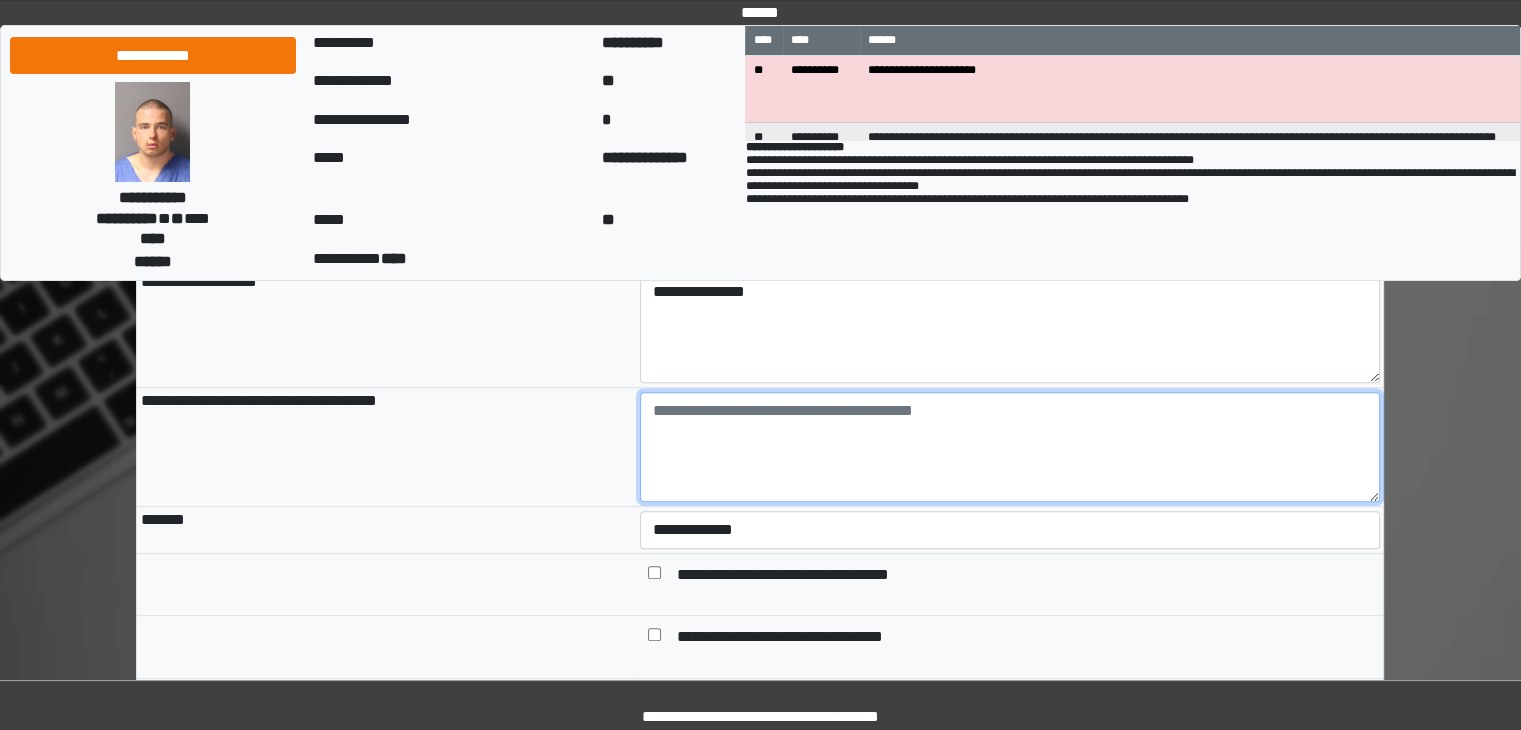 click at bounding box center [1010, 447] 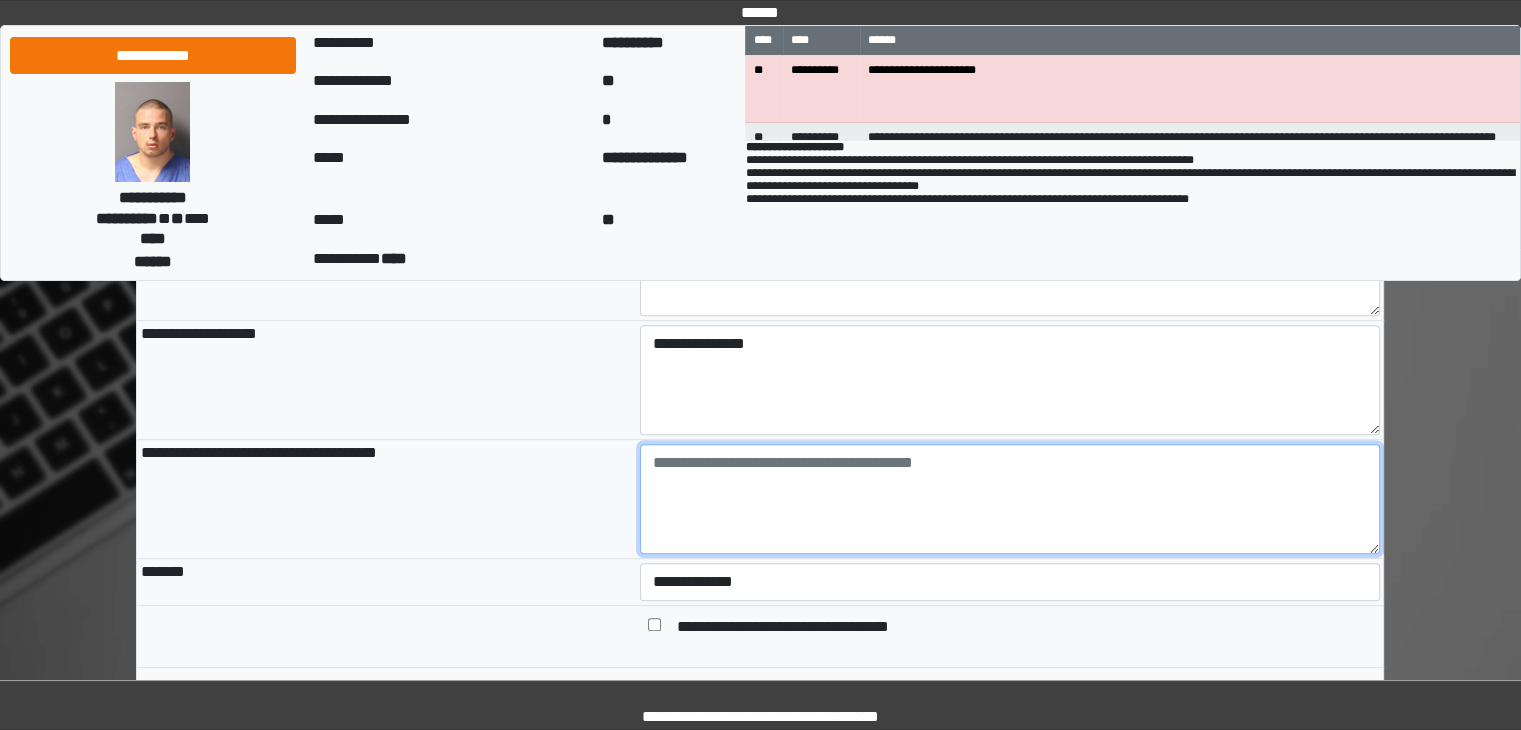 scroll, scrollTop: 800, scrollLeft: 0, axis: vertical 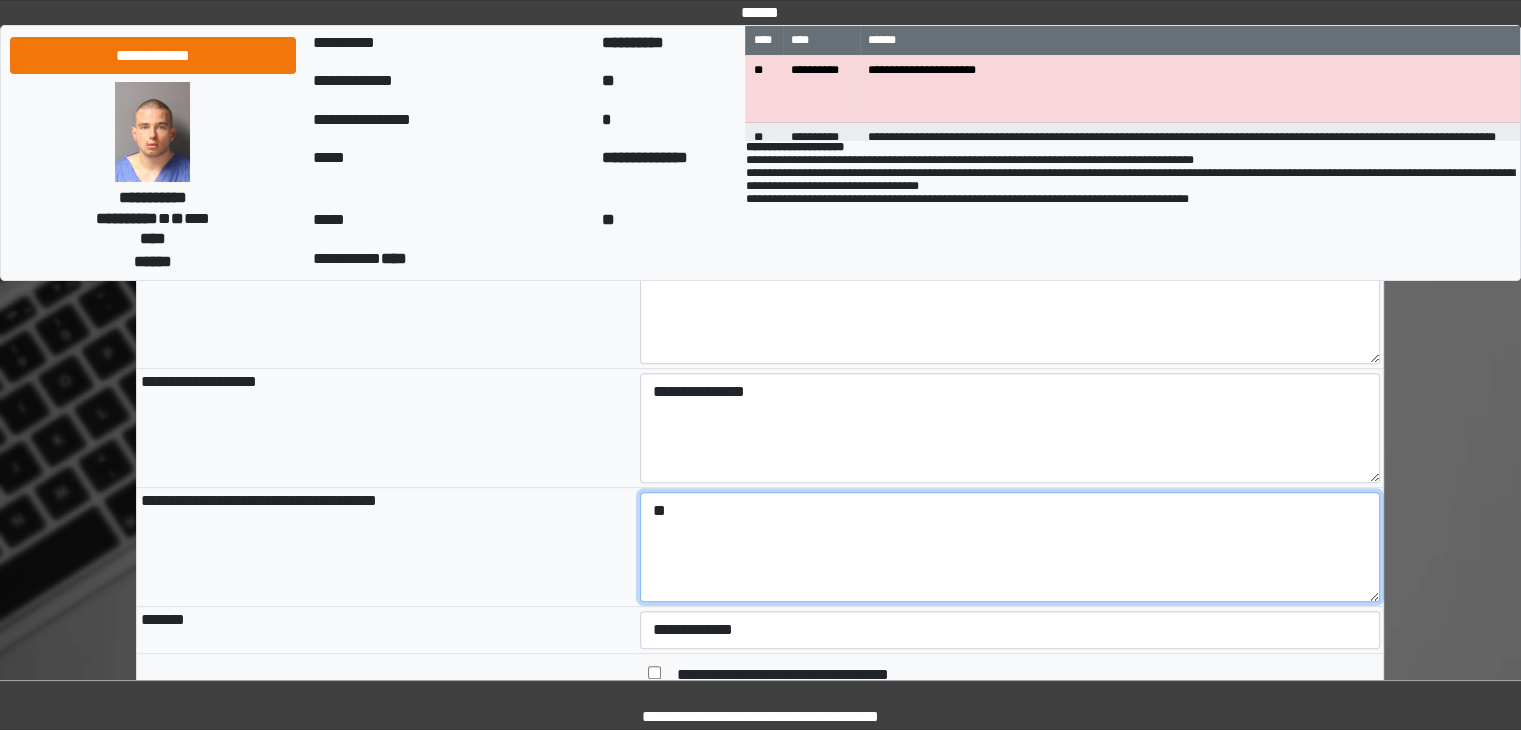 type on "*" 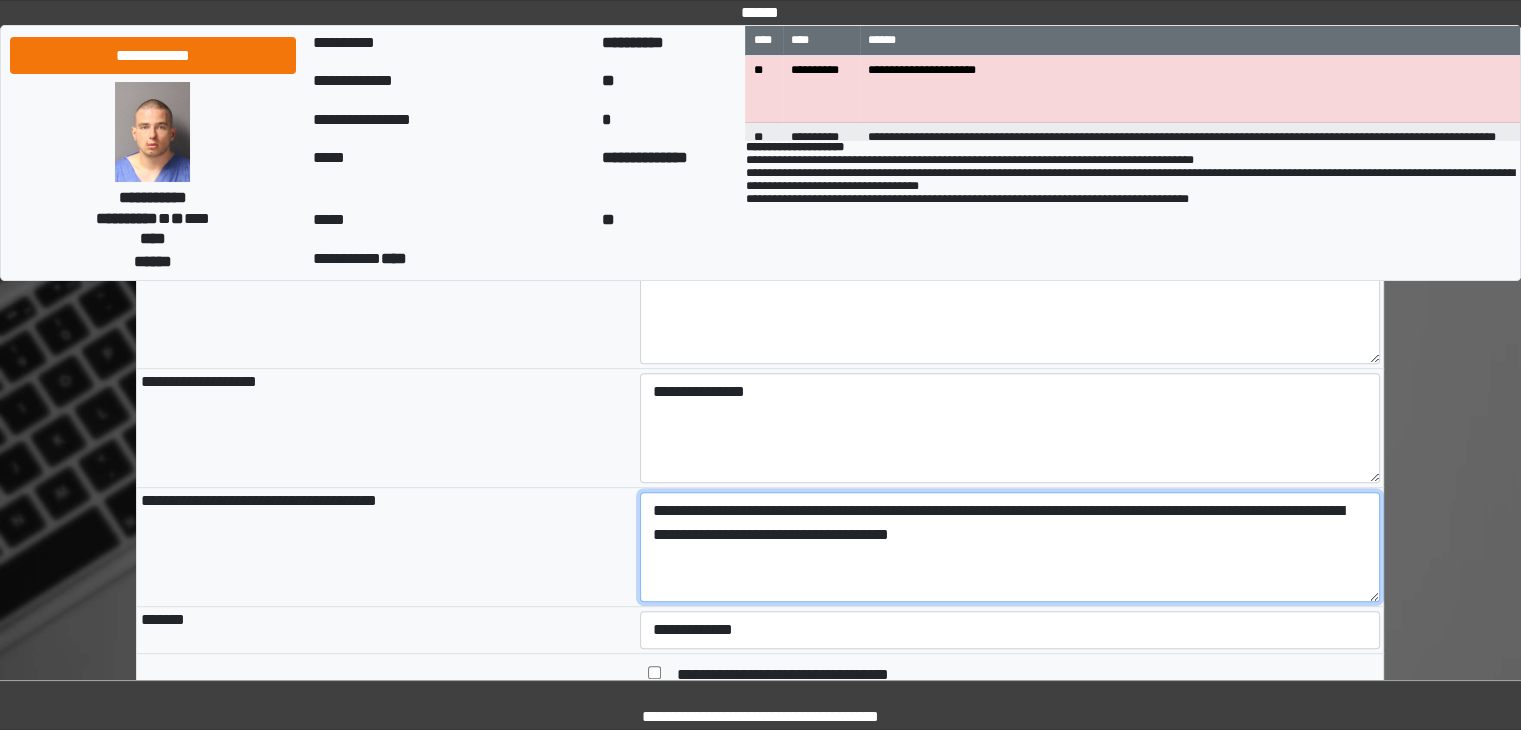 click on "**********" at bounding box center [1010, 547] 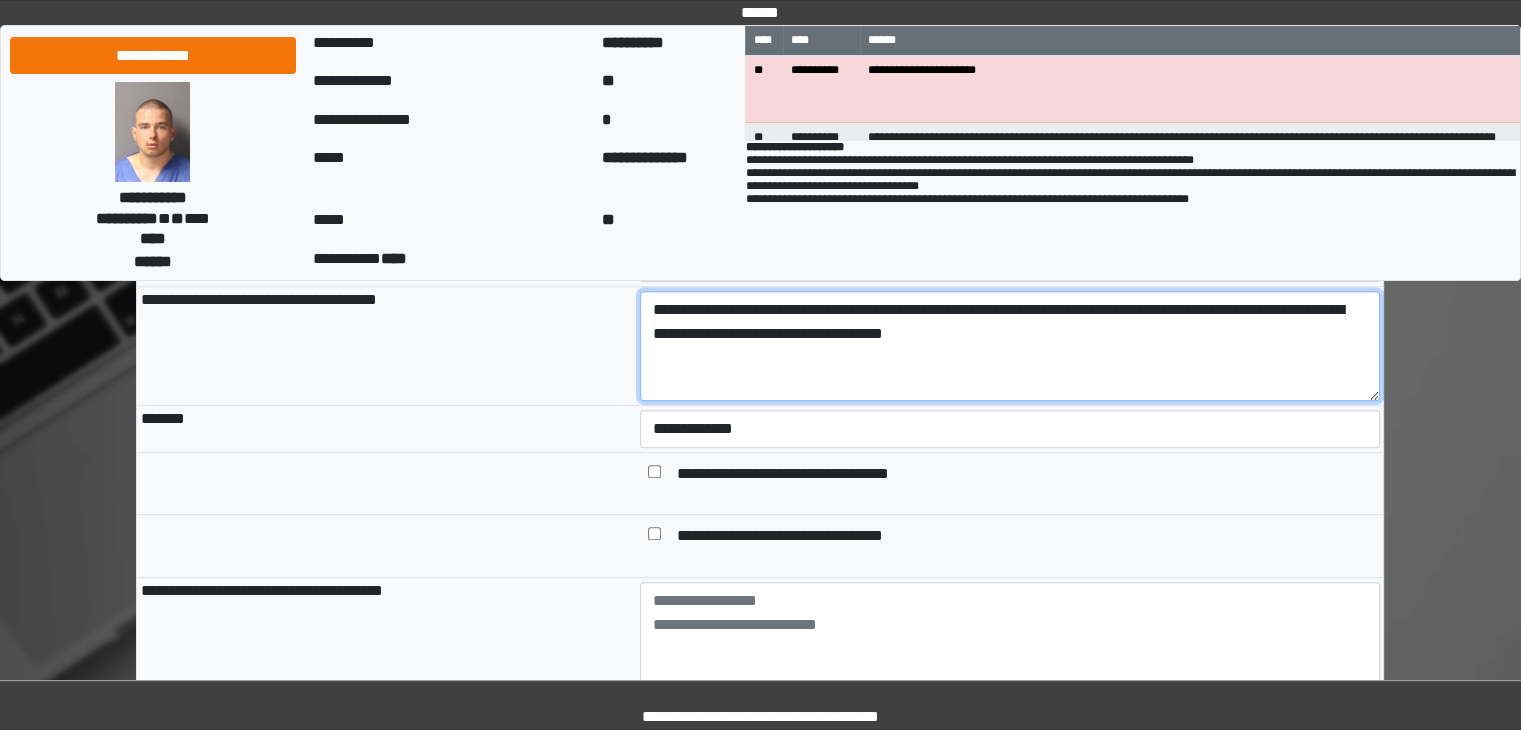 scroll, scrollTop: 1000, scrollLeft: 0, axis: vertical 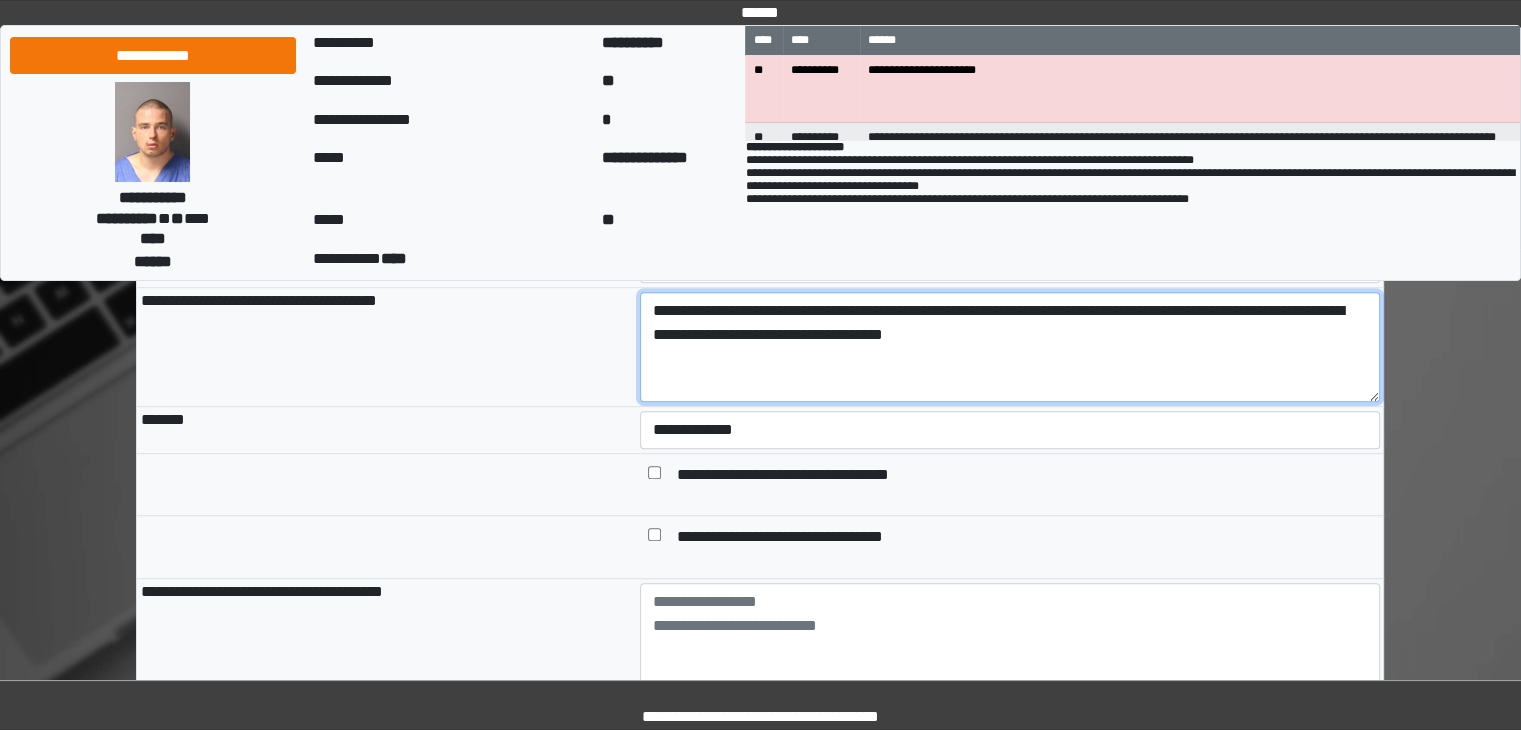 type on "**********" 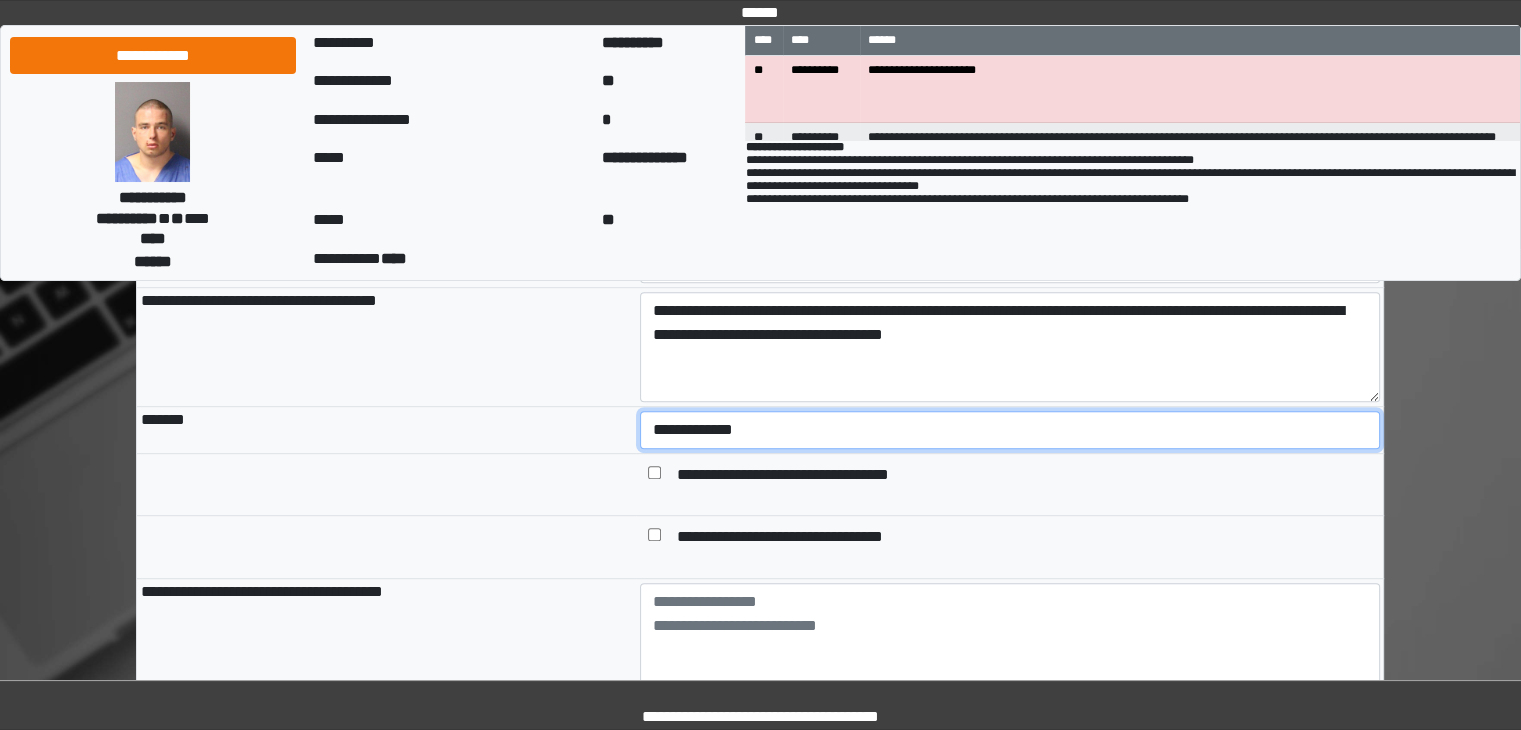 click on "**********" at bounding box center (1010, 430) 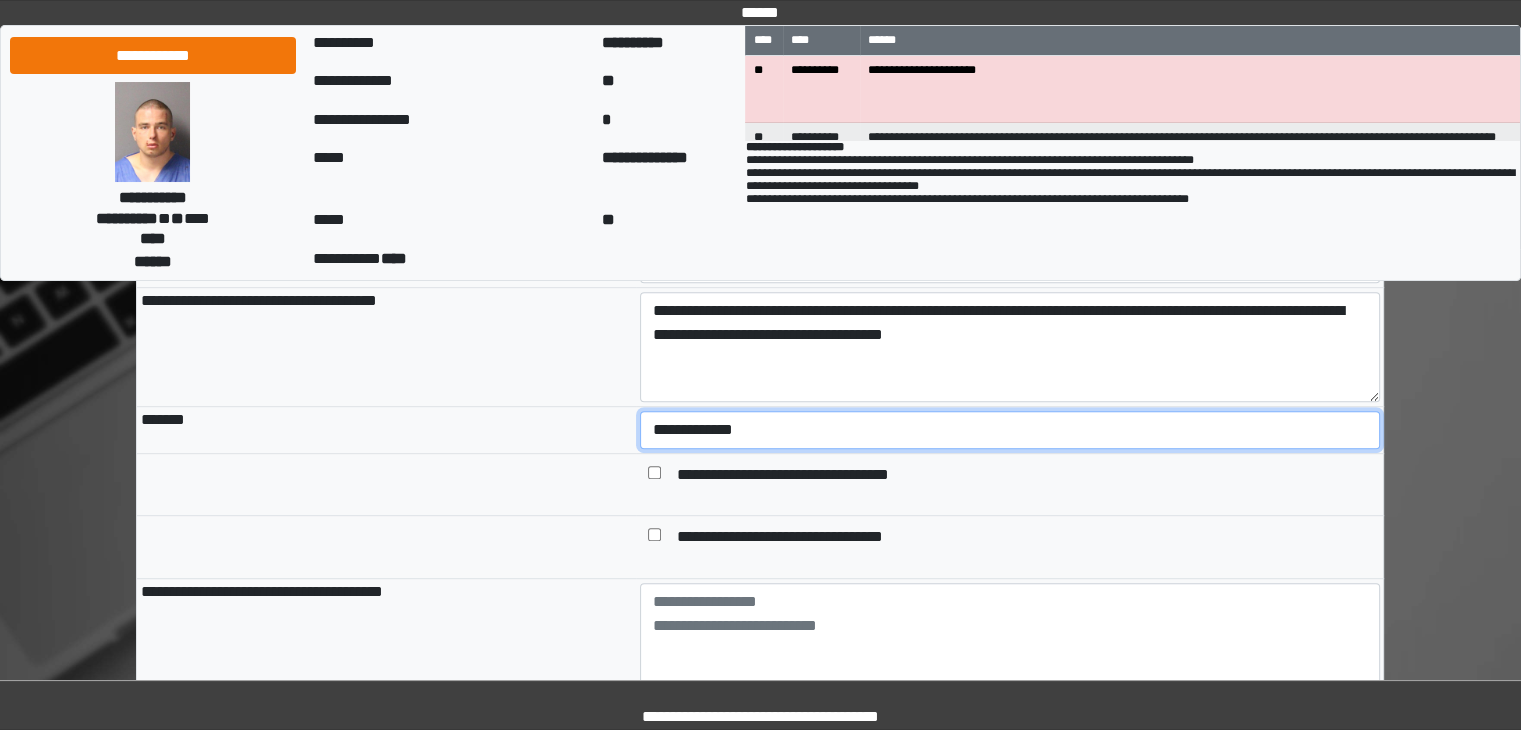 click on "**********" at bounding box center (1010, 430) 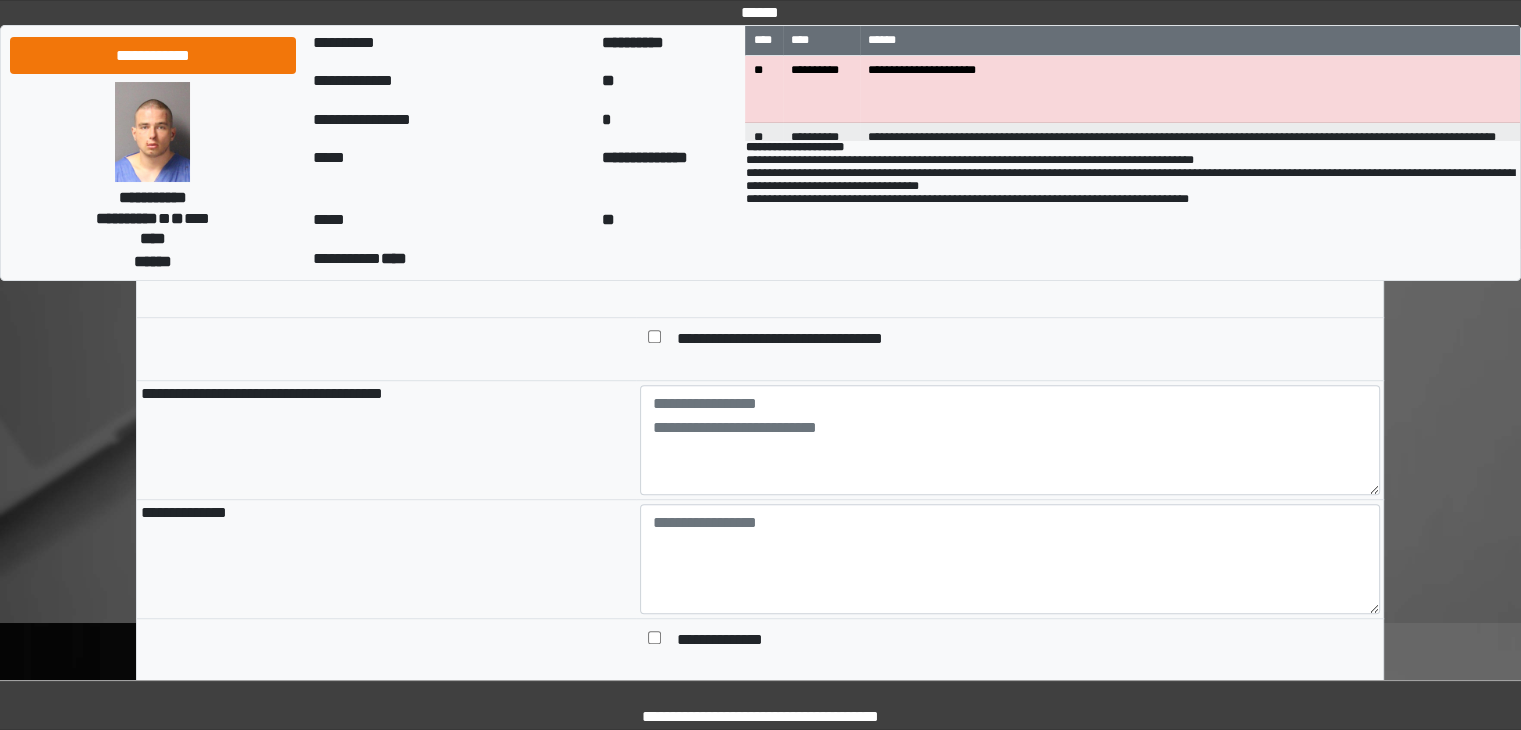 scroll, scrollTop: 1200, scrollLeft: 0, axis: vertical 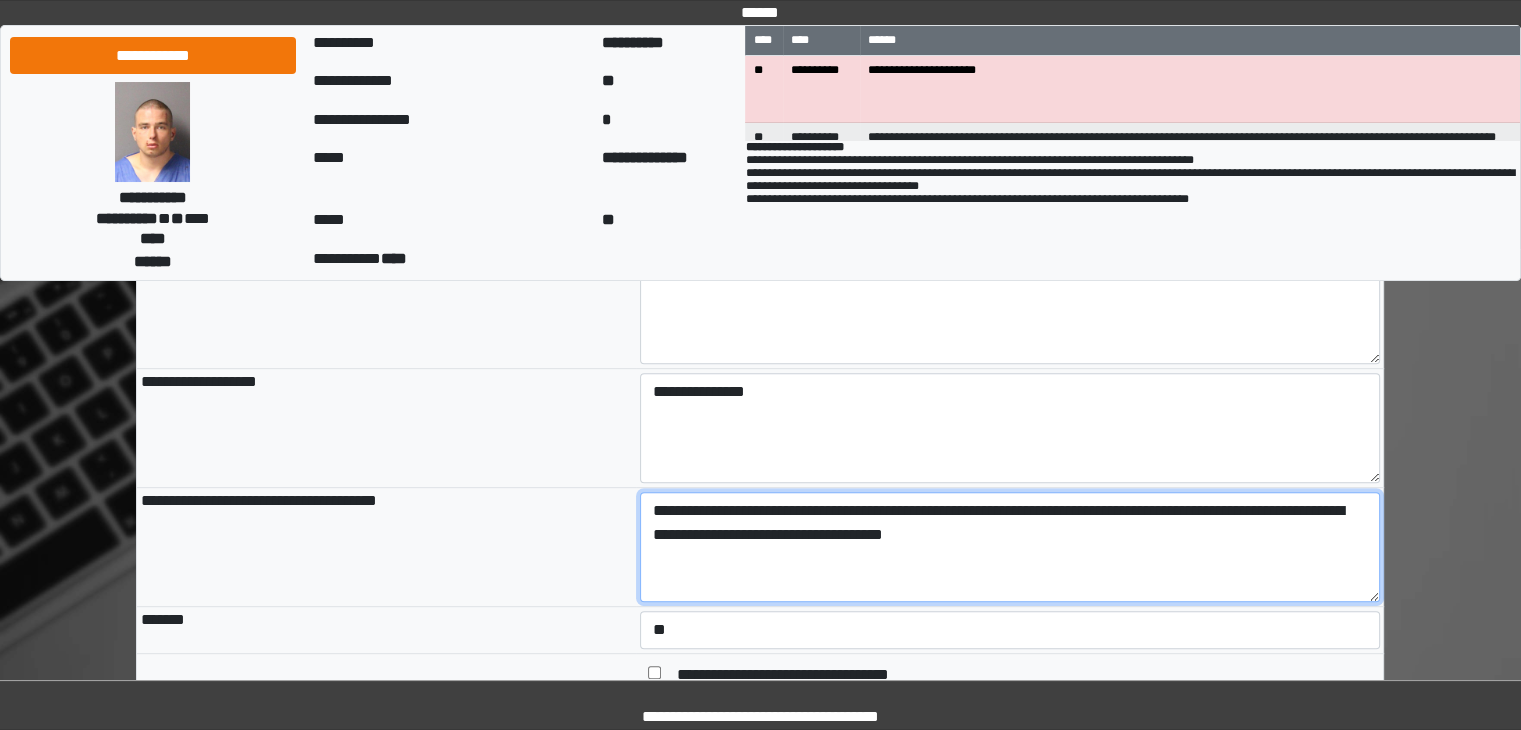 drag, startPoint x: 650, startPoint y: 510, endPoint x: 1060, endPoint y: 574, distance: 414.96506 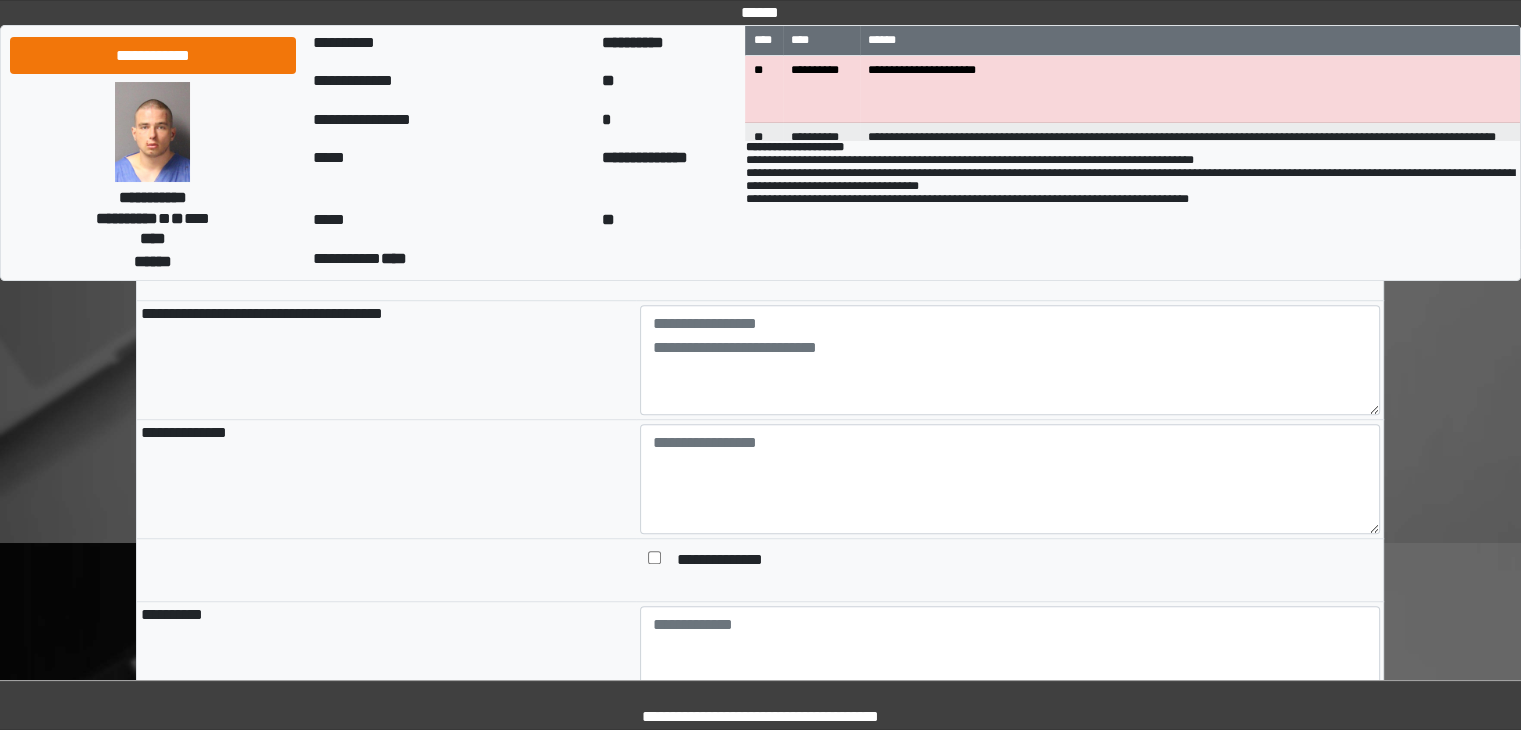 scroll, scrollTop: 1300, scrollLeft: 0, axis: vertical 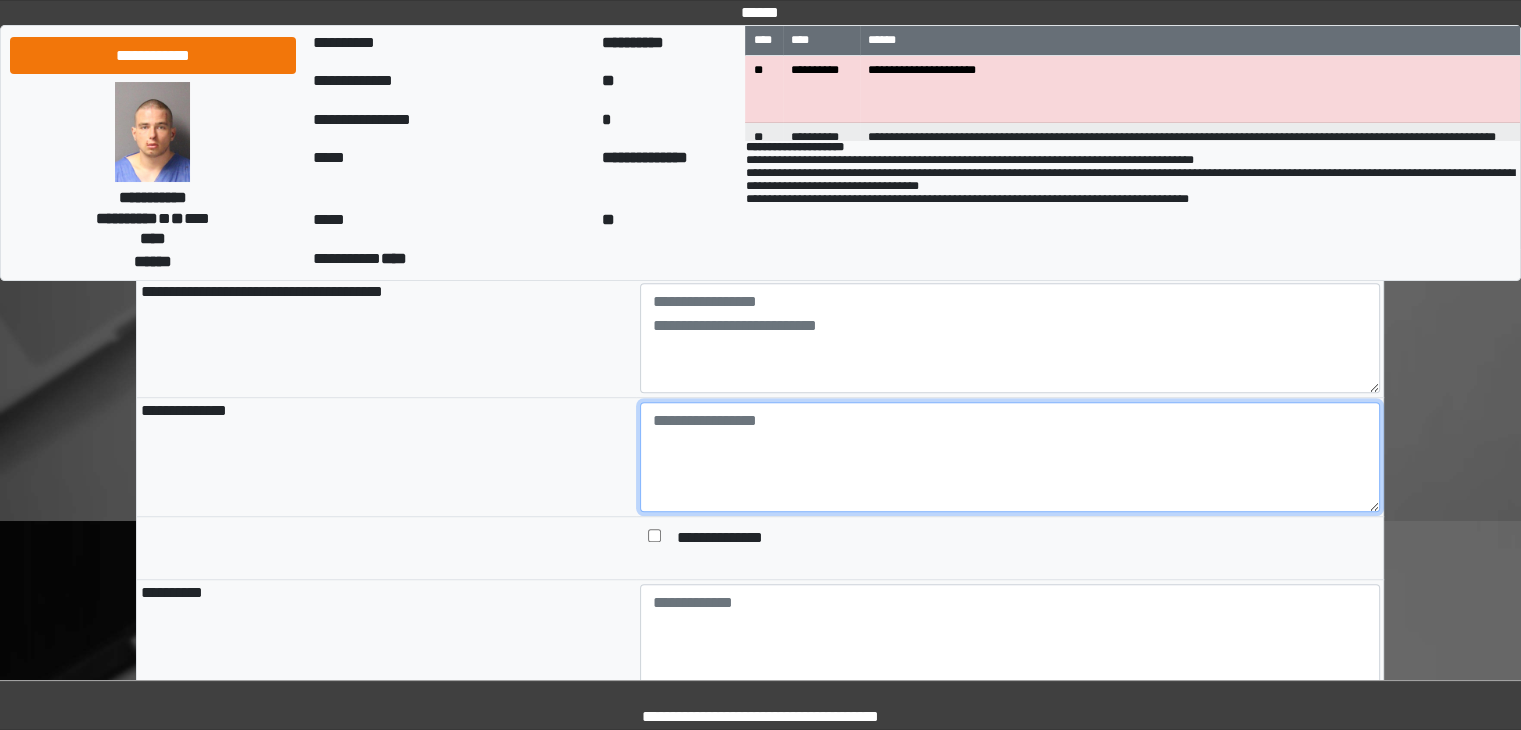 click at bounding box center [1010, 457] 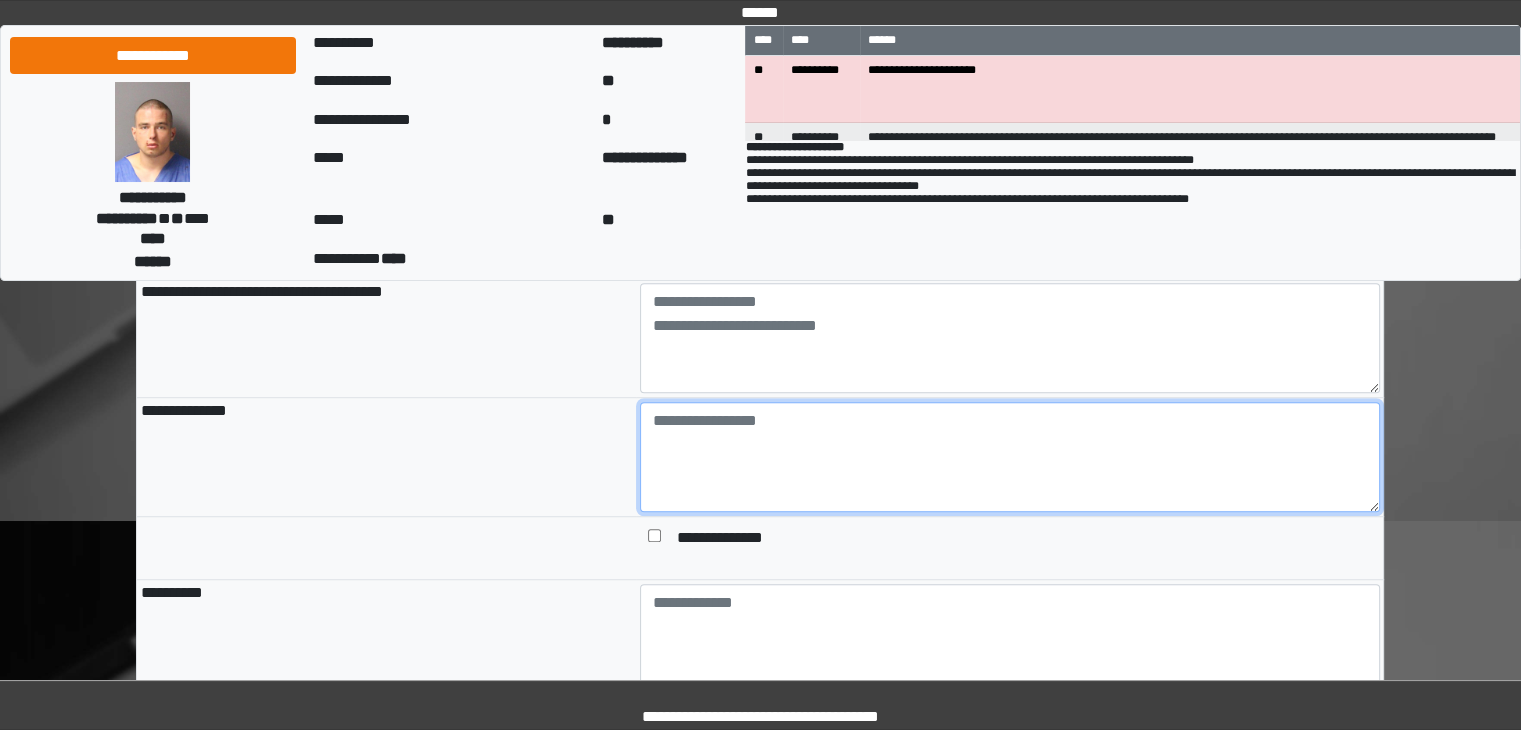 paste on "**********" 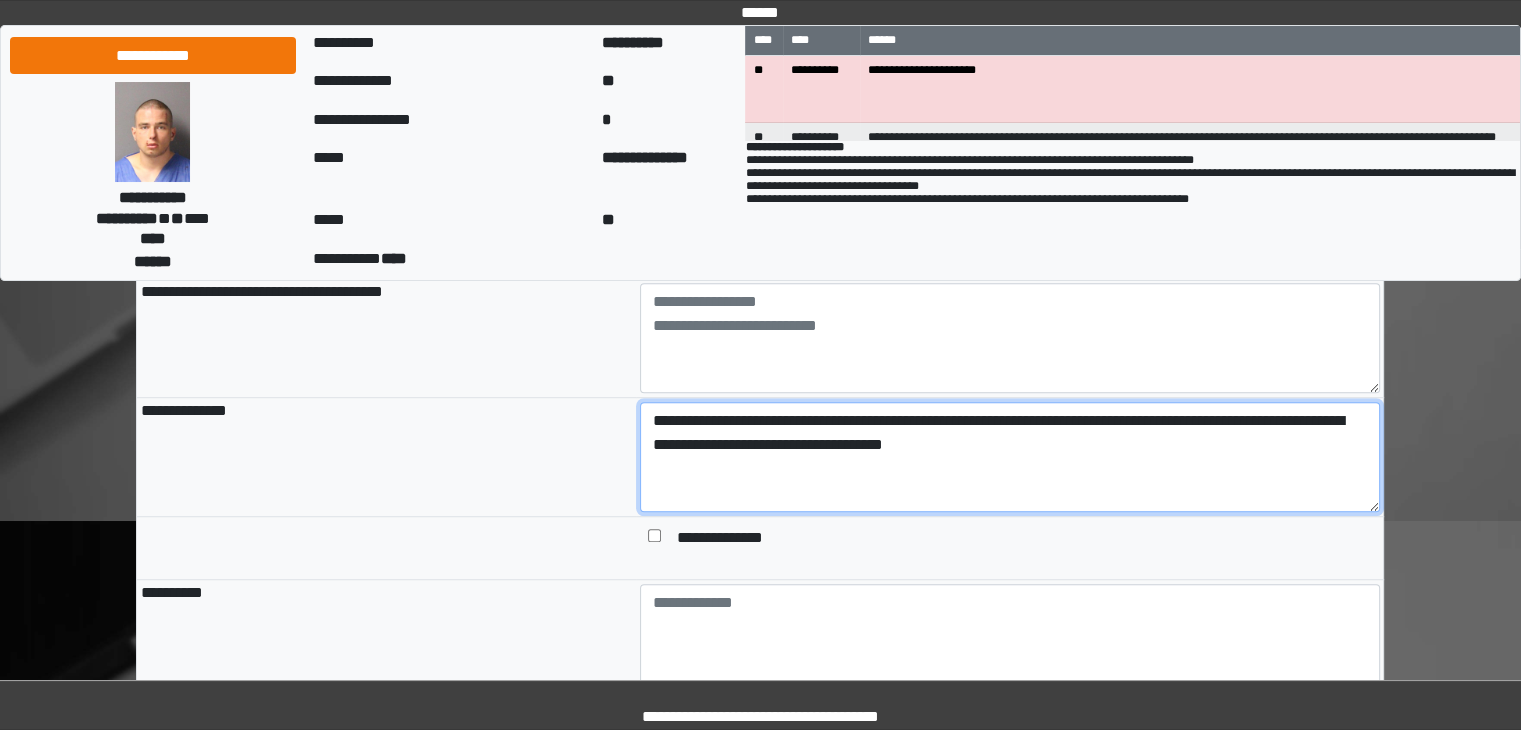 type on "**********" 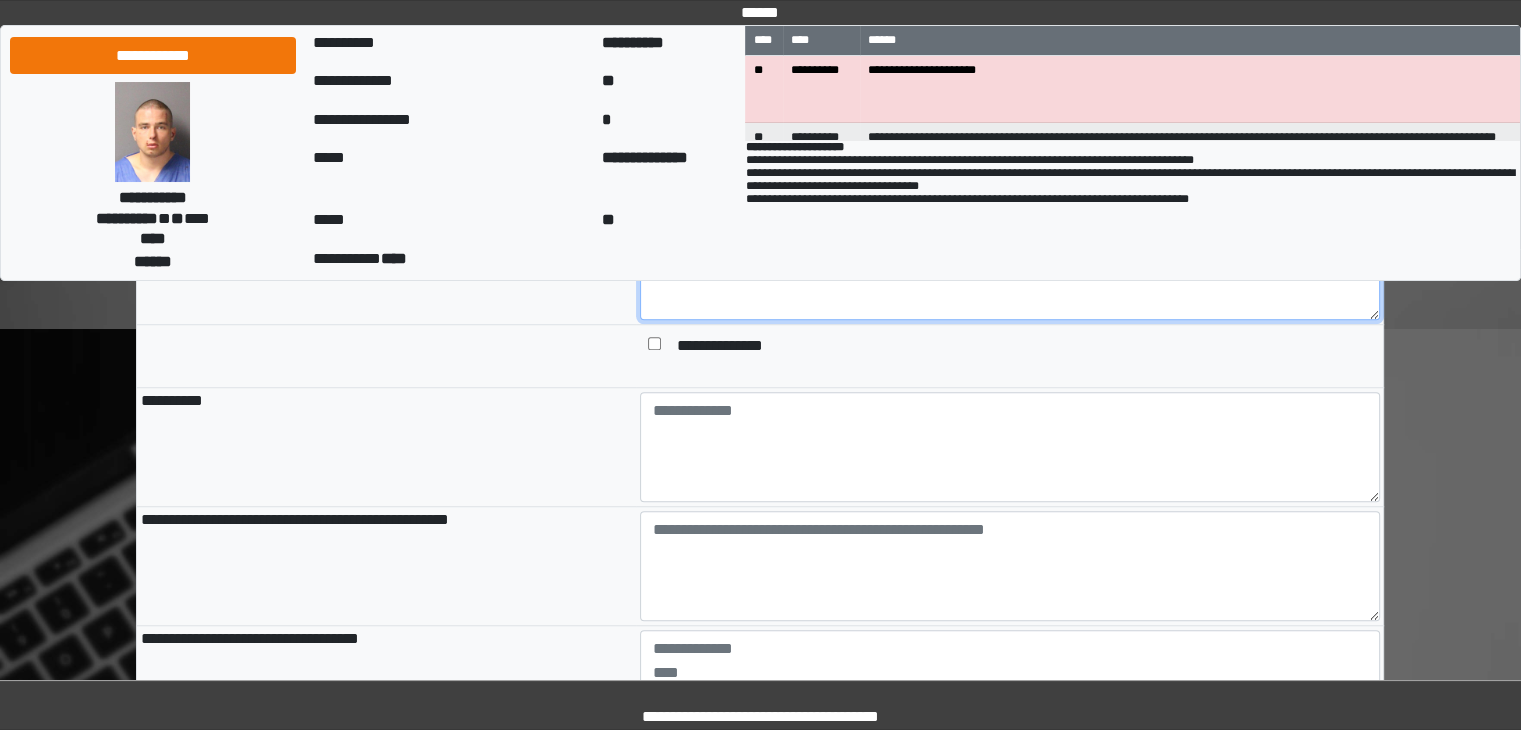 scroll, scrollTop: 1500, scrollLeft: 0, axis: vertical 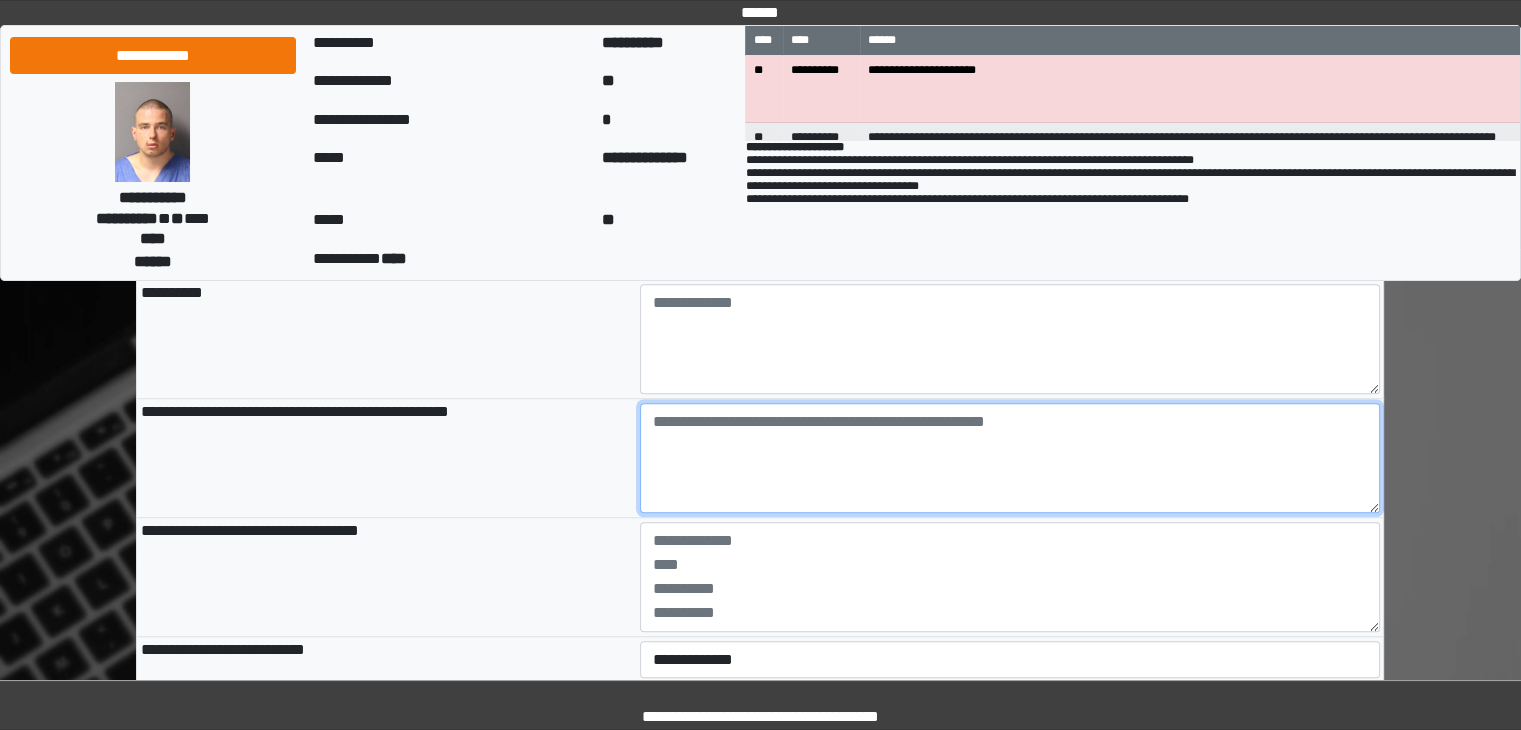 click at bounding box center (1010, 458) 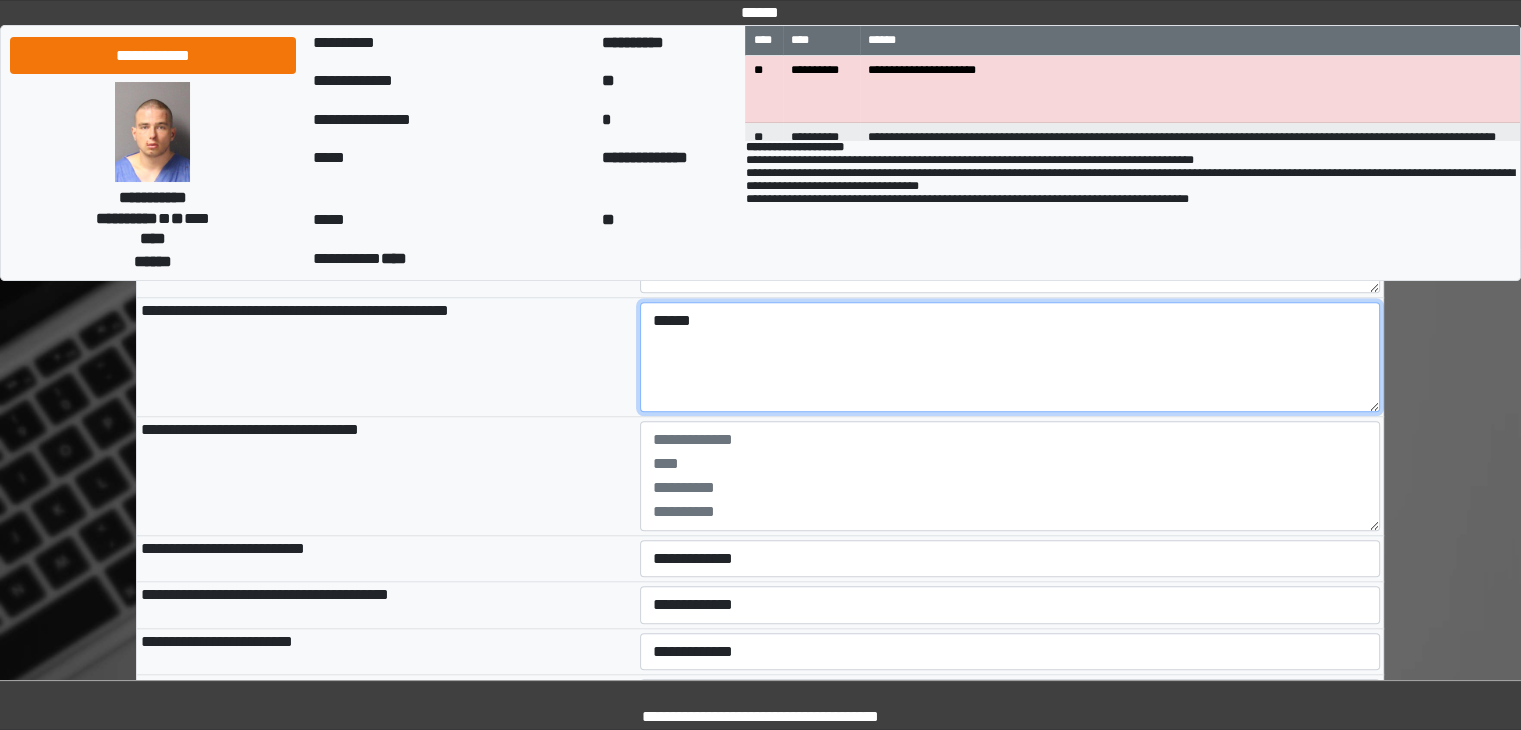 scroll, scrollTop: 1700, scrollLeft: 0, axis: vertical 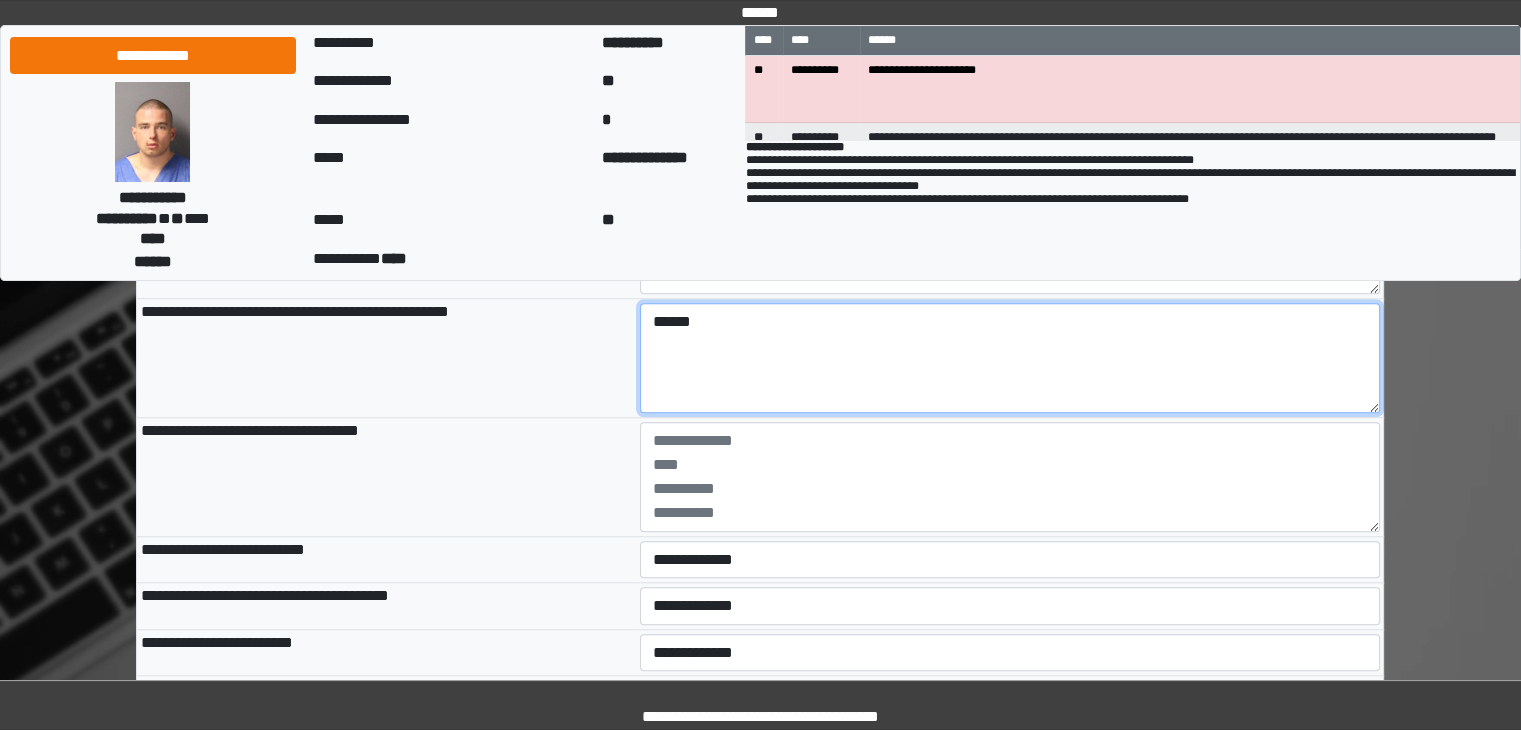 type on "******" 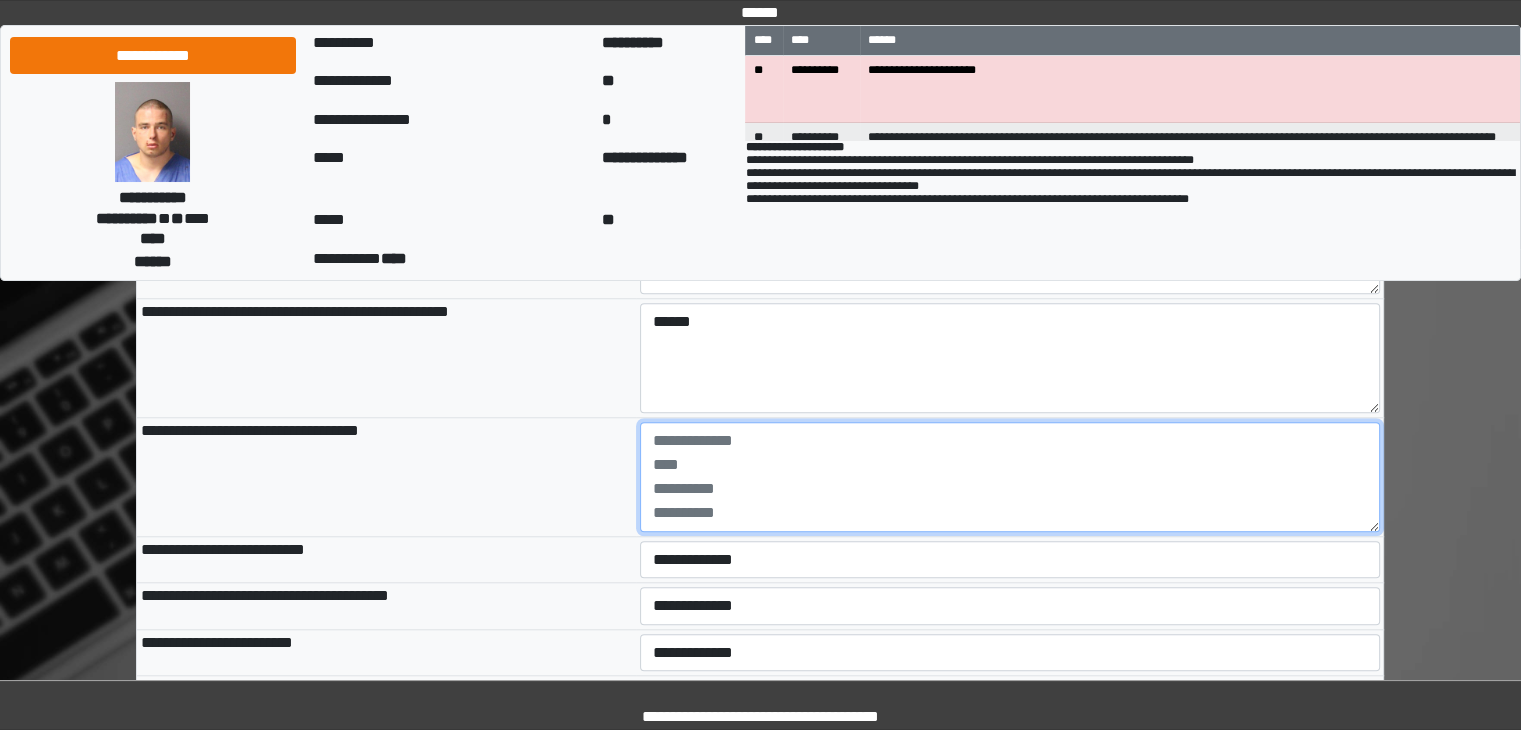 click at bounding box center [1010, 477] 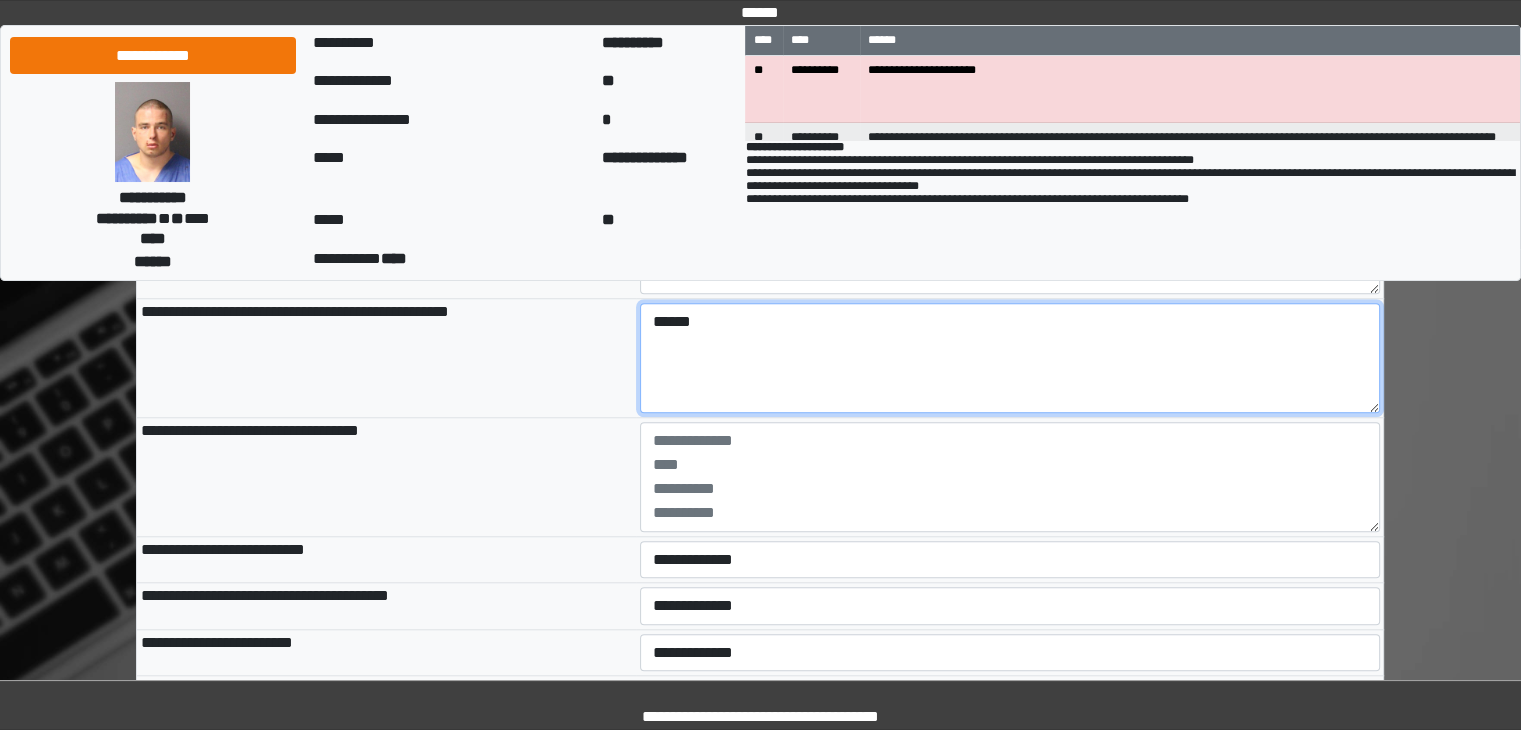 drag, startPoint x: 653, startPoint y: 328, endPoint x: 840, endPoint y: 328, distance: 187 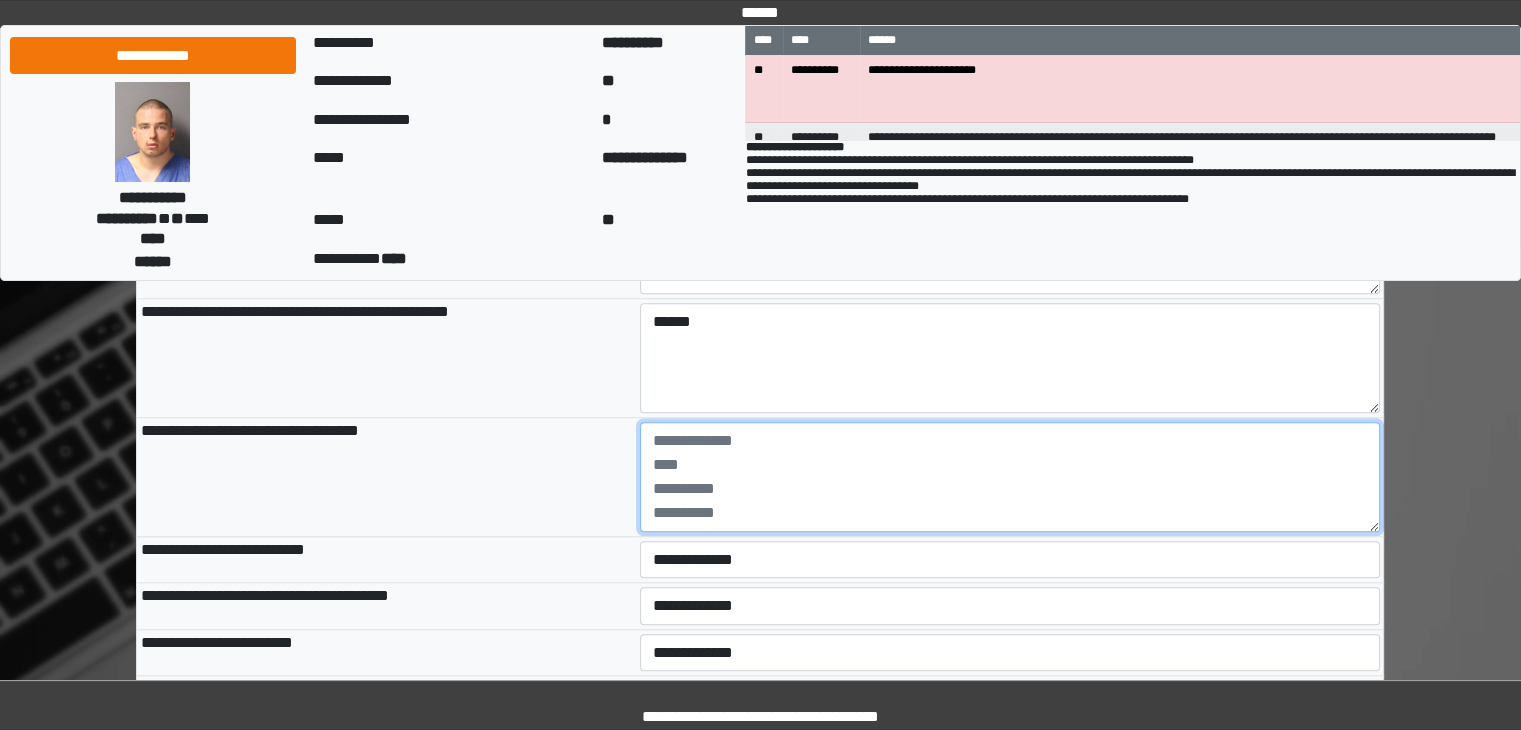 click at bounding box center (1010, 477) 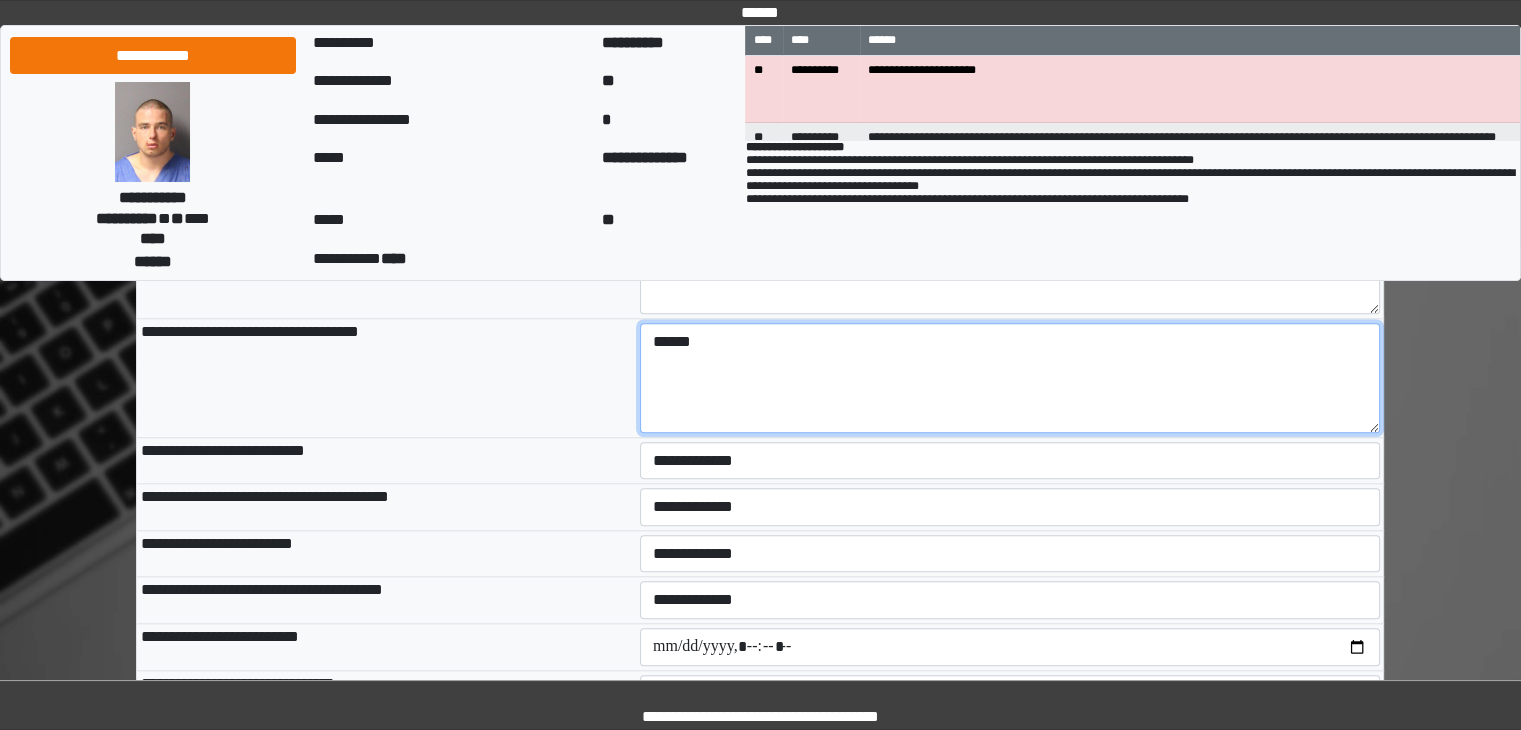 scroll, scrollTop: 1800, scrollLeft: 0, axis: vertical 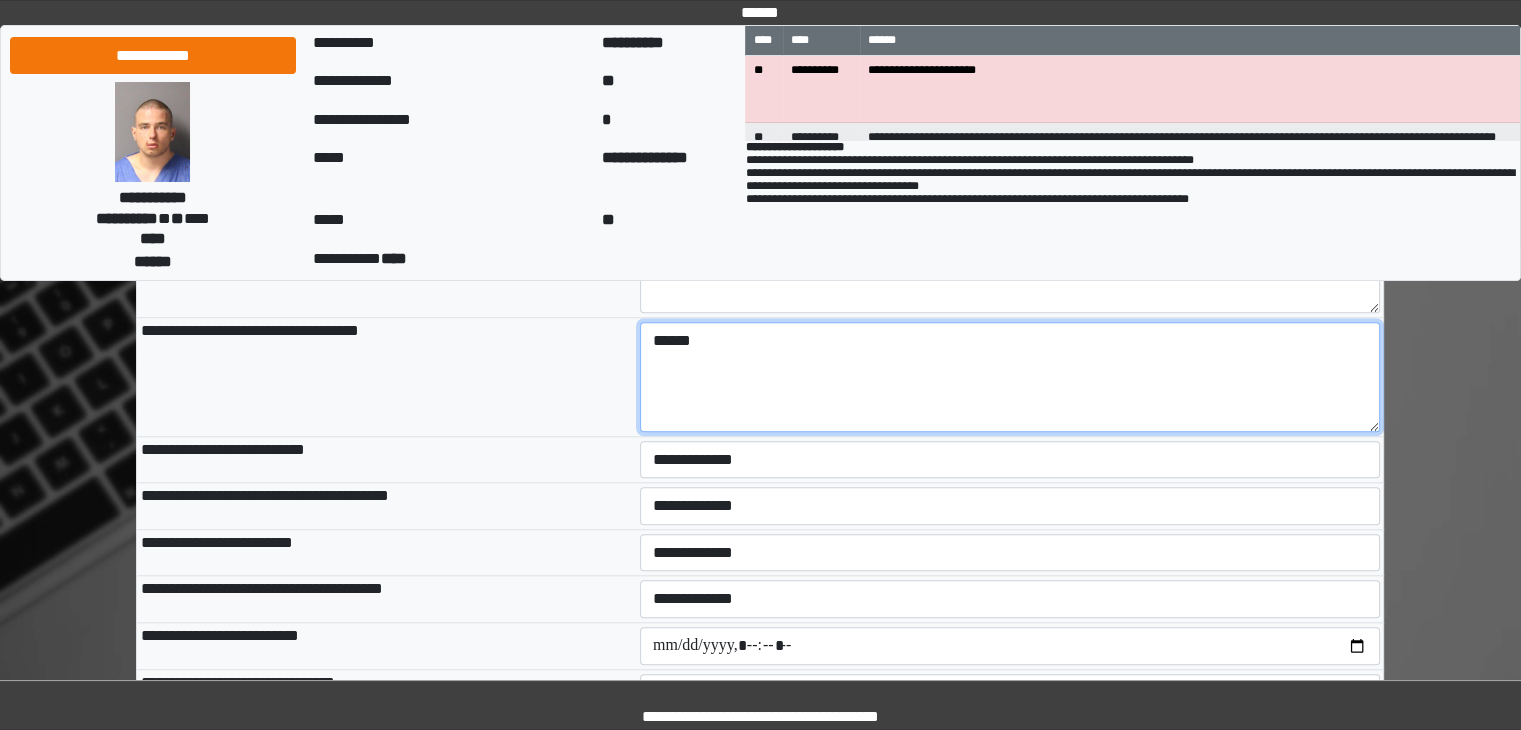 type on "******" 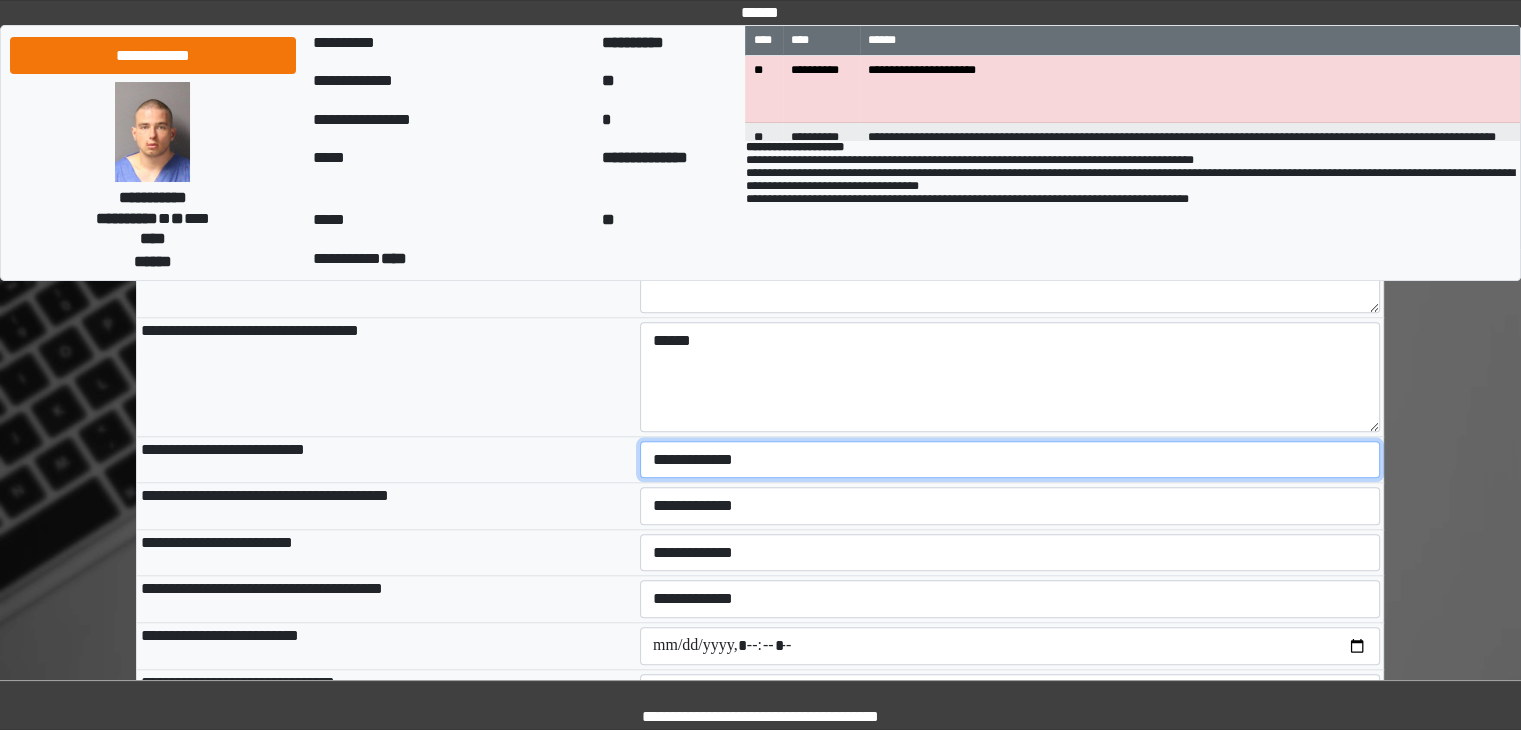 click on "**********" at bounding box center (1010, 460) 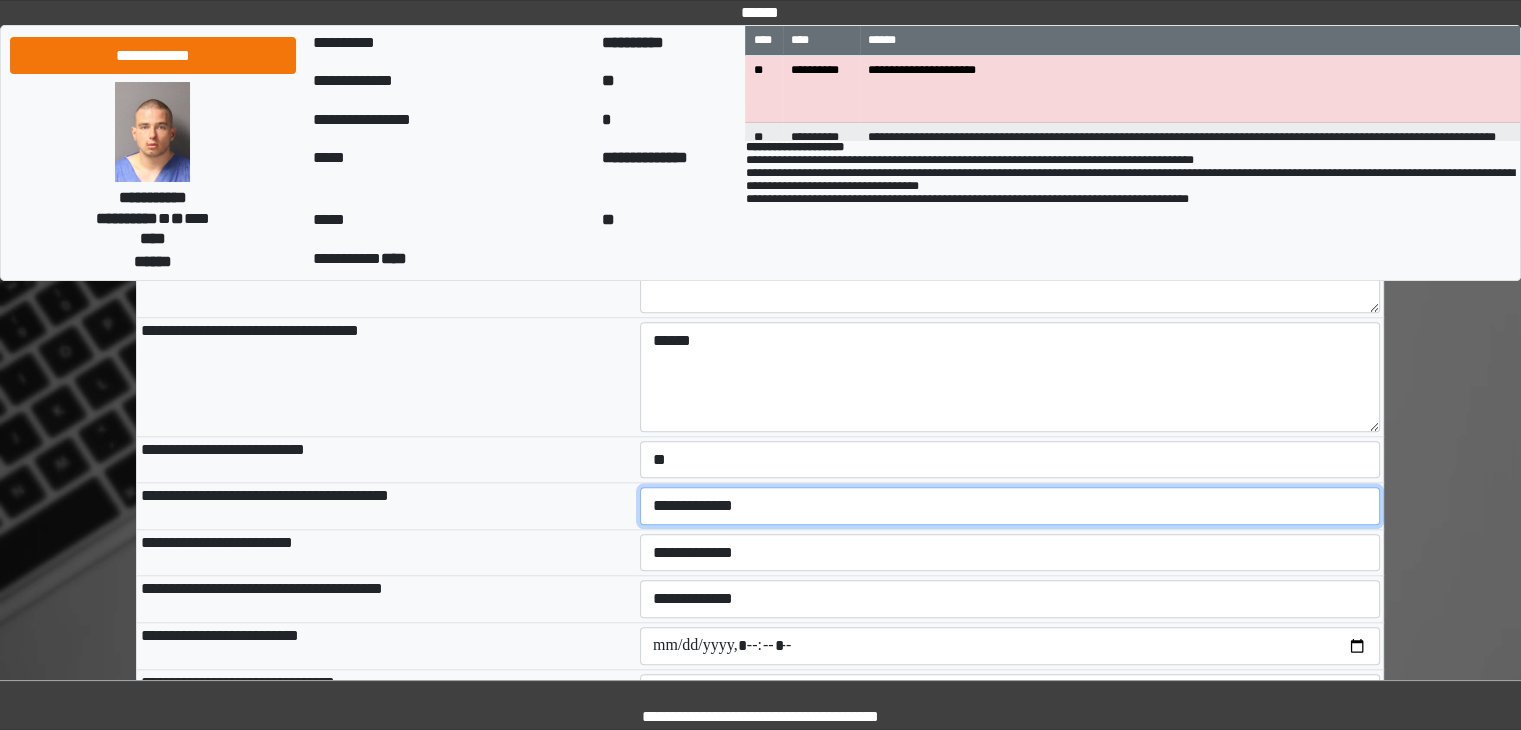 click on "**********" at bounding box center [1010, 506] 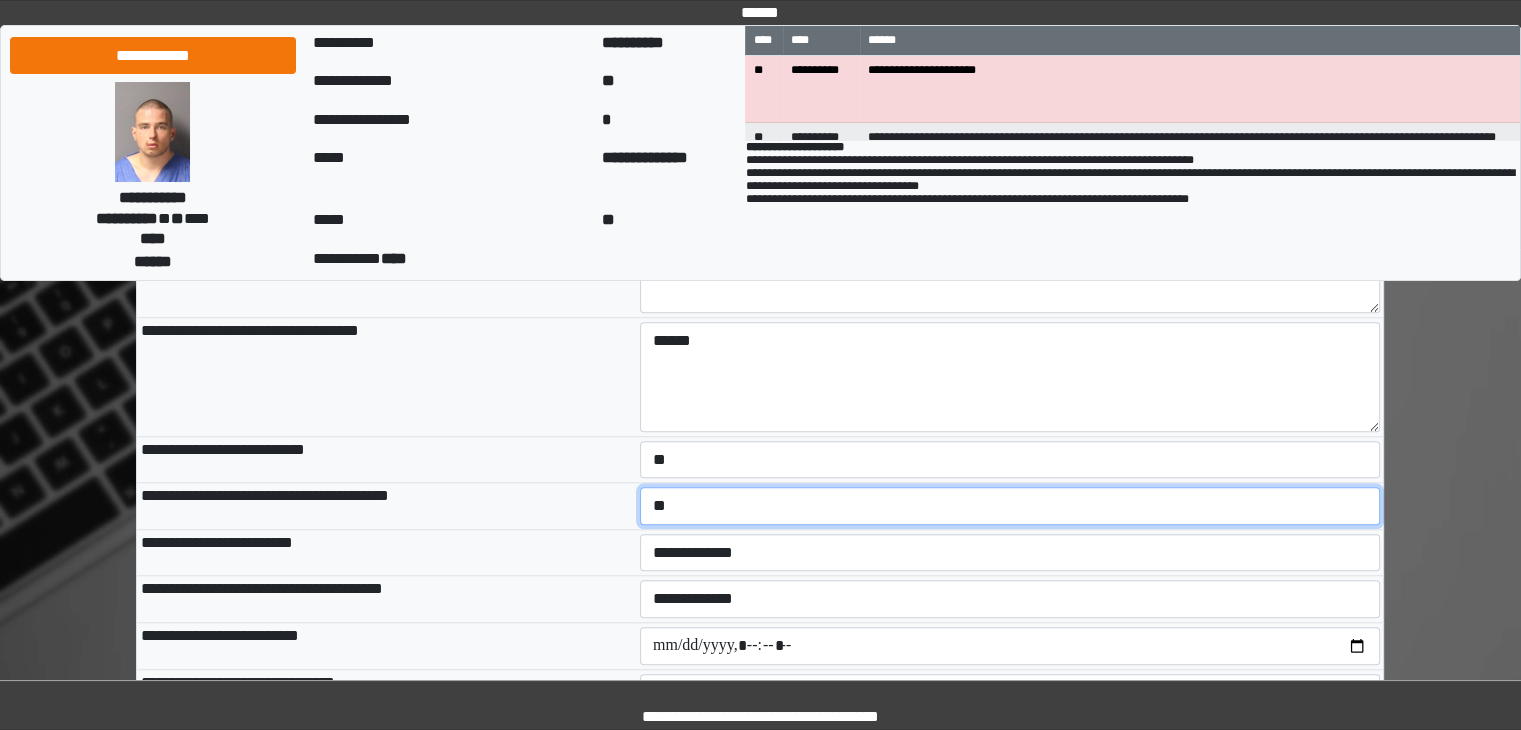 click on "**********" at bounding box center [1010, 506] 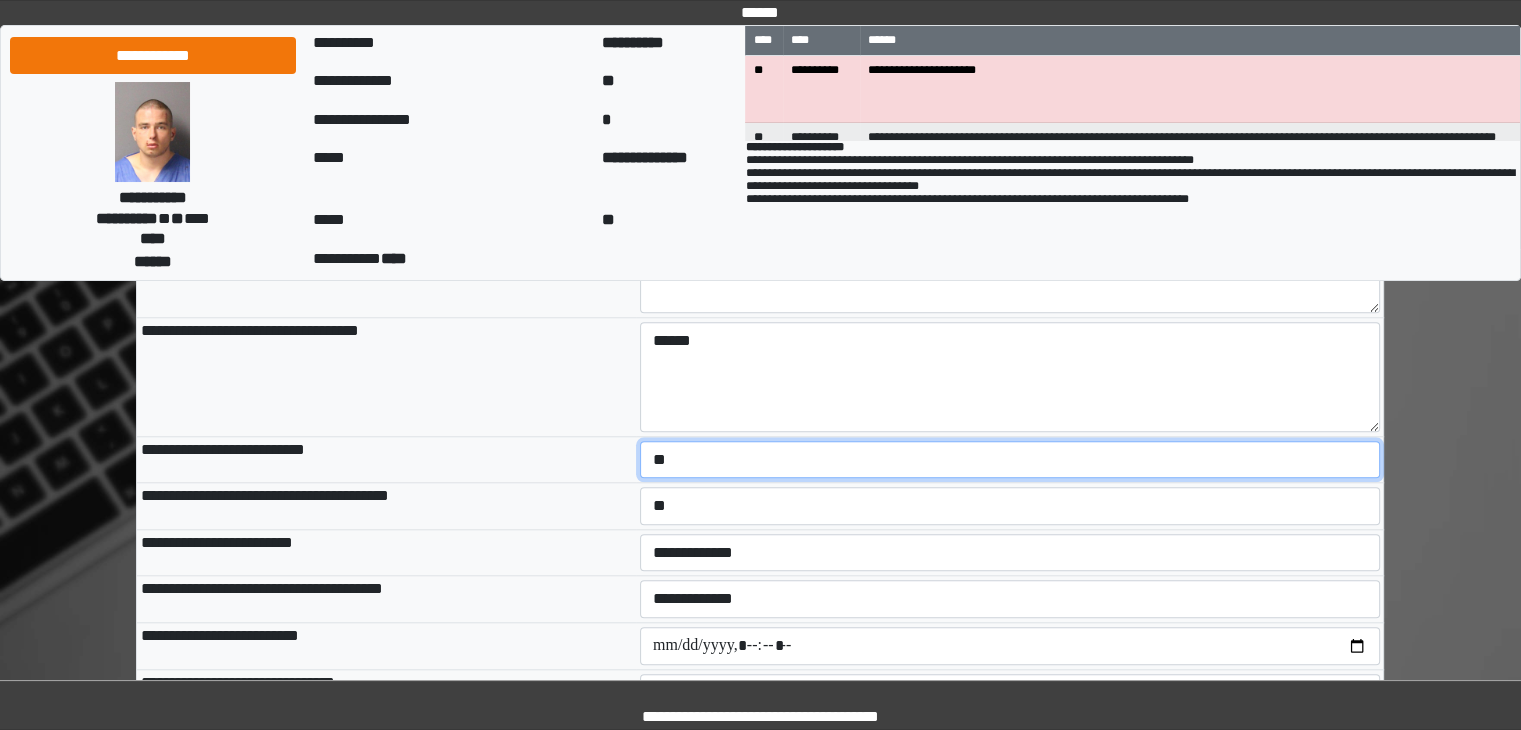 click on "**********" at bounding box center (1010, 460) 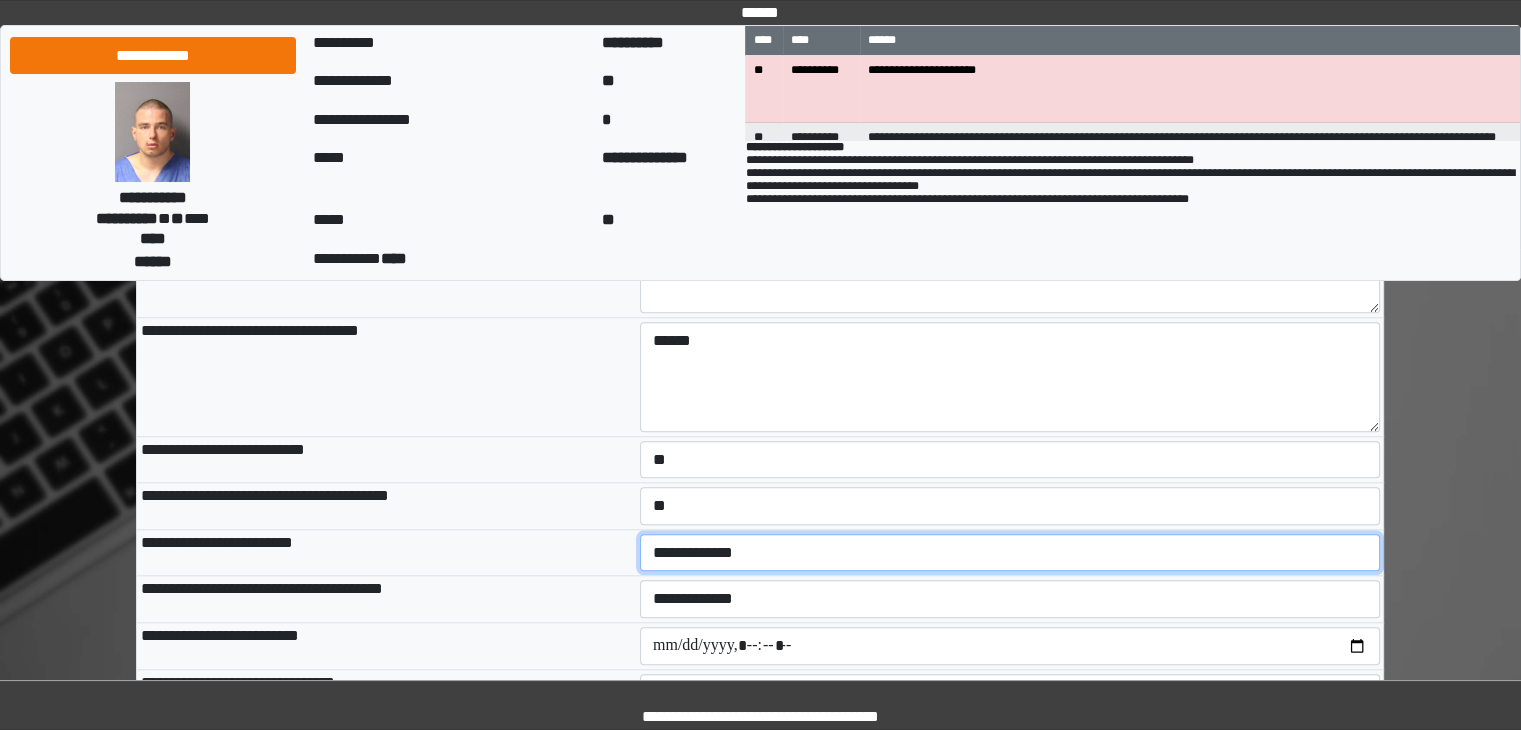 click on "**********" at bounding box center (1010, 553) 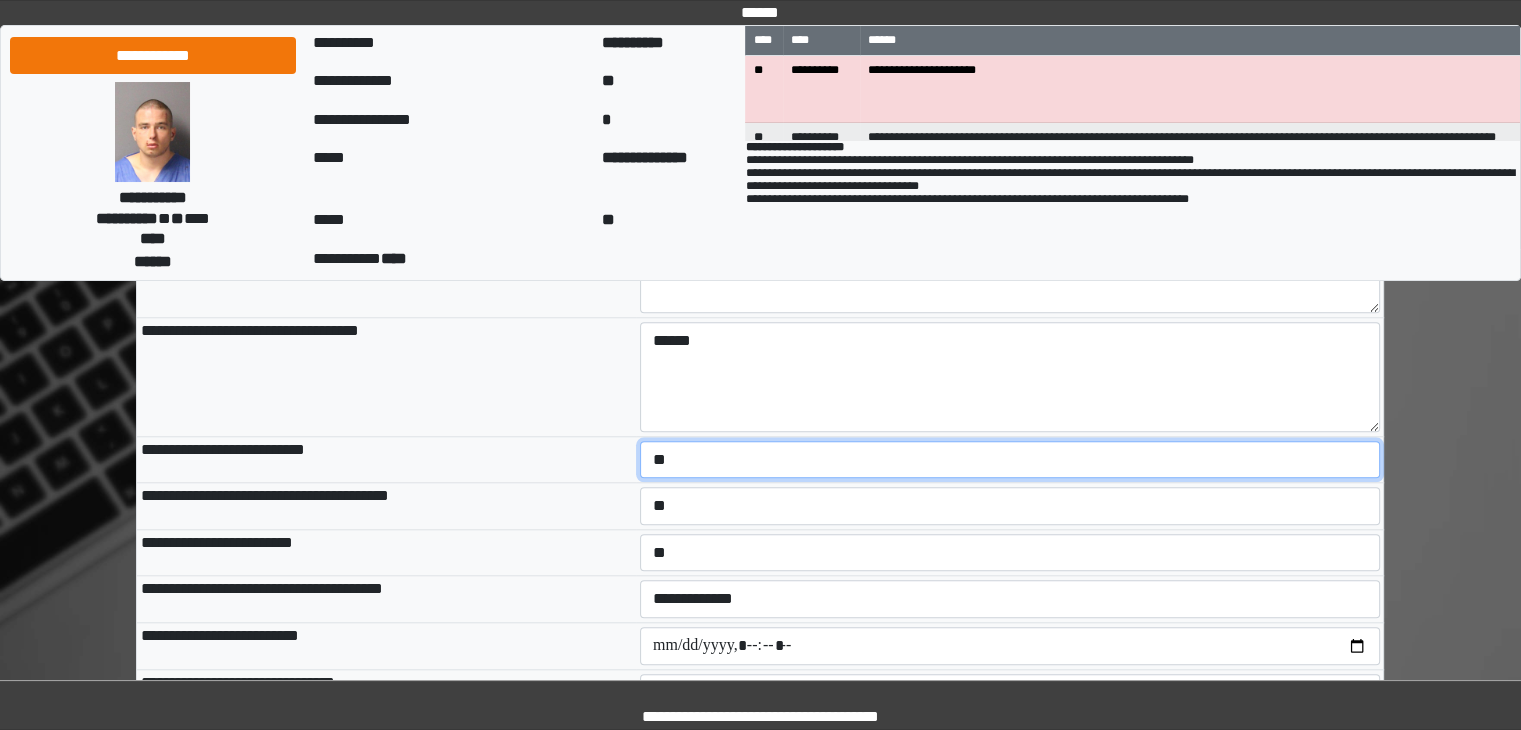 click on "**********" at bounding box center [1010, 460] 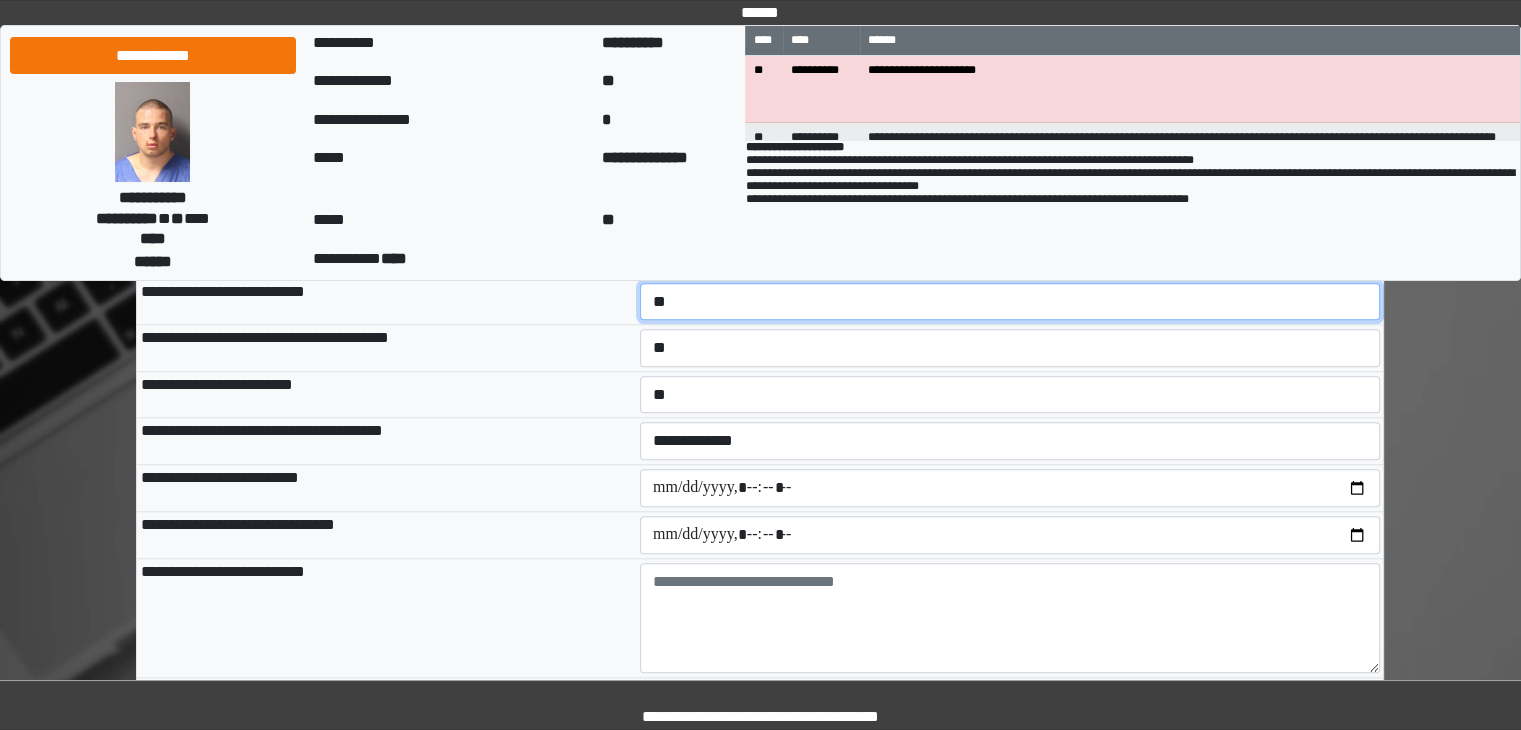 scroll, scrollTop: 2000, scrollLeft: 0, axis: vertical 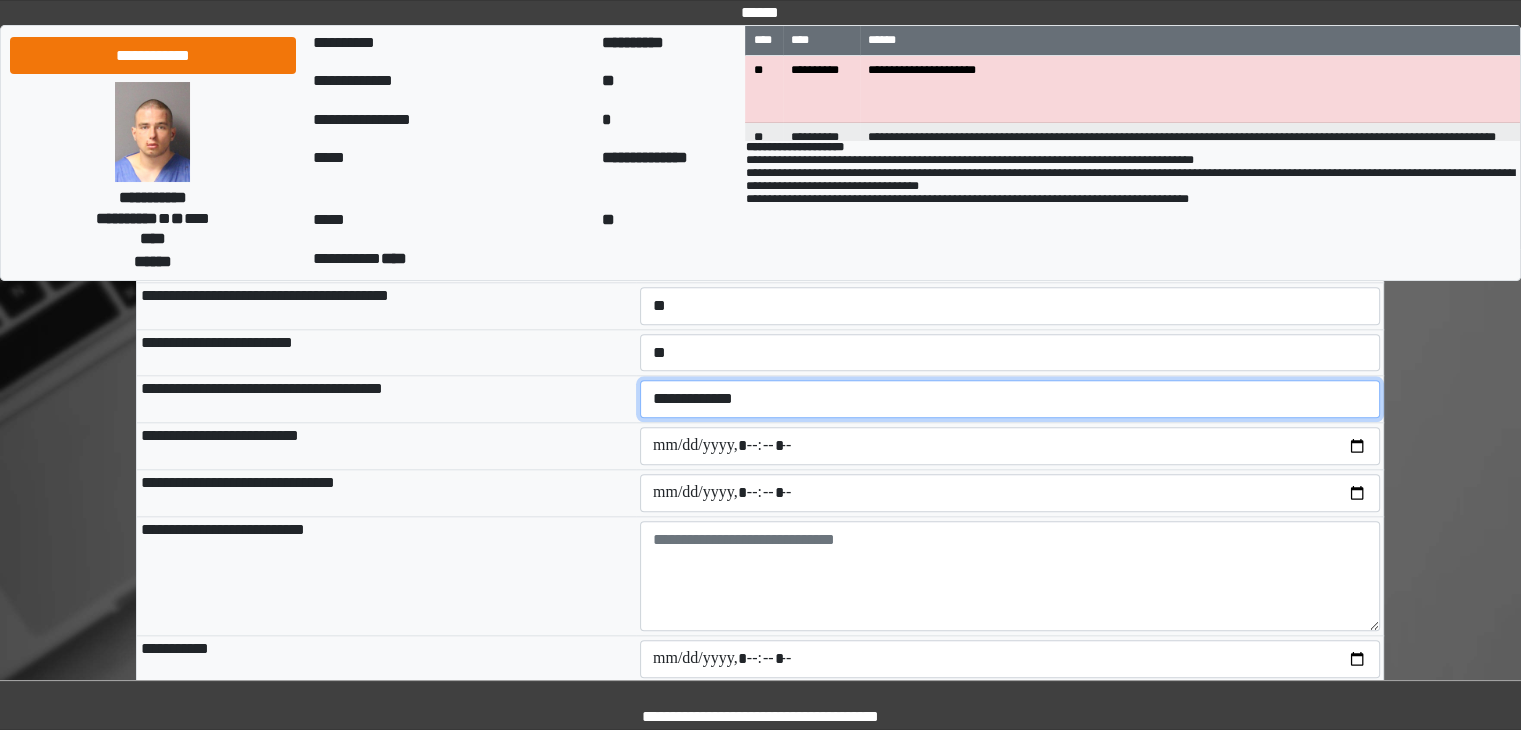 click on "**********" at bounding box center [1010, 399] 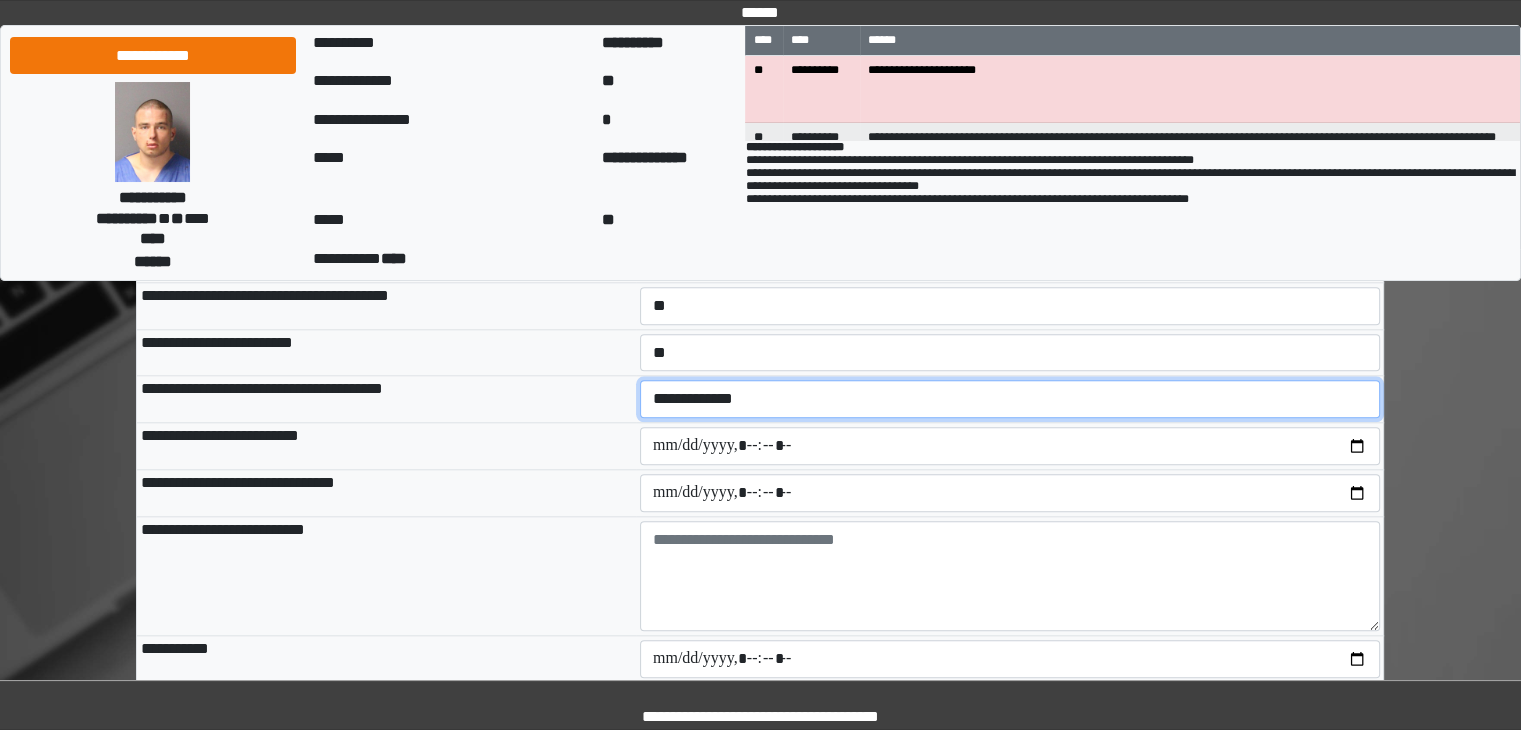 select on "*" 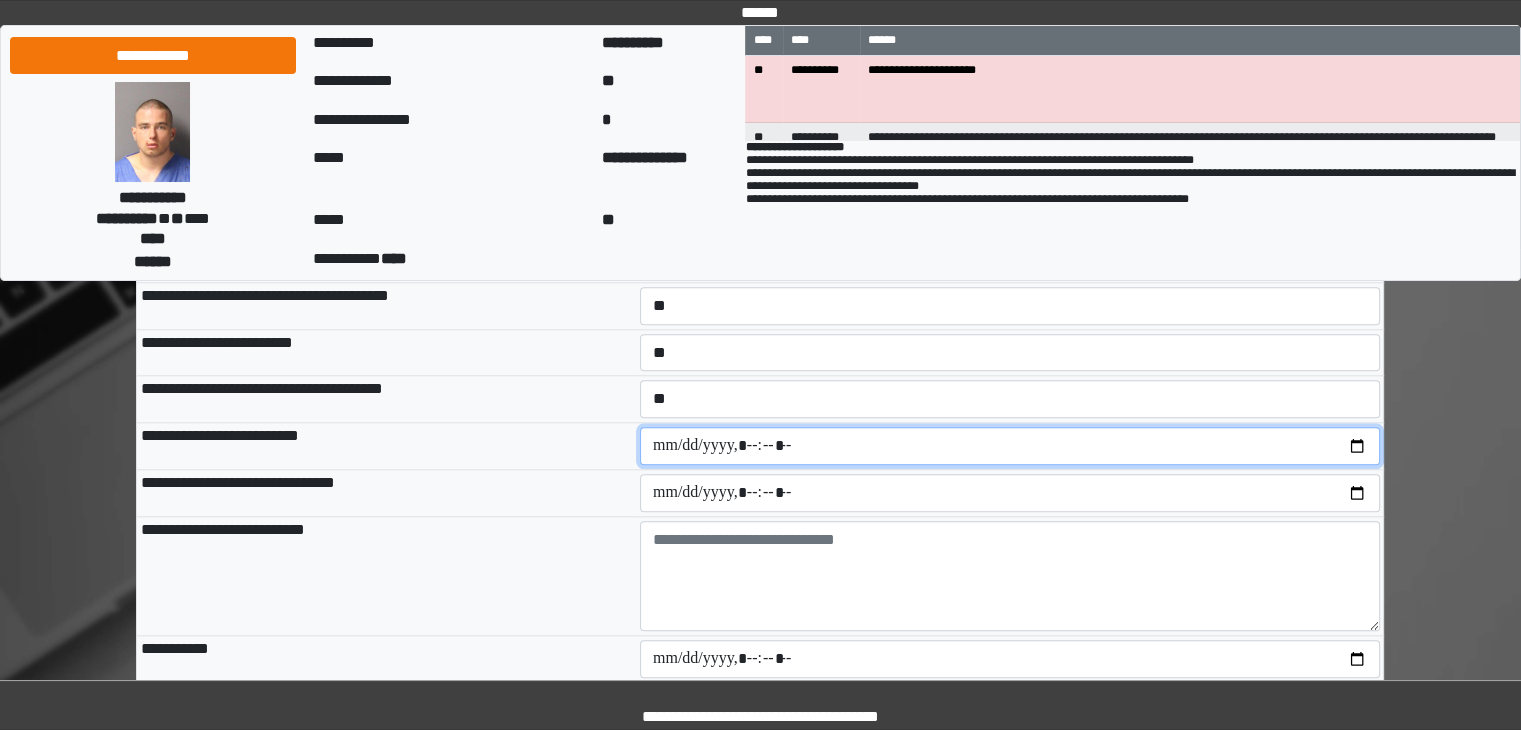 click at bounding box center [1010, 446] 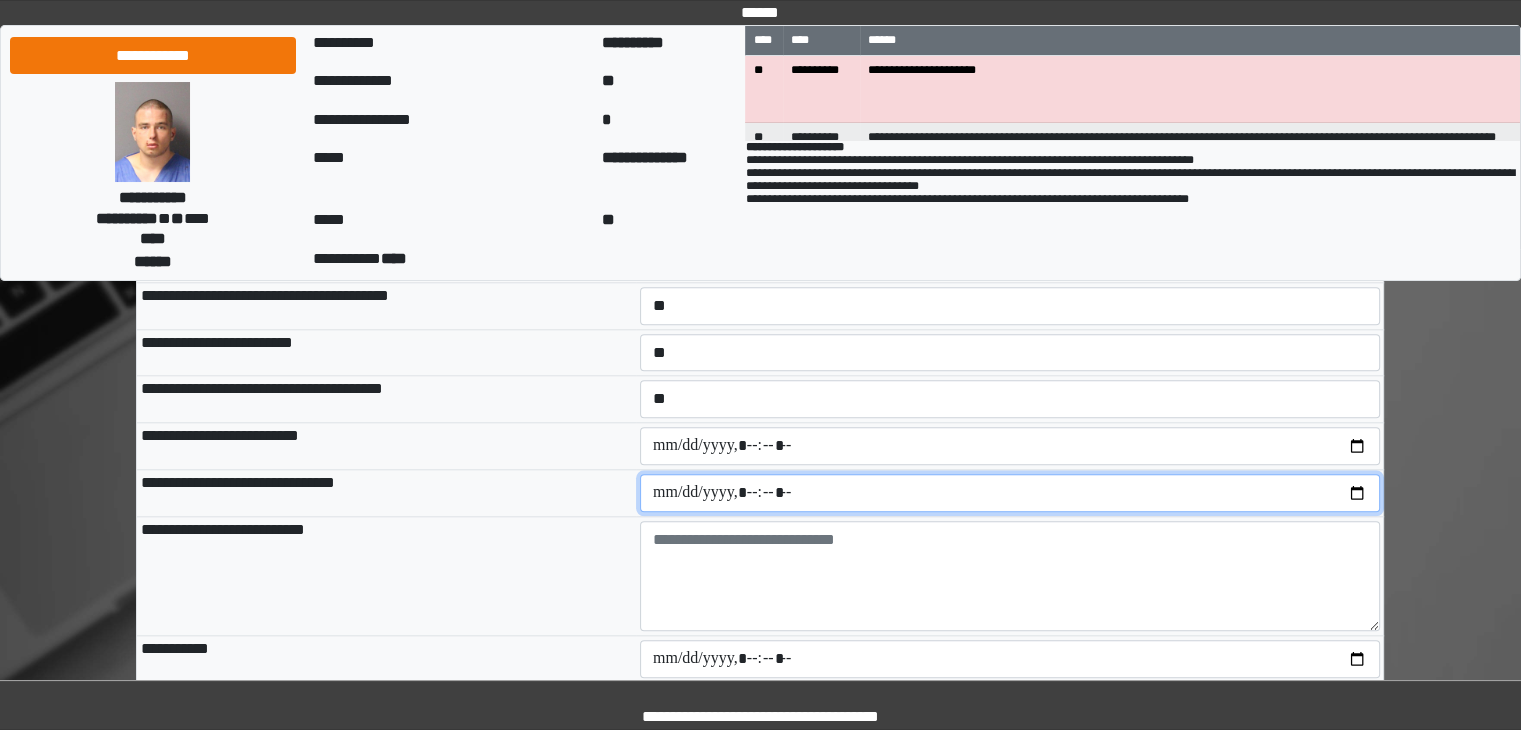 type on "**********" 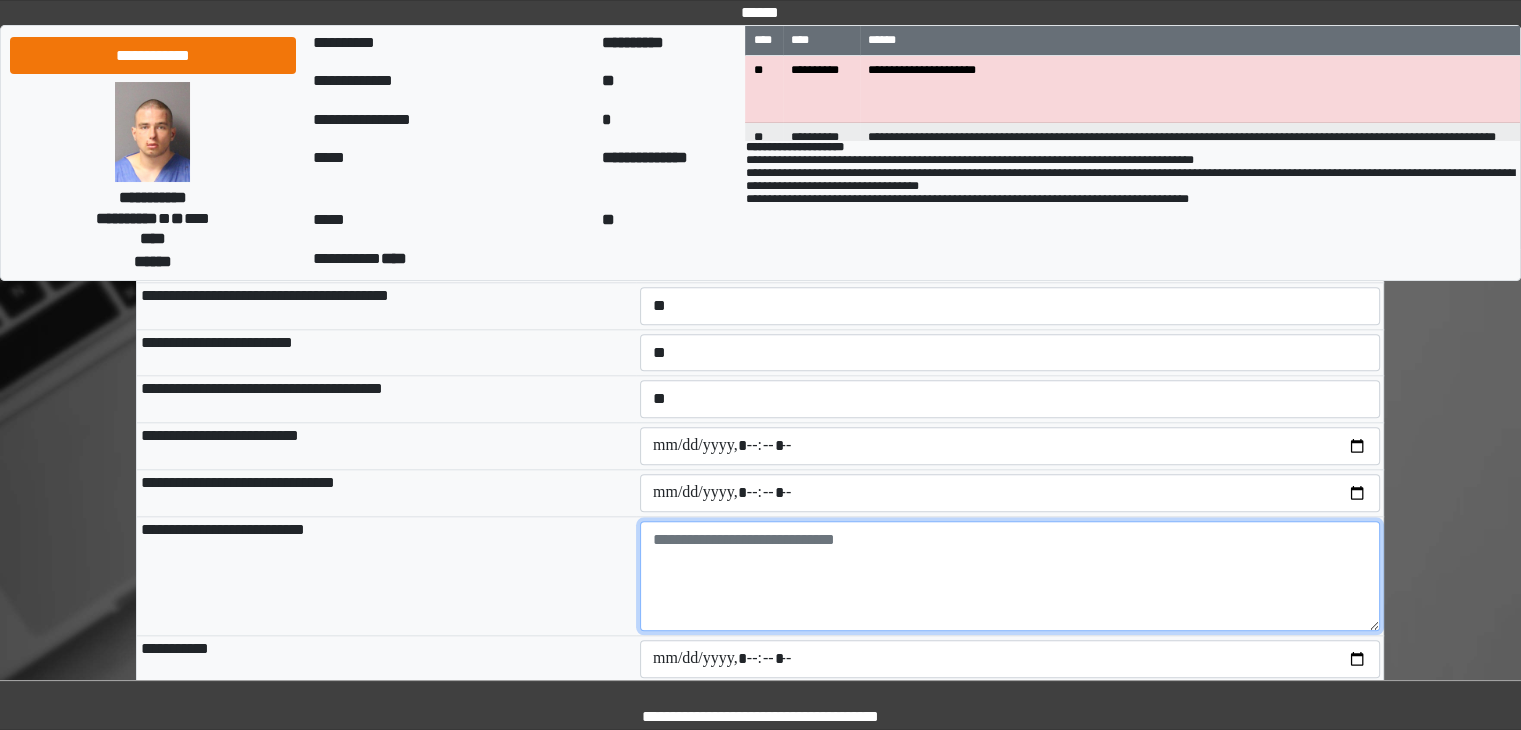 type on "**********" 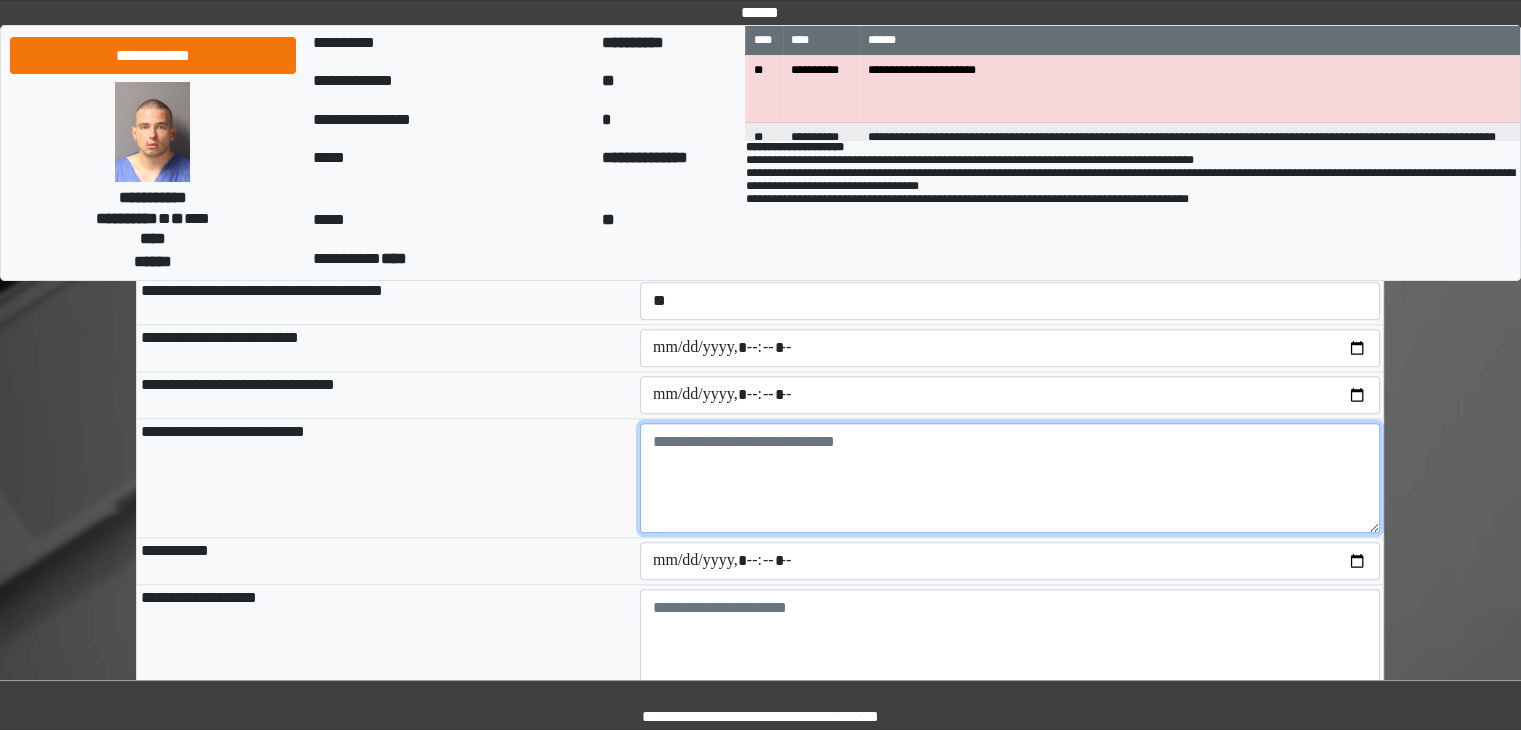 scroll, scrollTop: 2100, scrollLeft: 0, axis: vertical 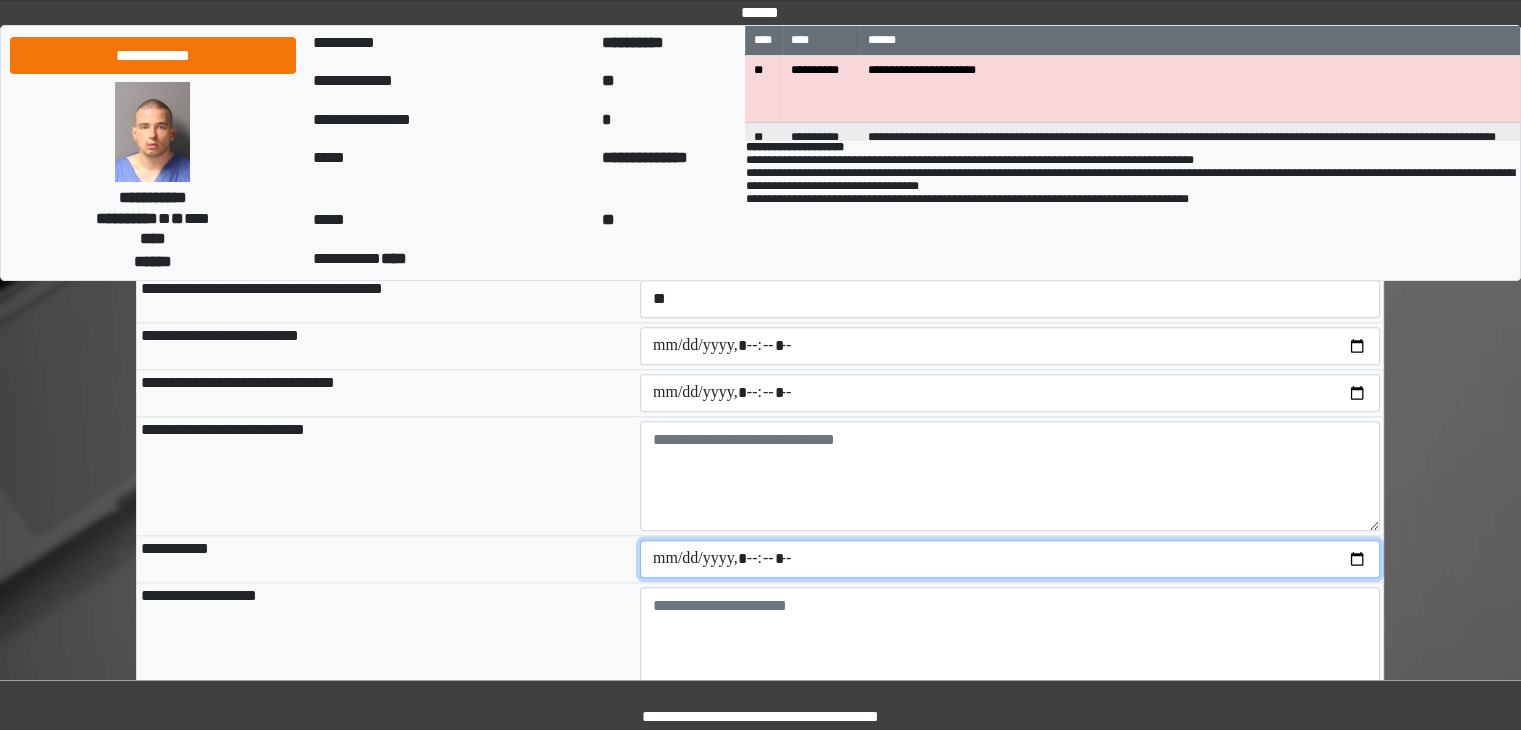 click at bounding box center (1010, 559) 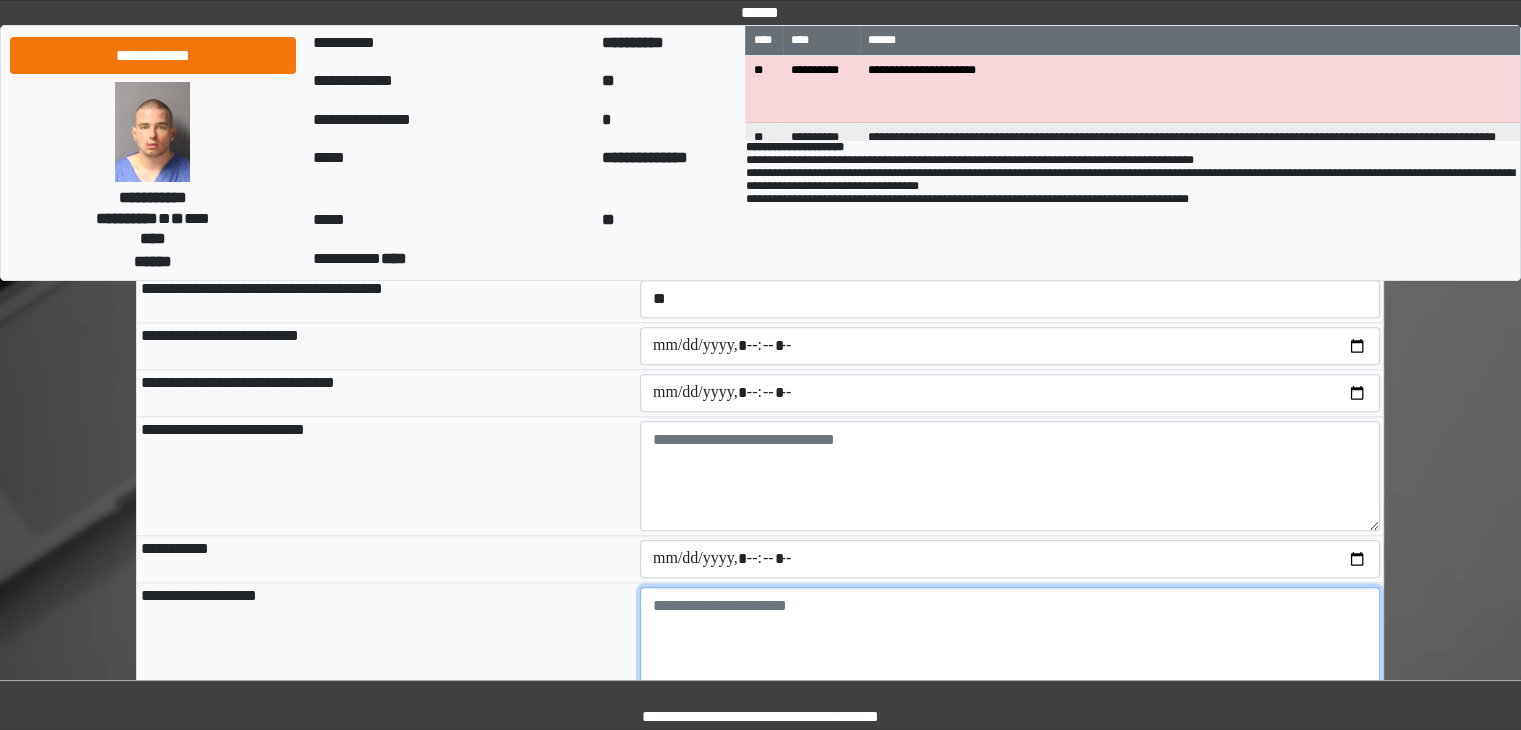 type on "**********" 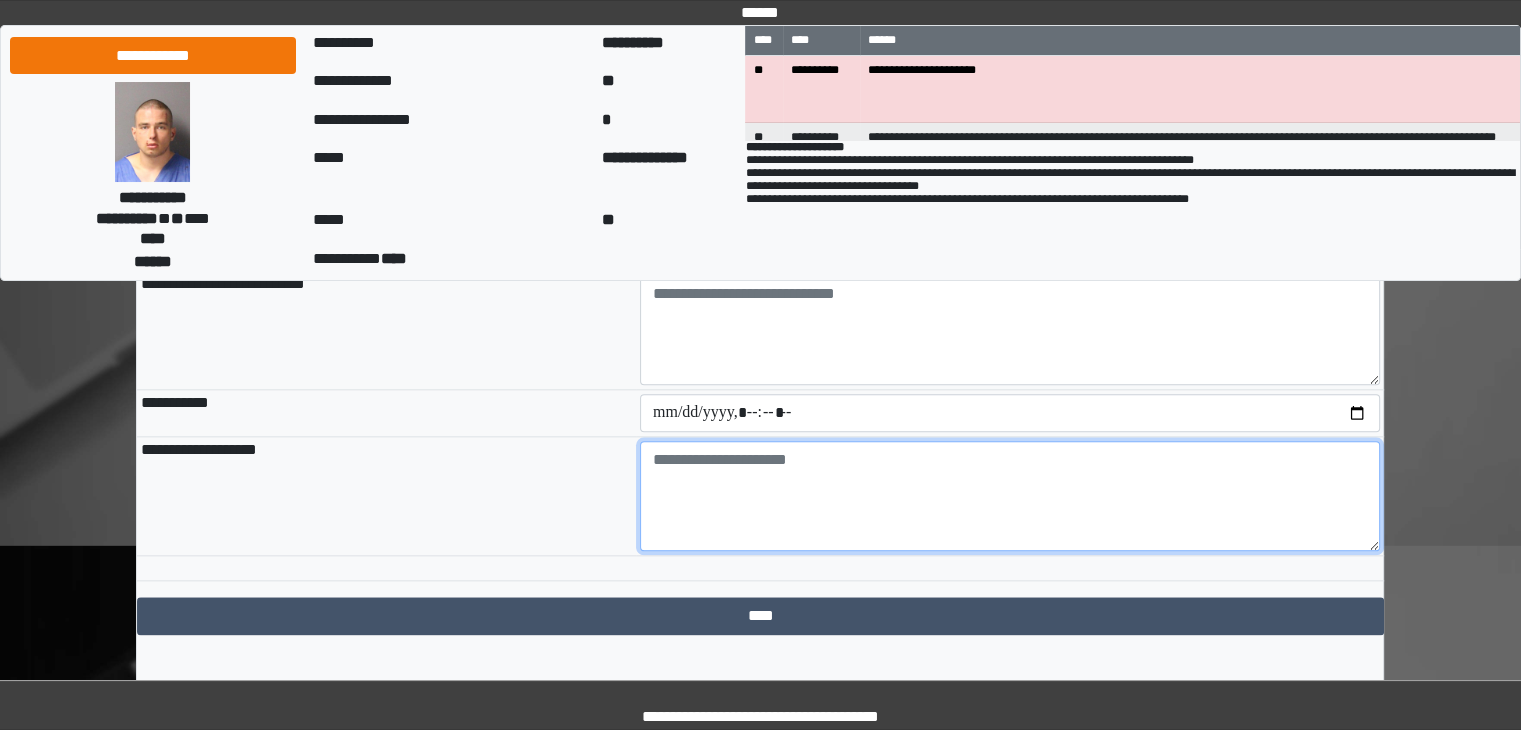 scroll, scrollTop: 2281, scrollLeft: 0, axis: vertical 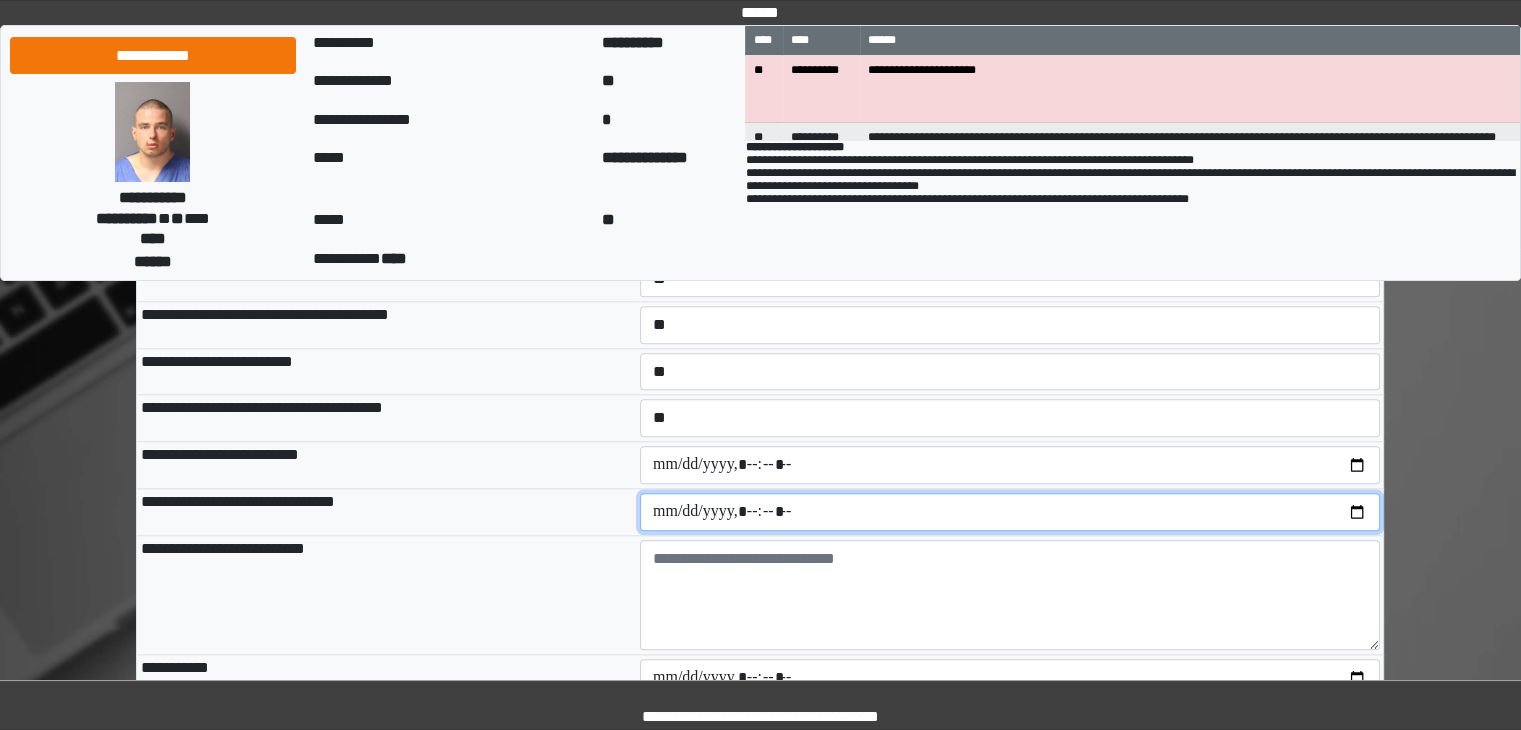 drag, startPoint x: 812, startPoint y: 515, endPoint x: 386, endPoint y: 464, distance: 429.04196 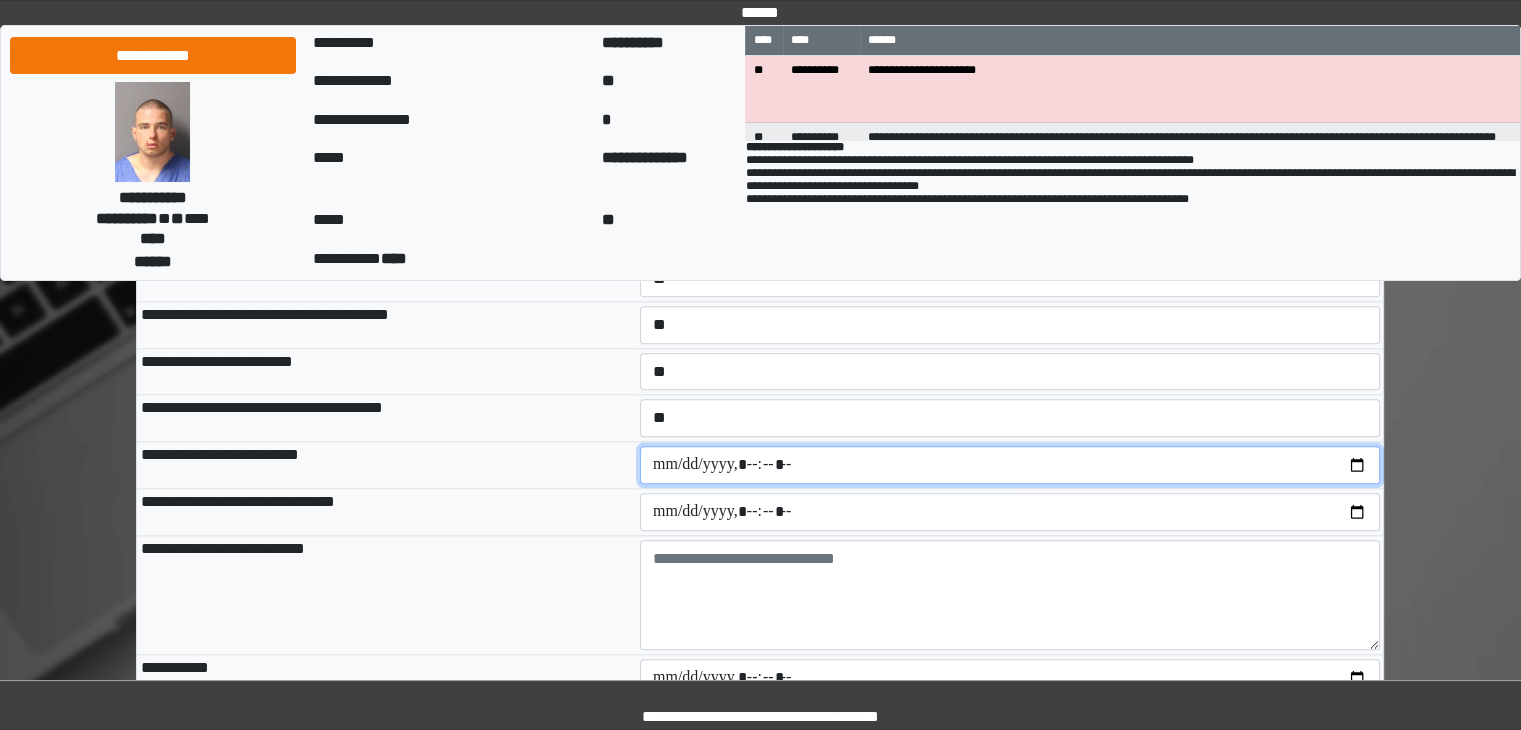 click at bounding box center [1010, 465] 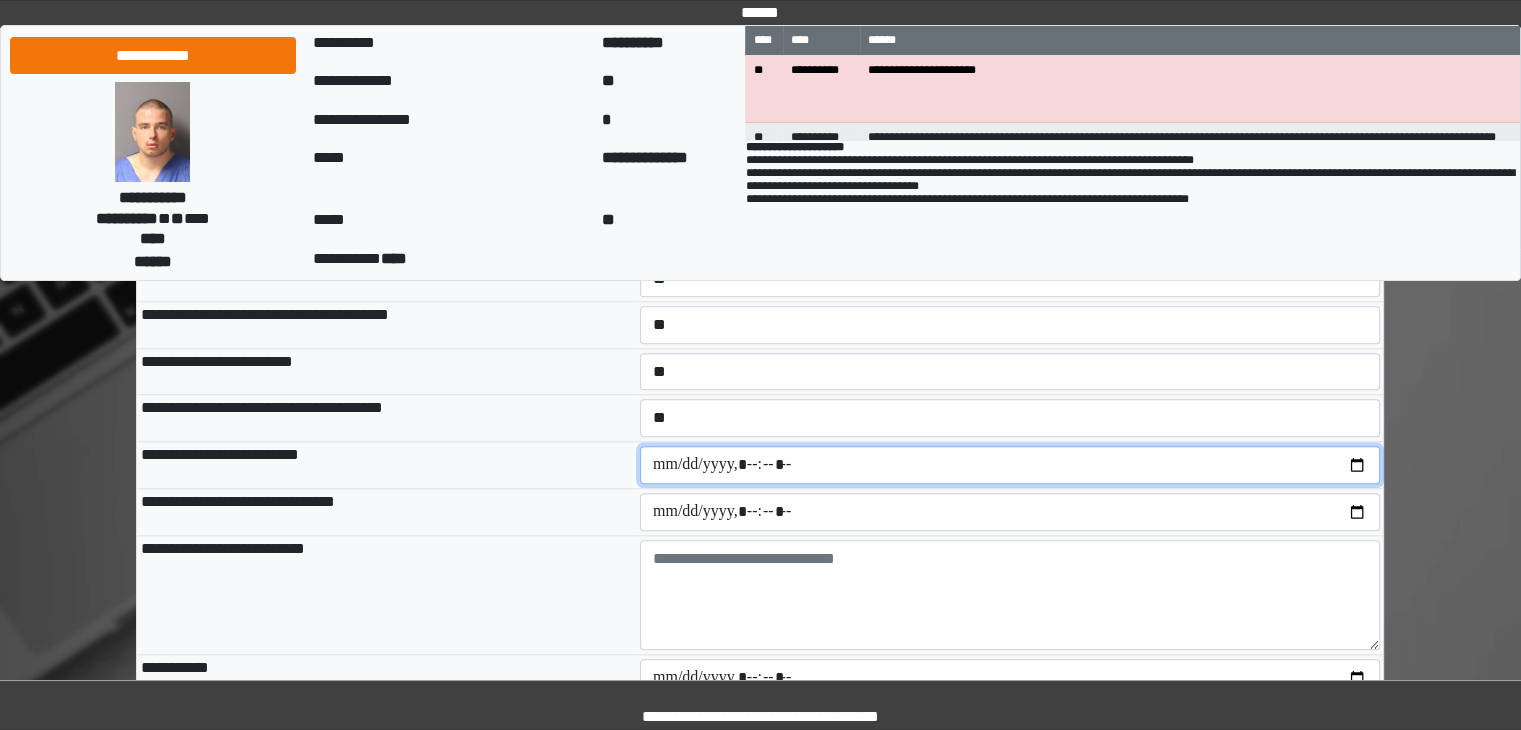 type 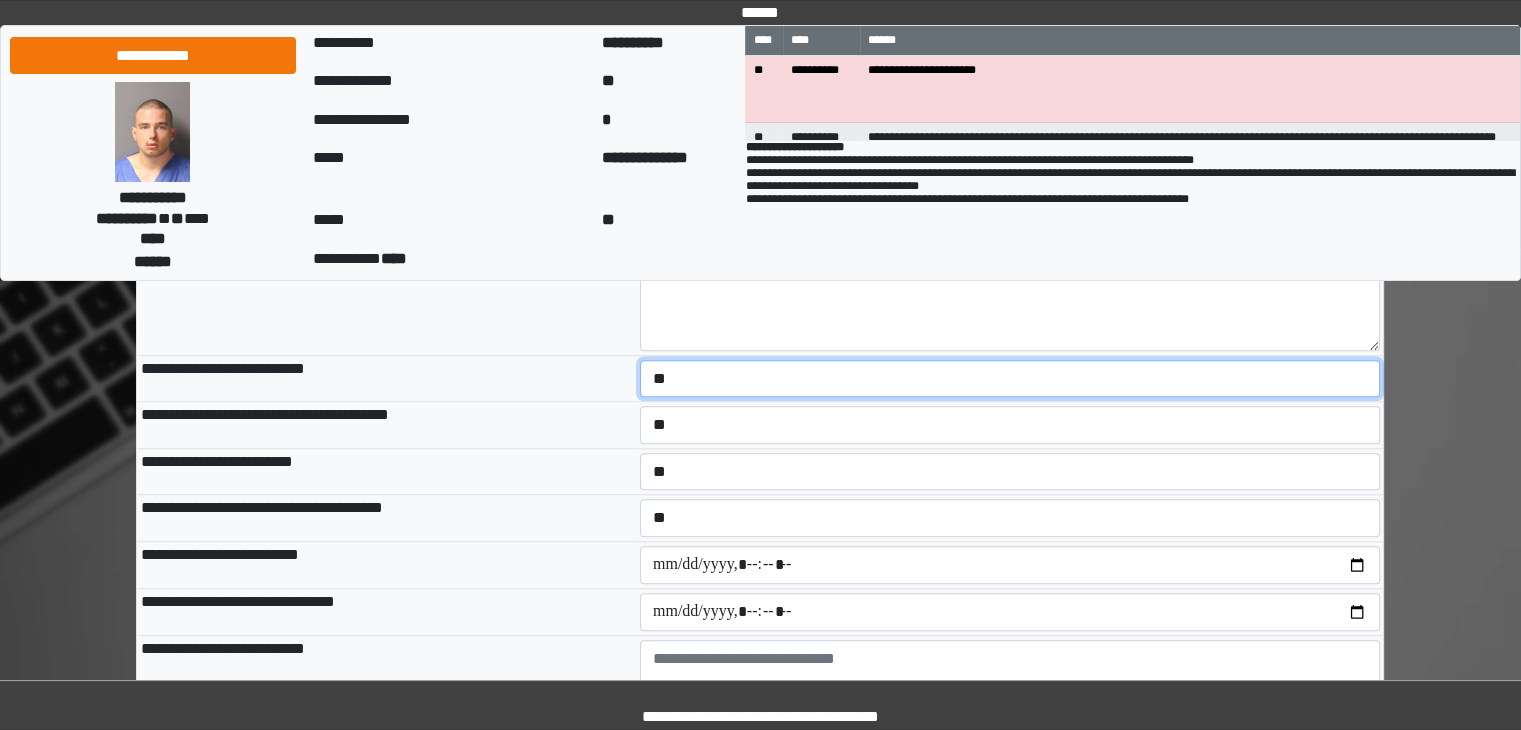 click on "**********" at bounding box center (1010, 379) 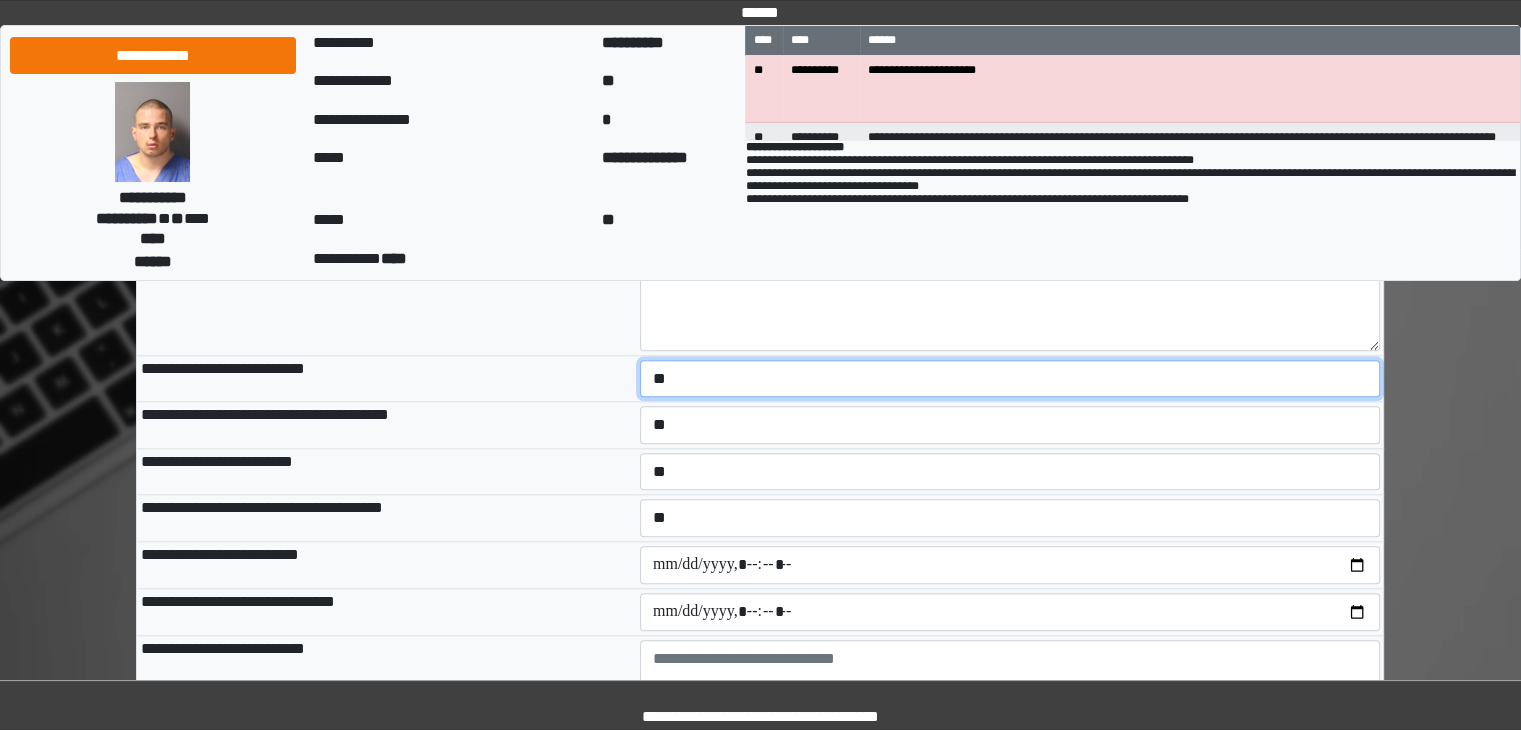 select on "*" 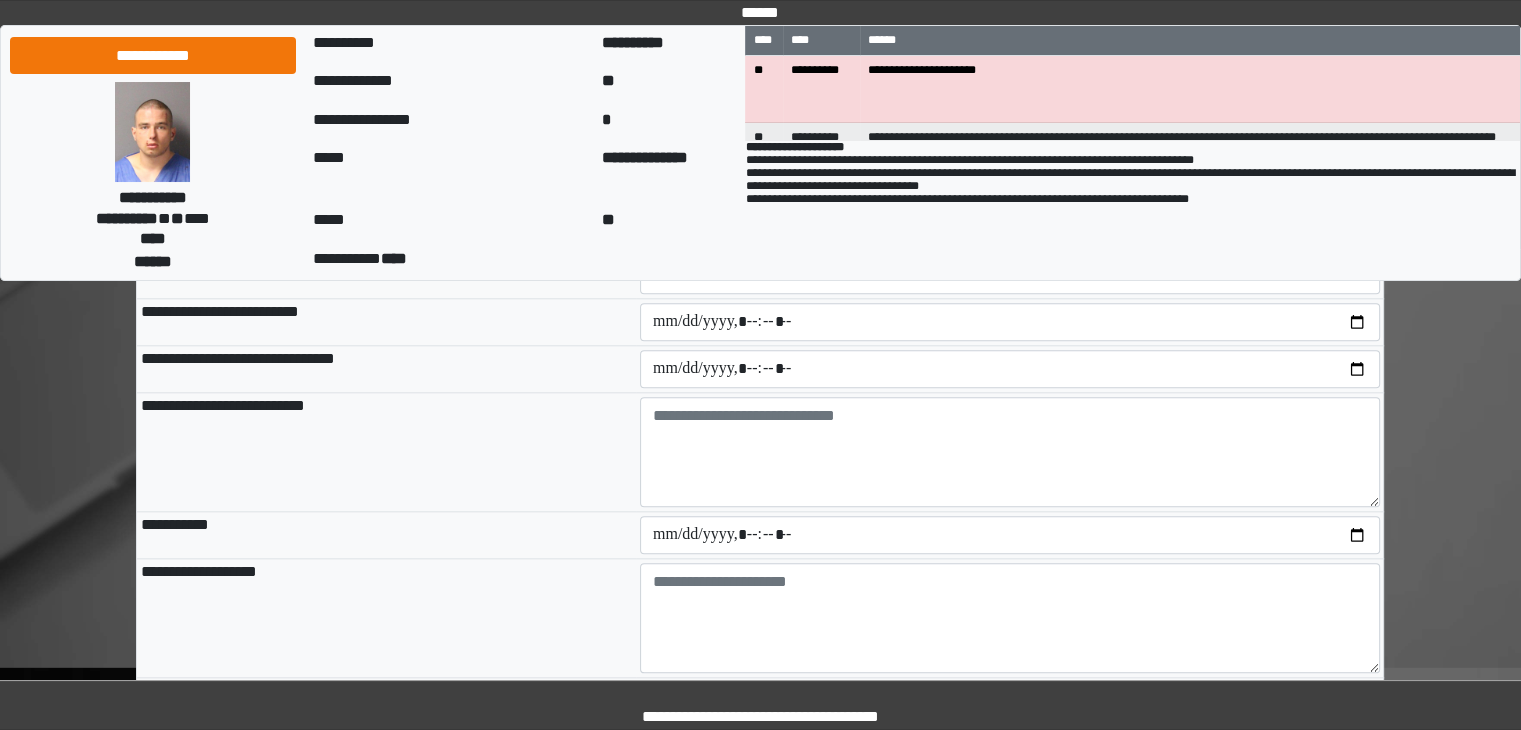 scroll, scrollTop: 2181, scrollLeft: 0, axis: vertical 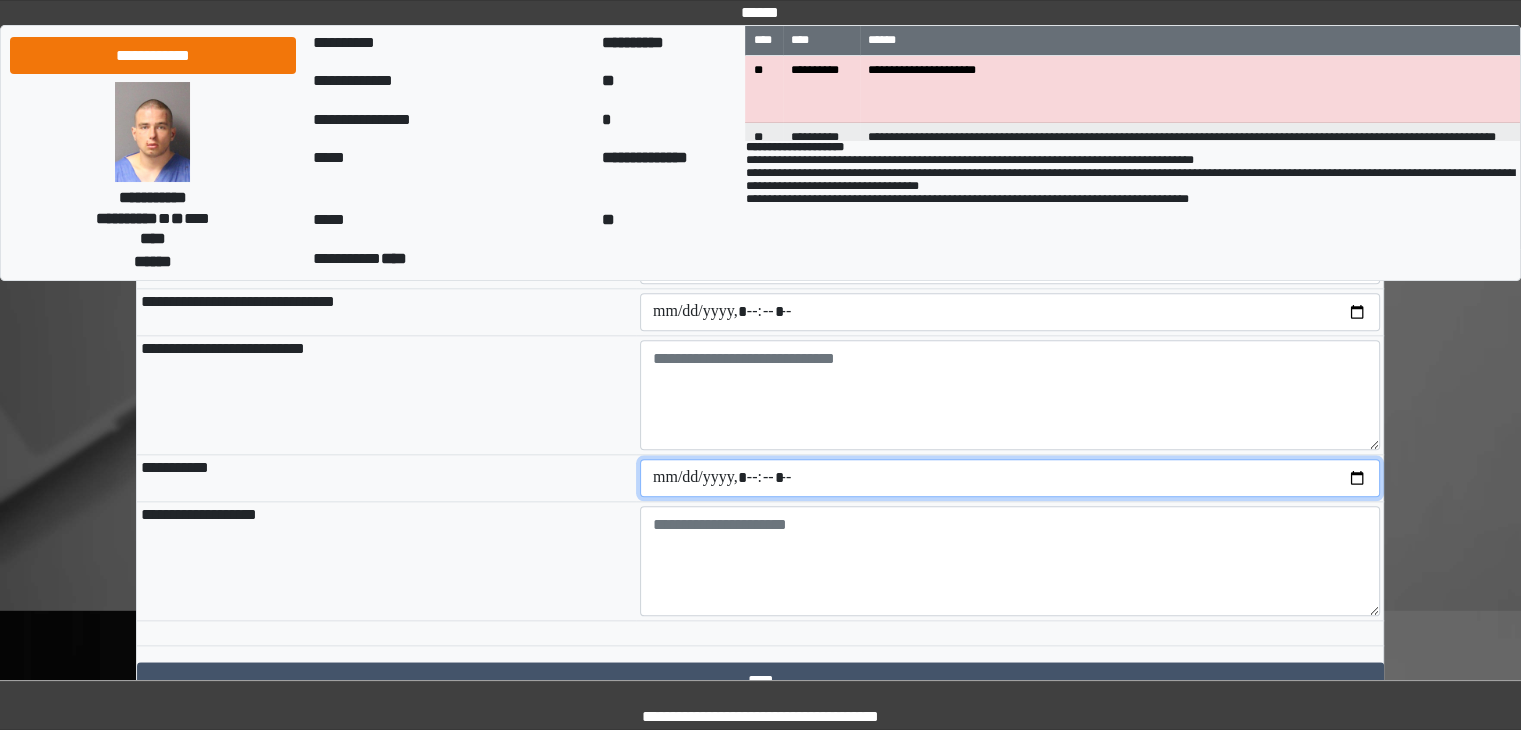 click at bounding box center (1010, 478) 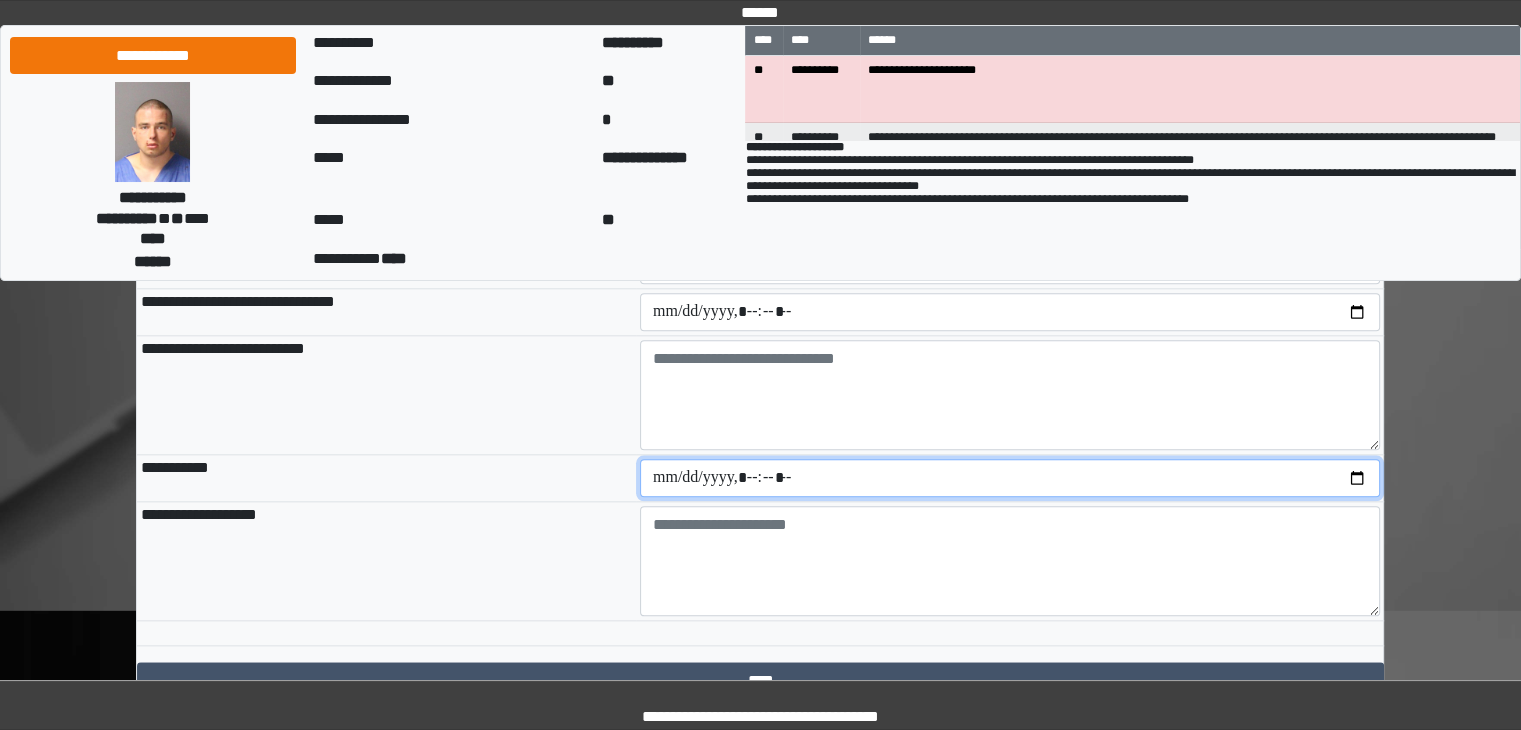 click at bounding box center [1010, 478] 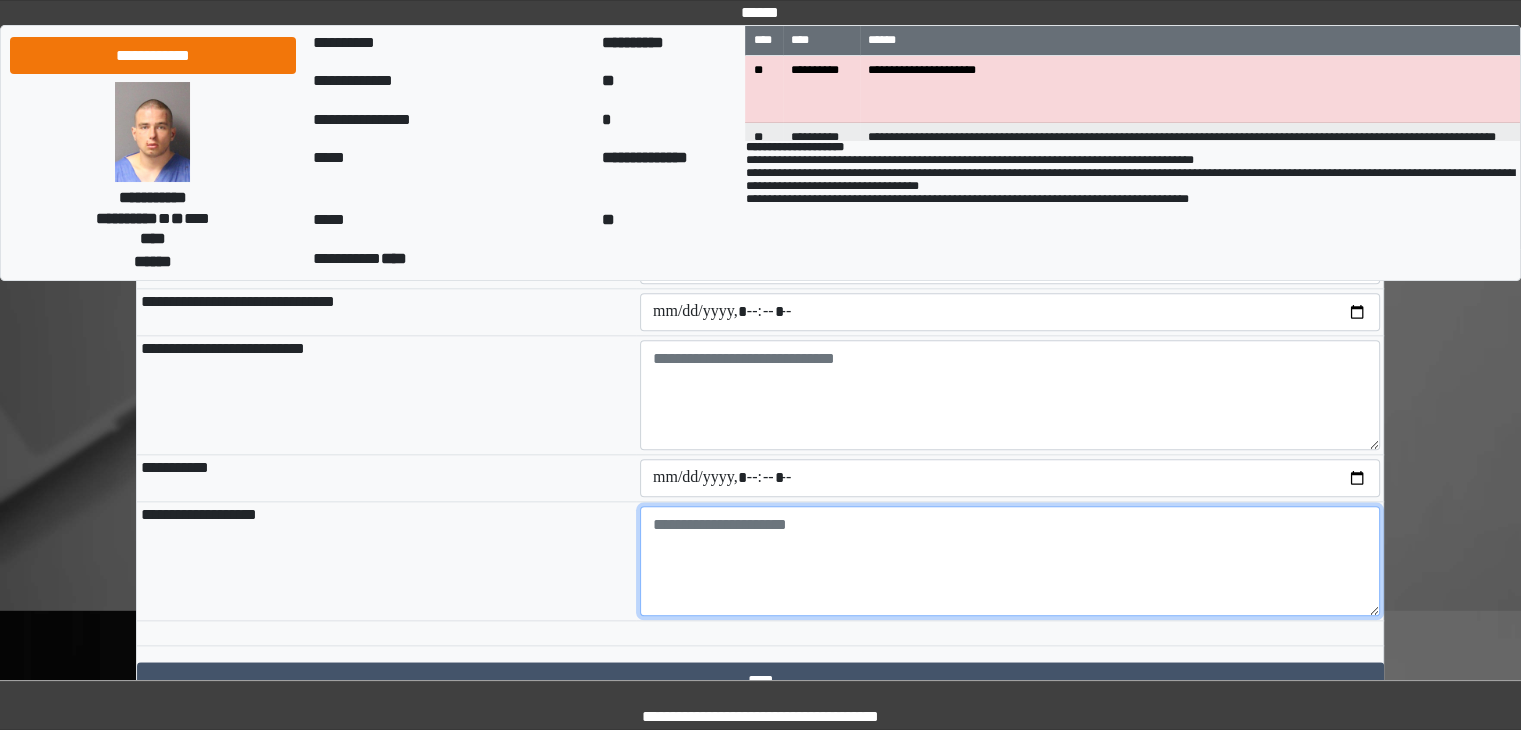 type on "**********" 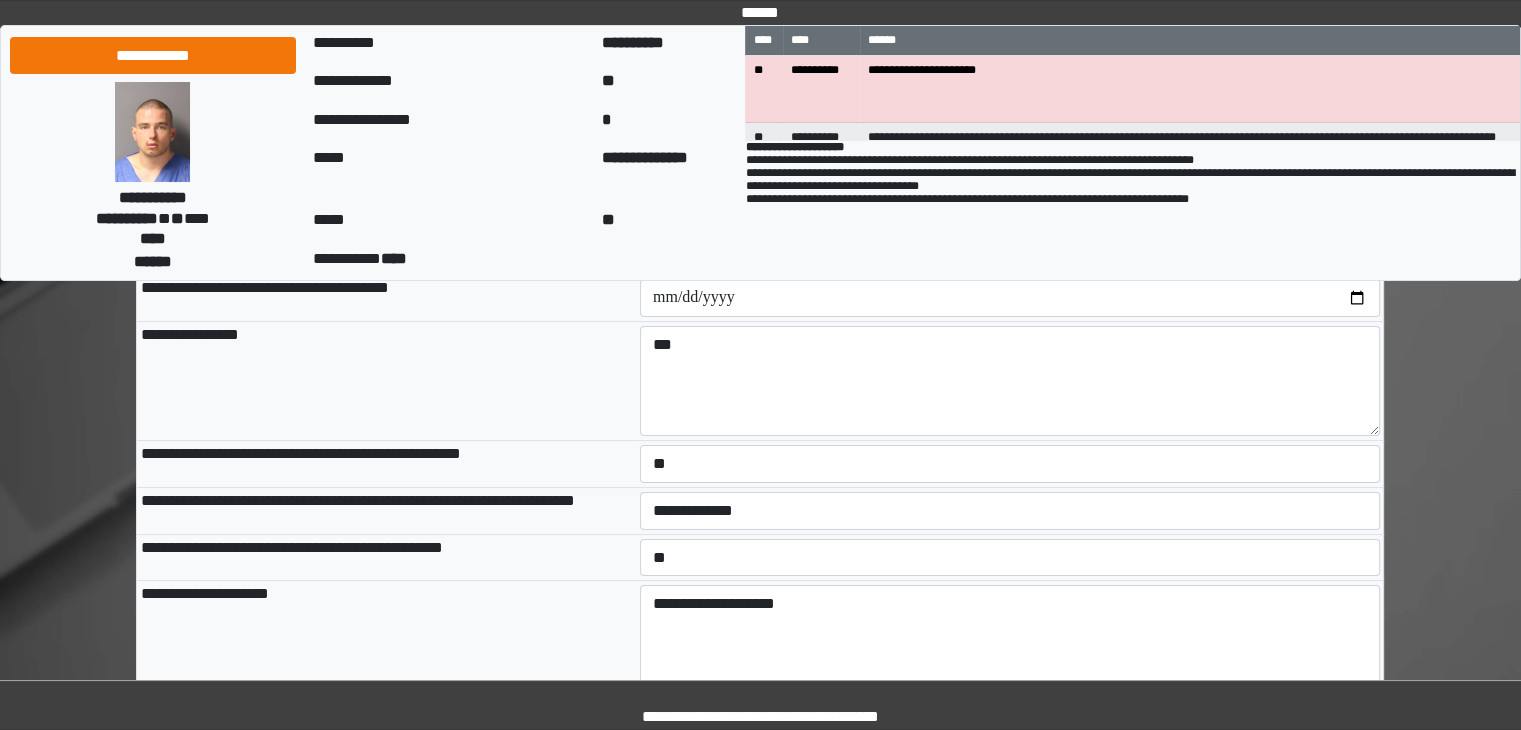 scroll, scrollTop: 200, scrollLeft: 0, axis: vertical 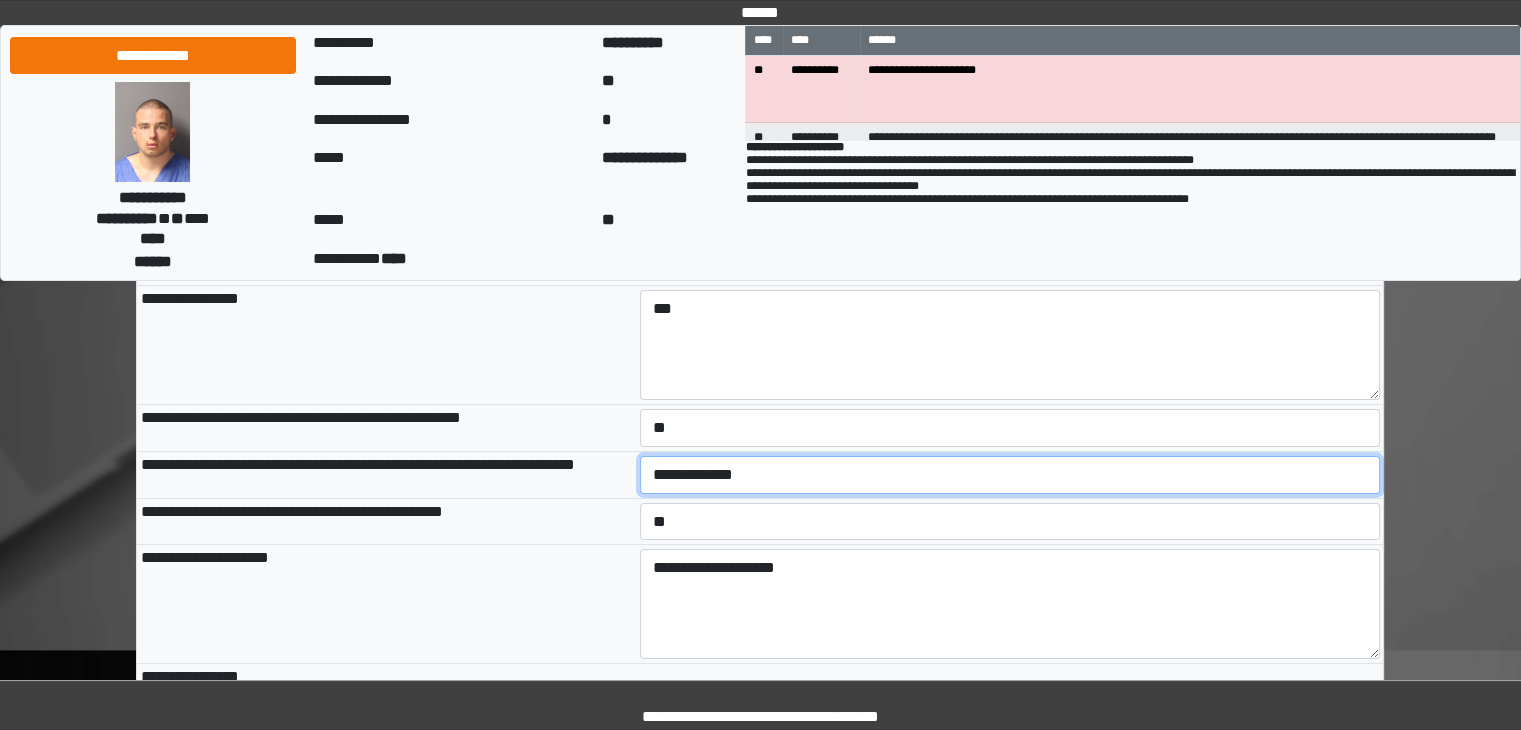 click on "**********" at bounding box center (1010, 475) 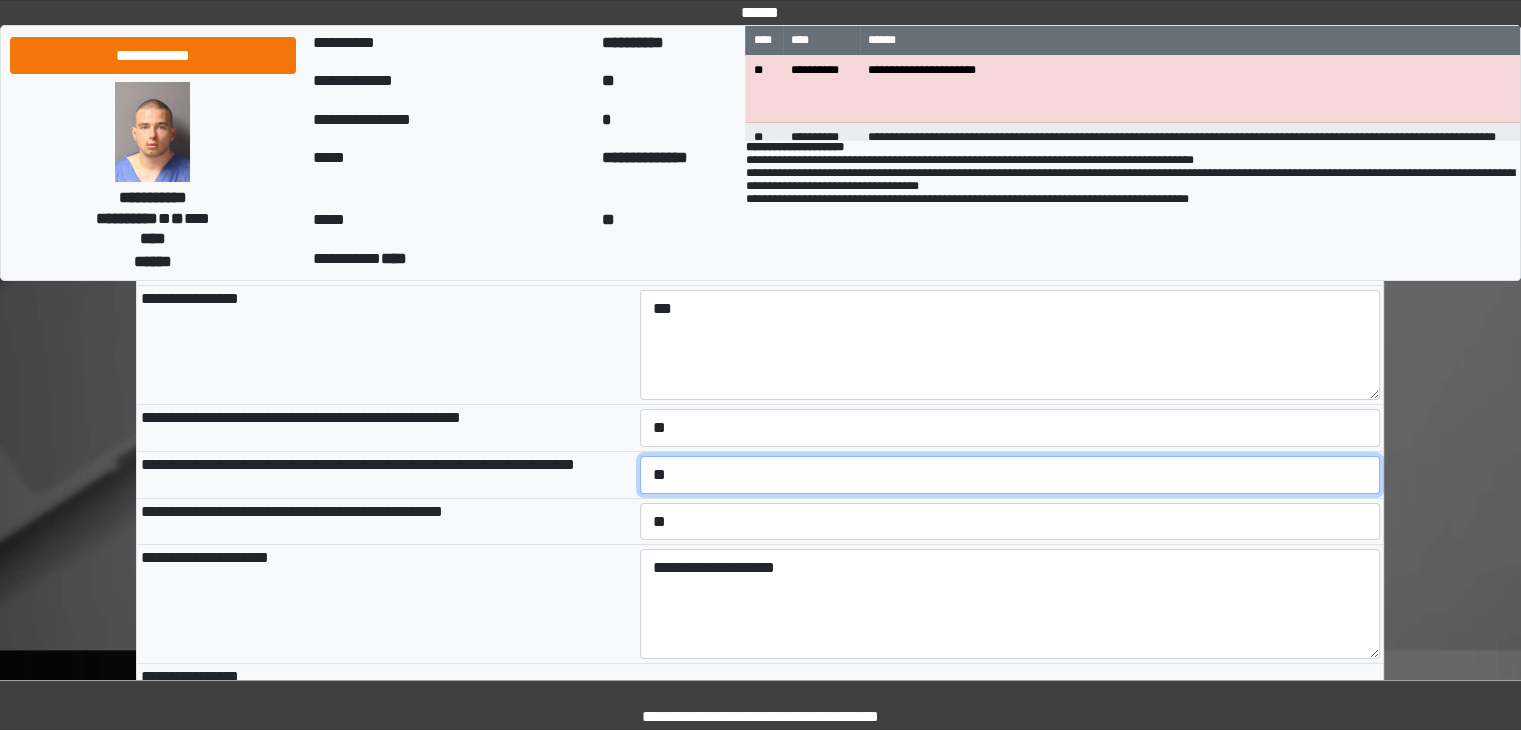 click on "**********" at bounding box center [1010, 475] 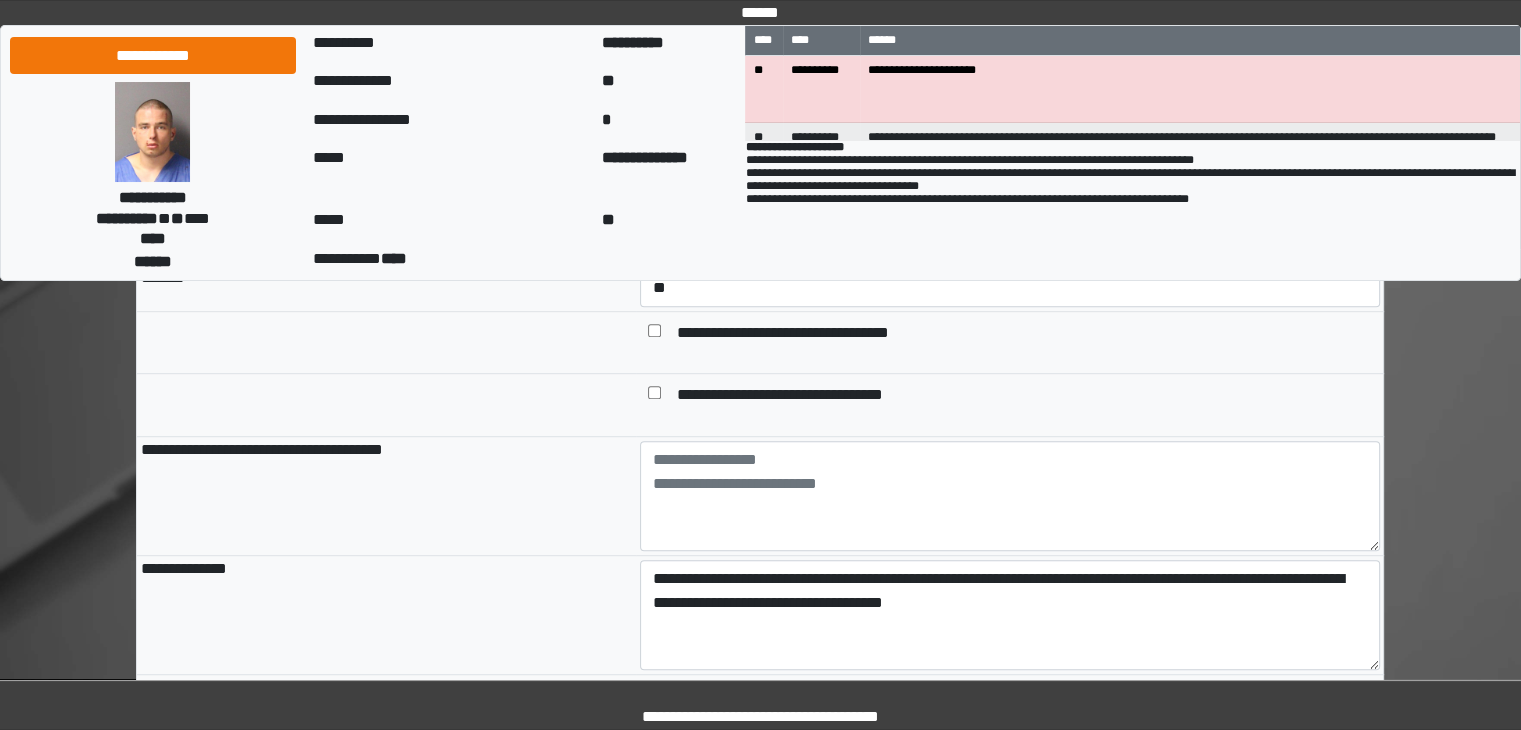 scroll, scrollTop: 1200, scrollLeft: 0, axis: vertical 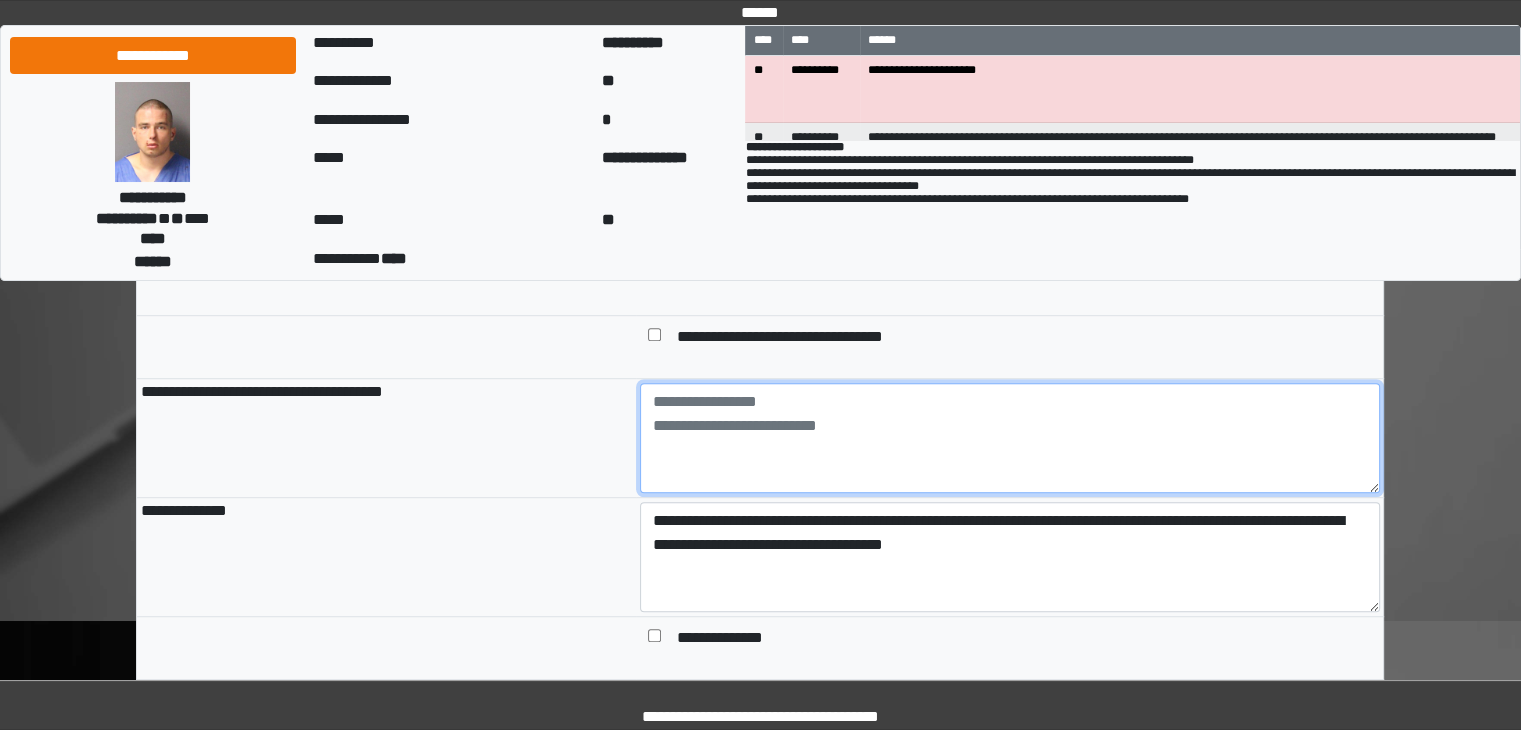 click at bounding box center [1010, 438] 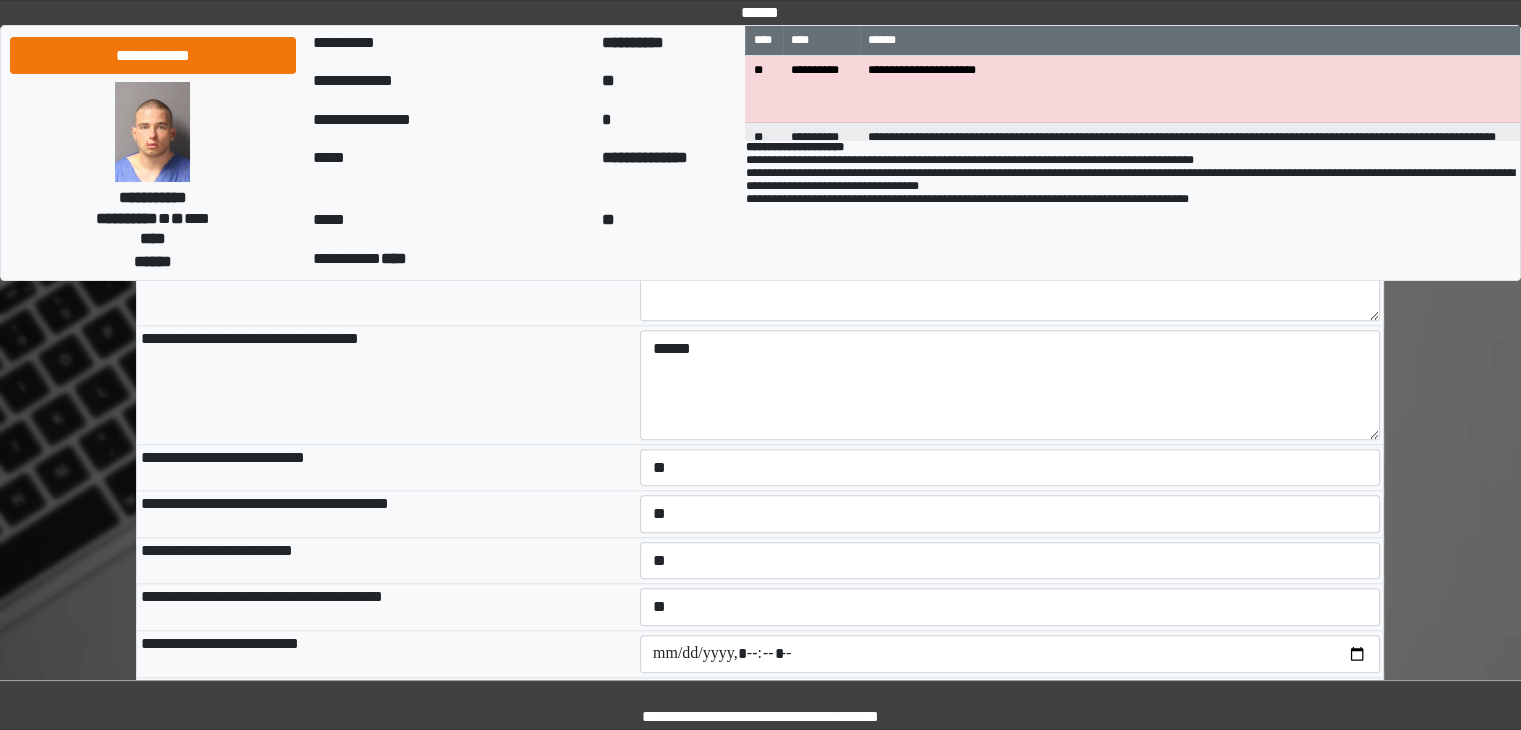 scroll, scrollTop: 1800, scrollLeft: 0, axis: vertical 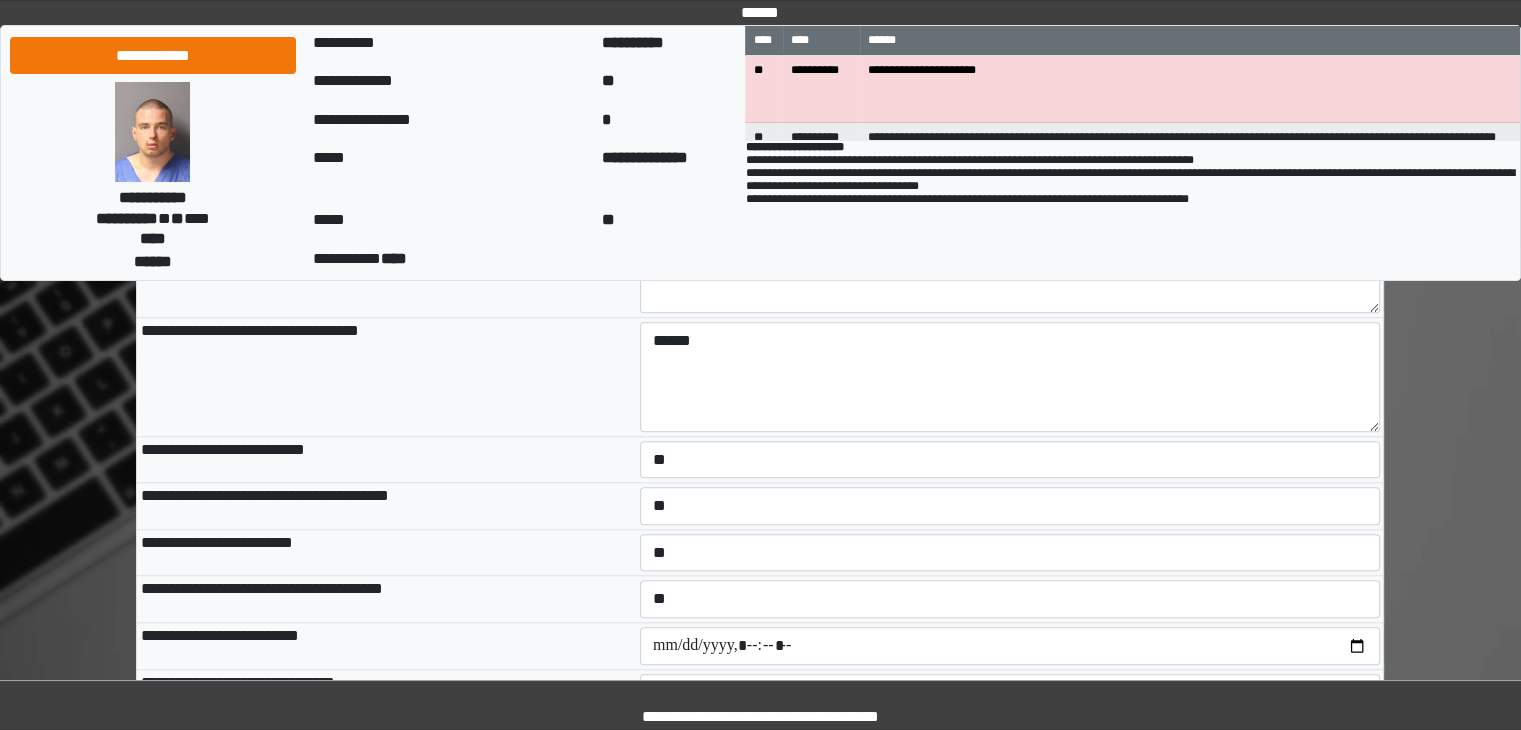 type on "***" 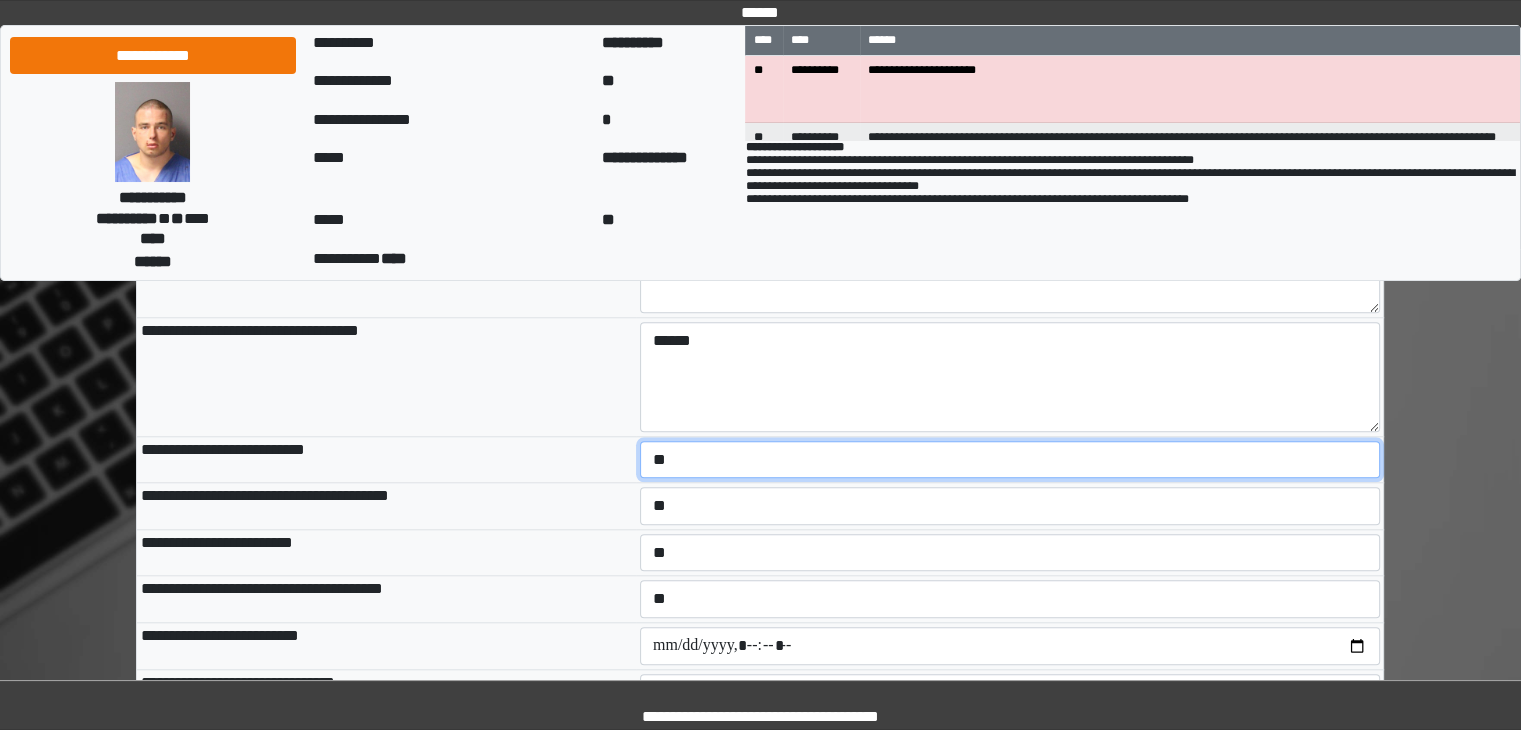 click on "**********" at bounding box center [1010, 460] 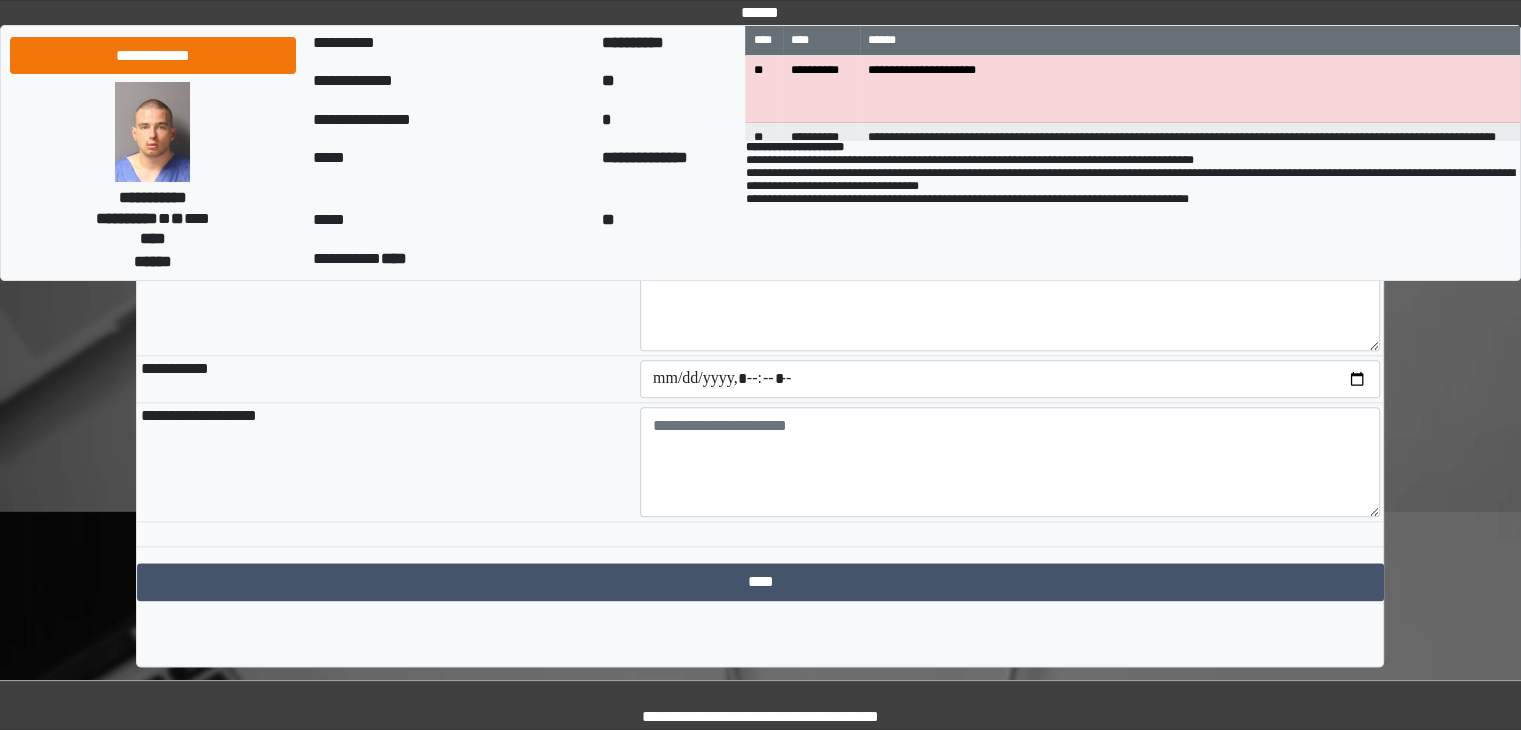 scroll, scrollTop: 2281, scrollLeft: 0, axis: vertical 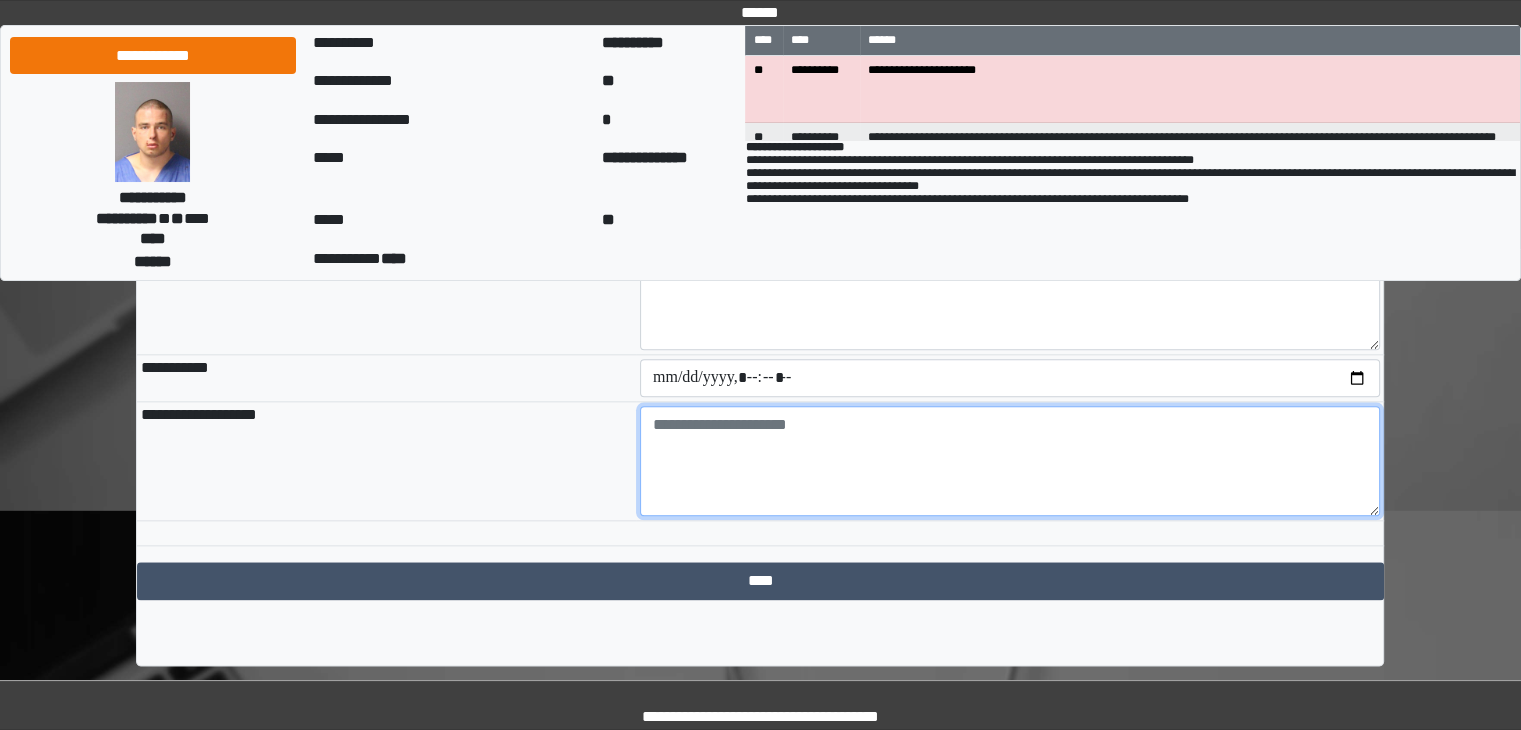 click at bounding box center (1010, 461) 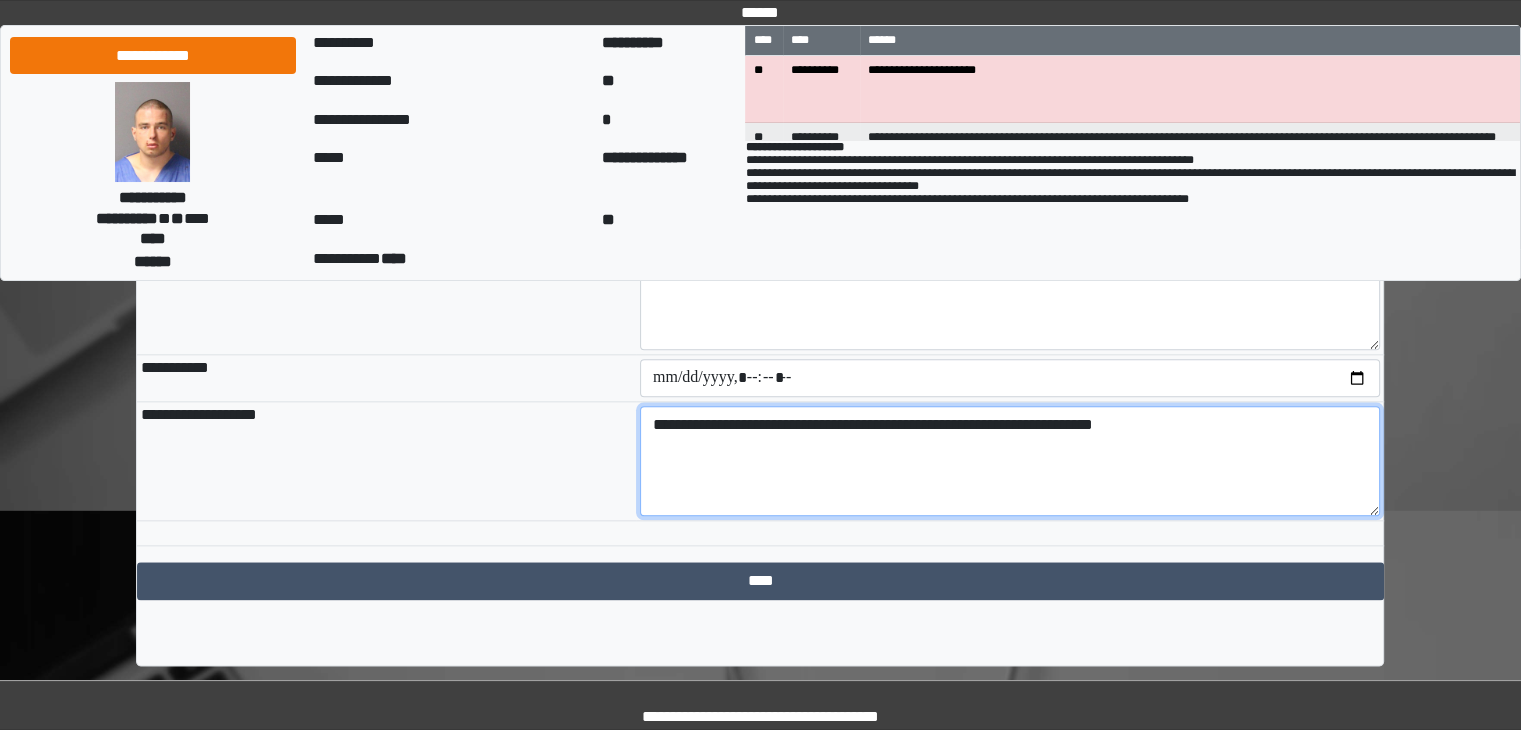 click on "**********" at bounding box center [1010, 461] 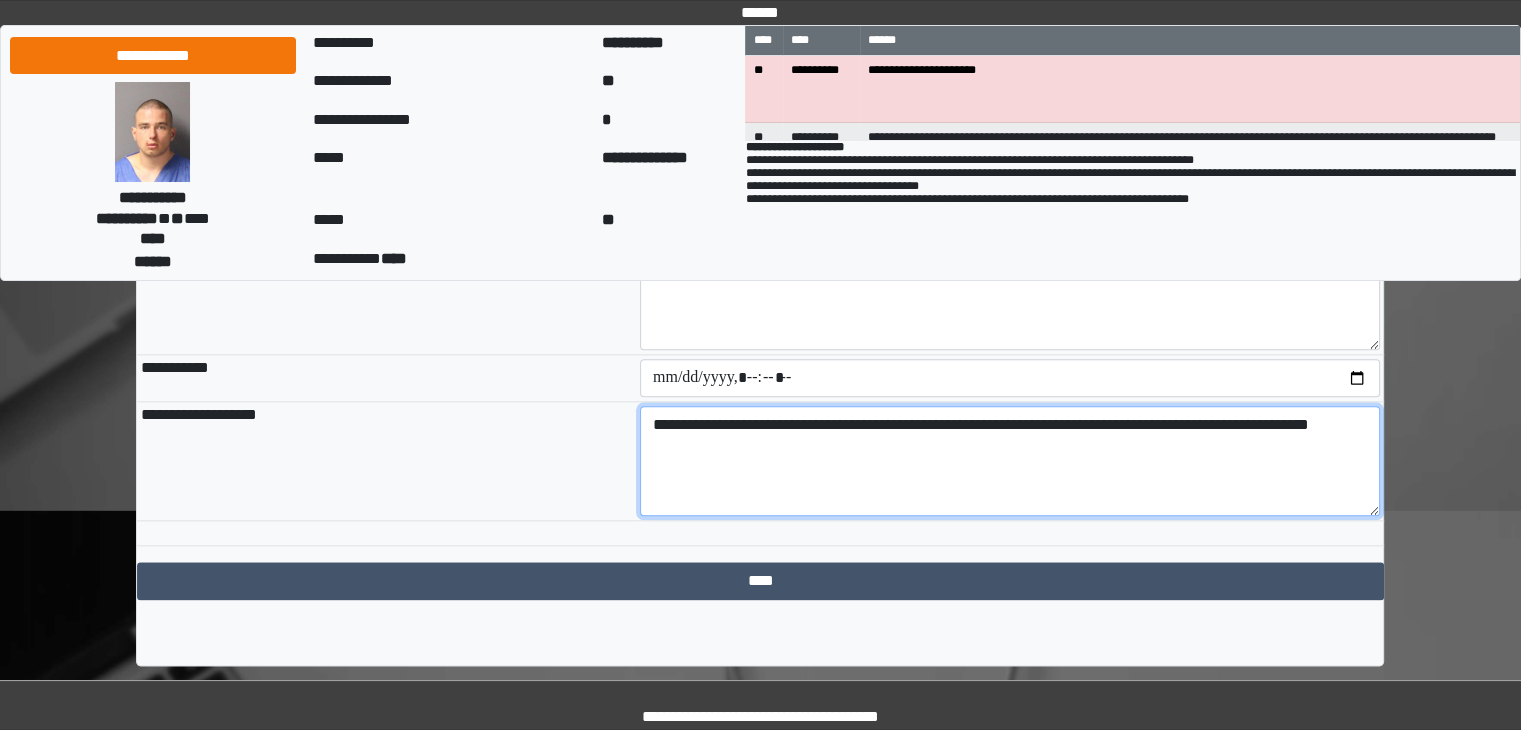 click on "**********" at bounding box center (1010, 461) 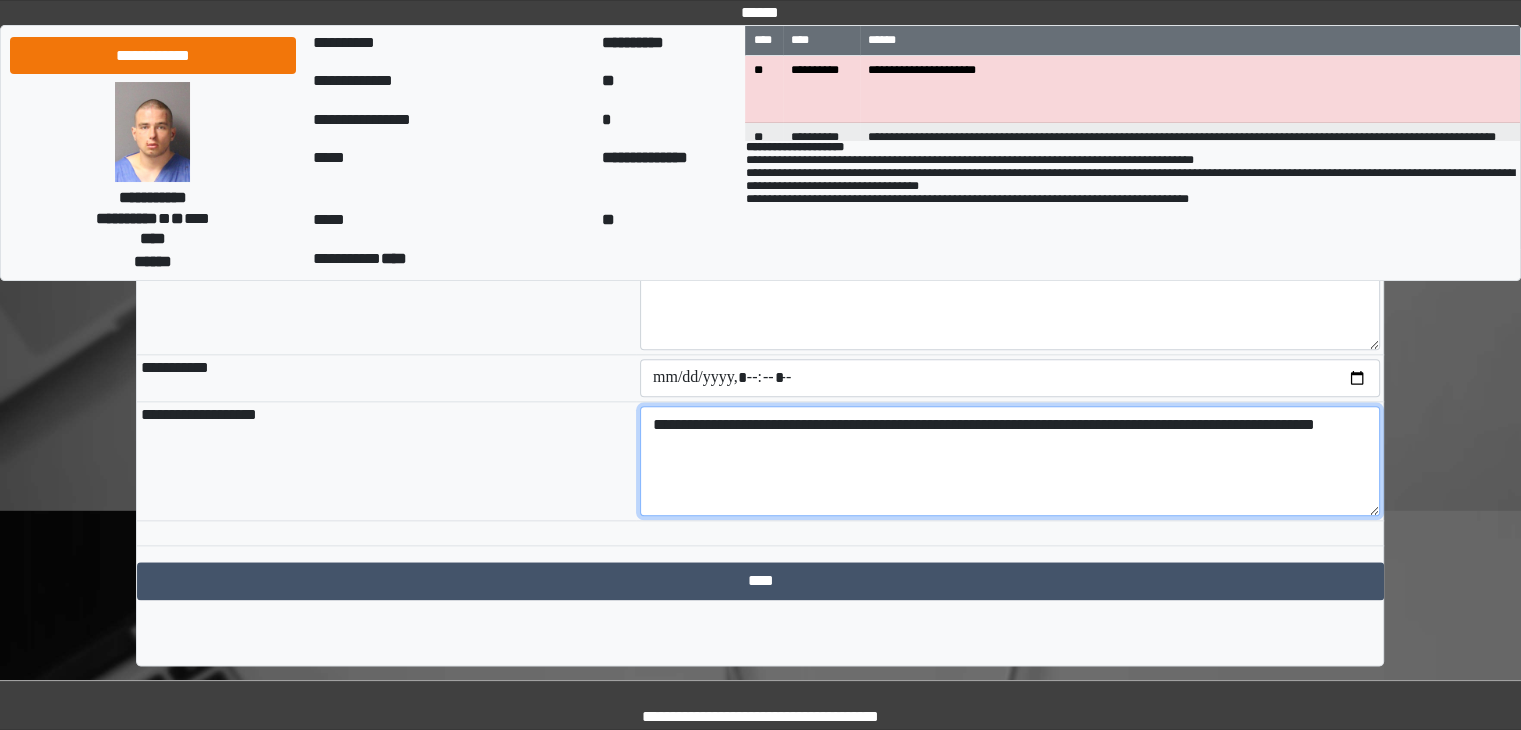 click on "**********" at bounding box center (1010, 461) 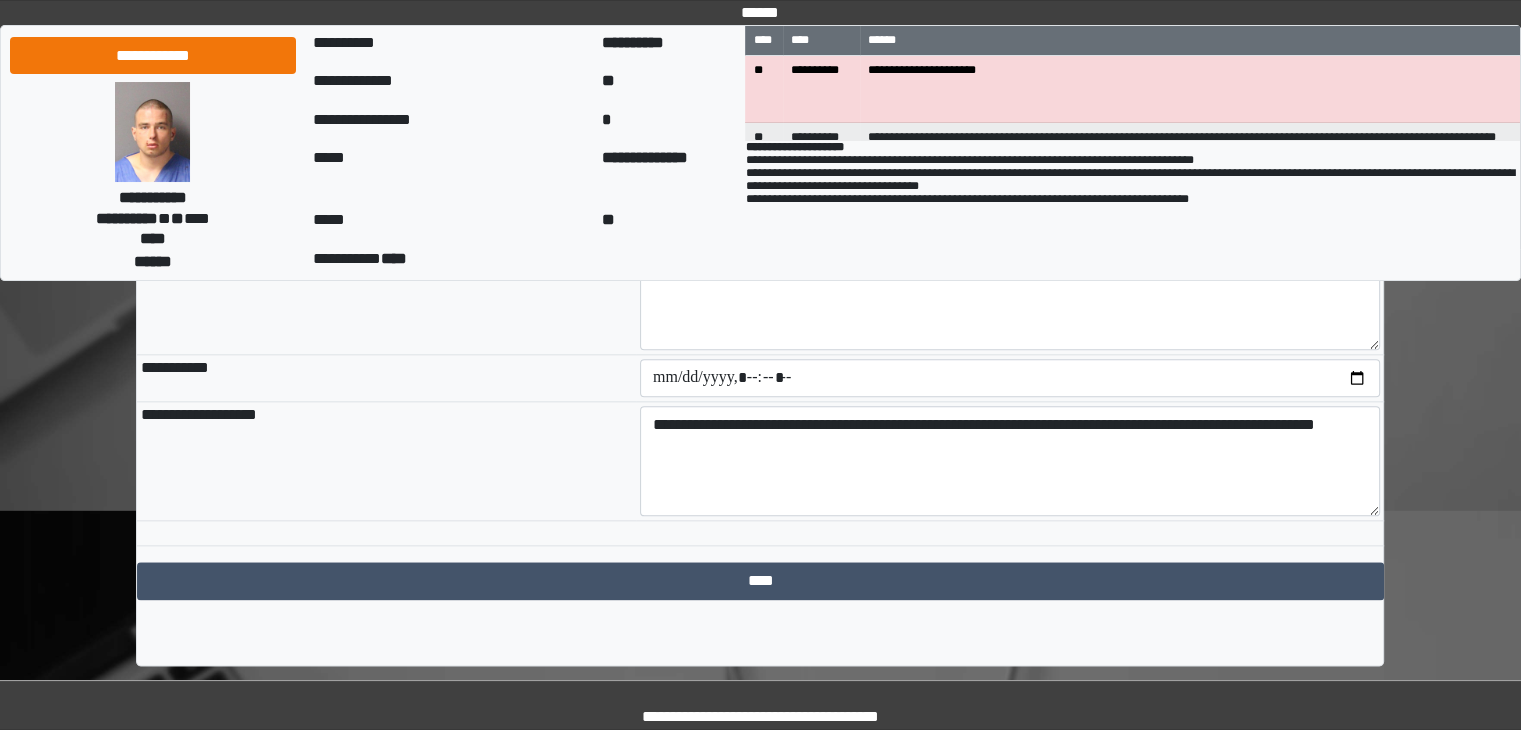 drag, startPoint x: 884, startPoint y: 436, endPoint x: 634, endPoint y: 318, distance: 276.4489 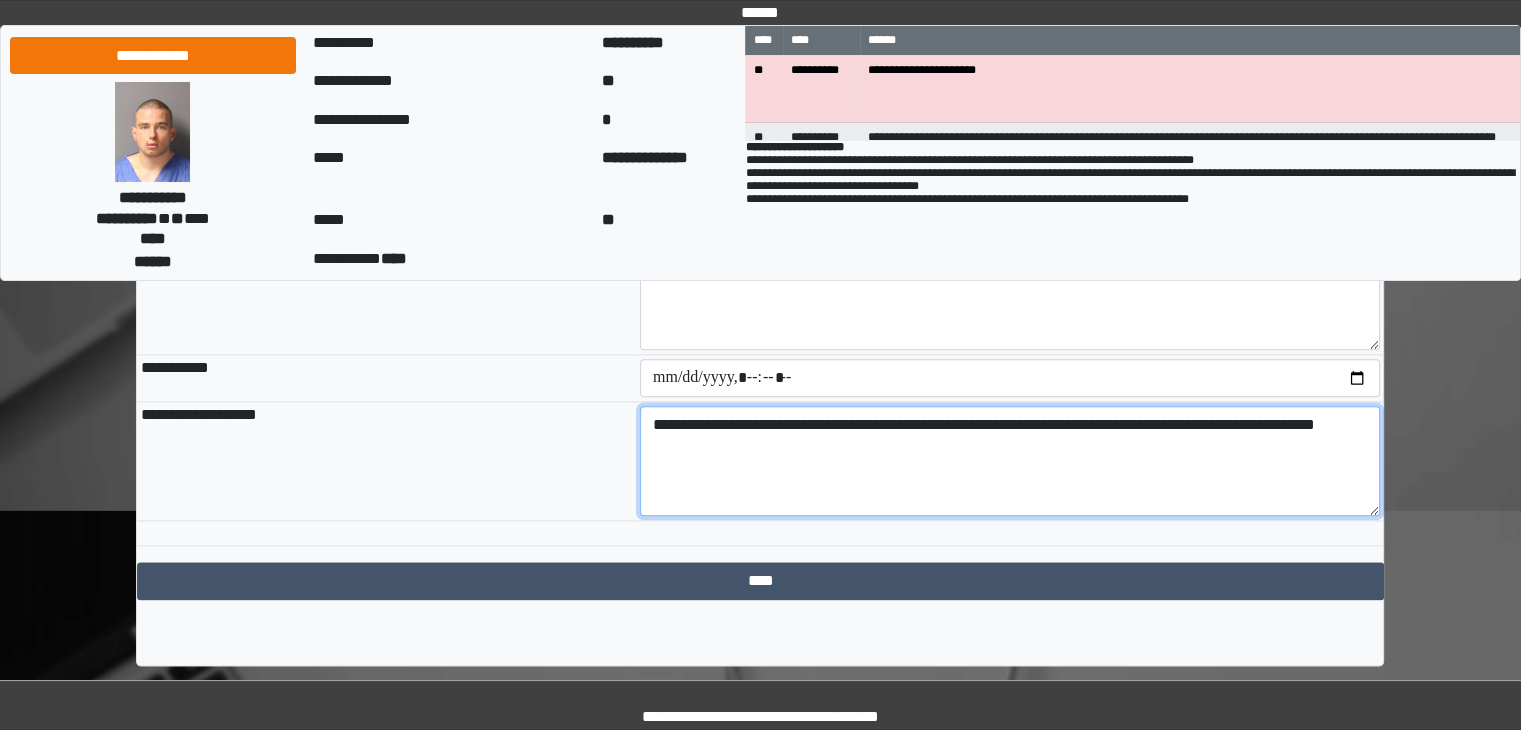 click on "**********" at bounding box center (1010, 461) 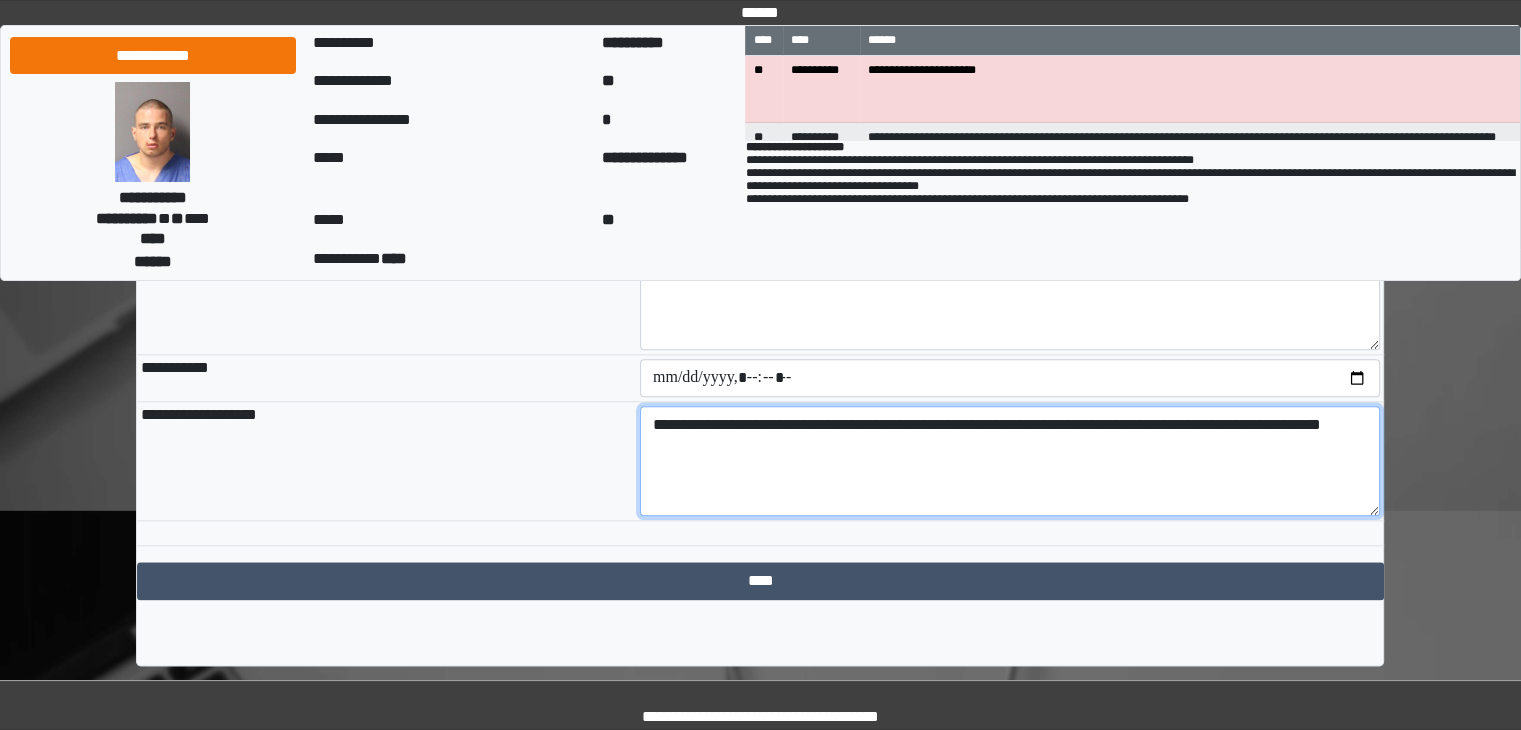 click on "**********" at bounding box center (1010, 461) 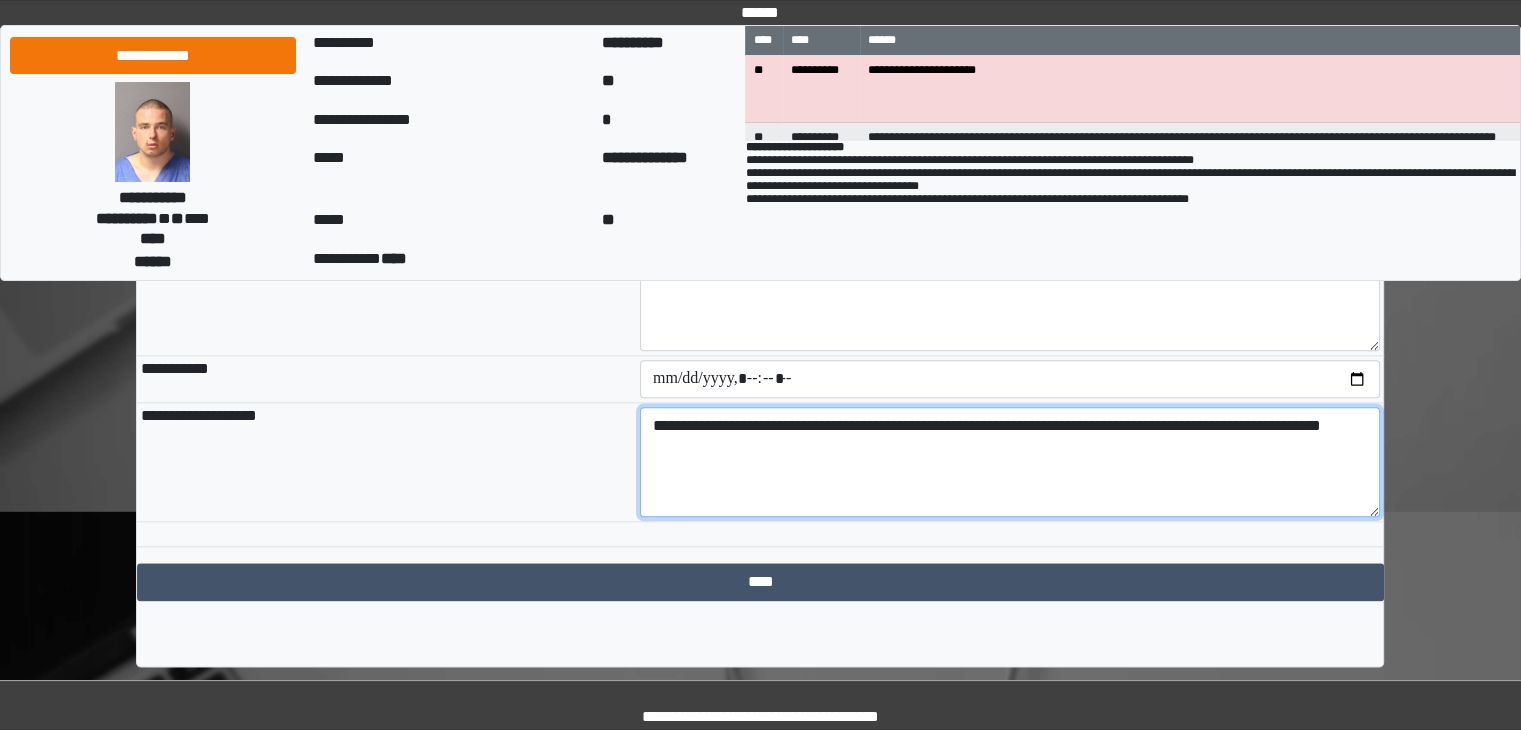 scroll, scrollTop: 2281, scrollLeft: 0, axis: vertical 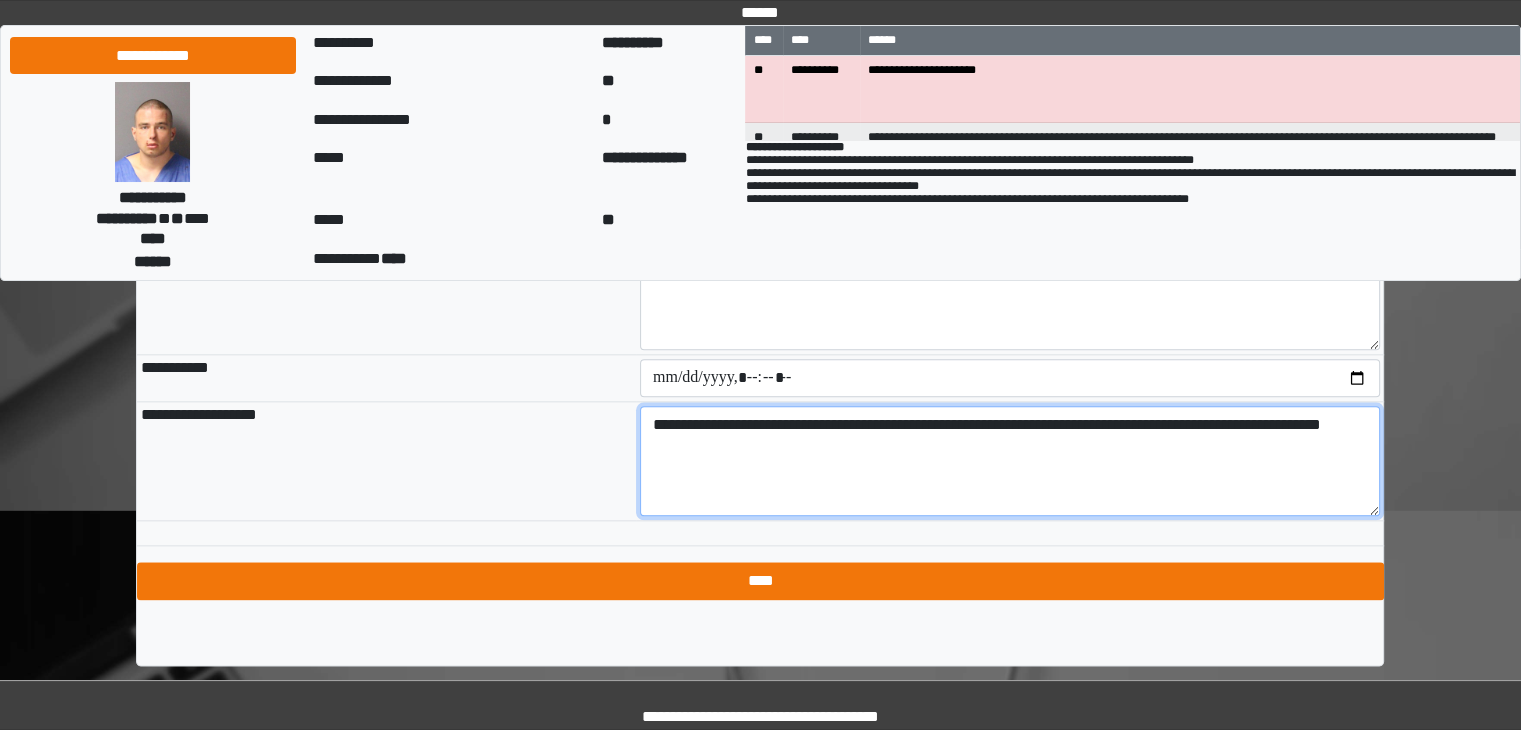 type on "**********" 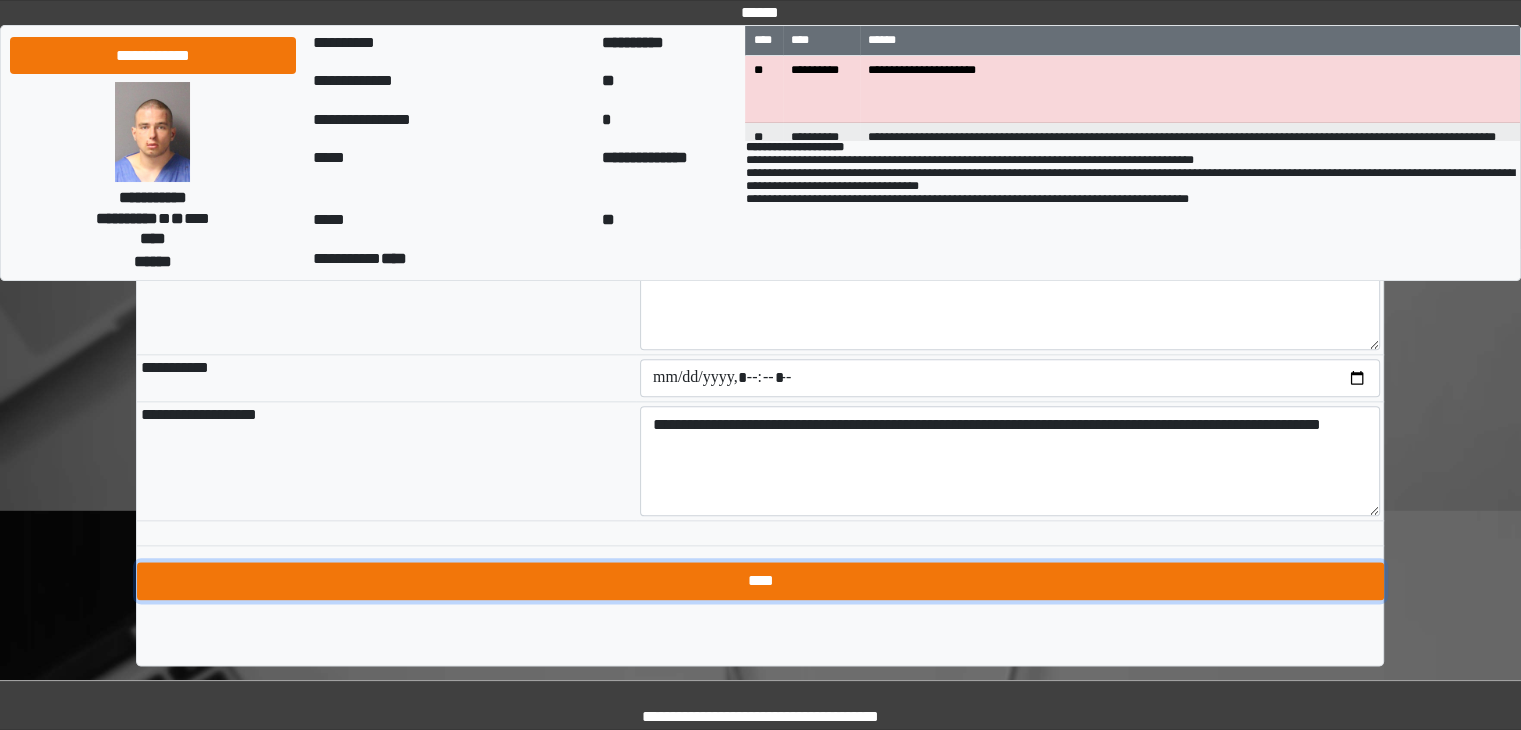 click on "****" at bounding box center [760, 581] 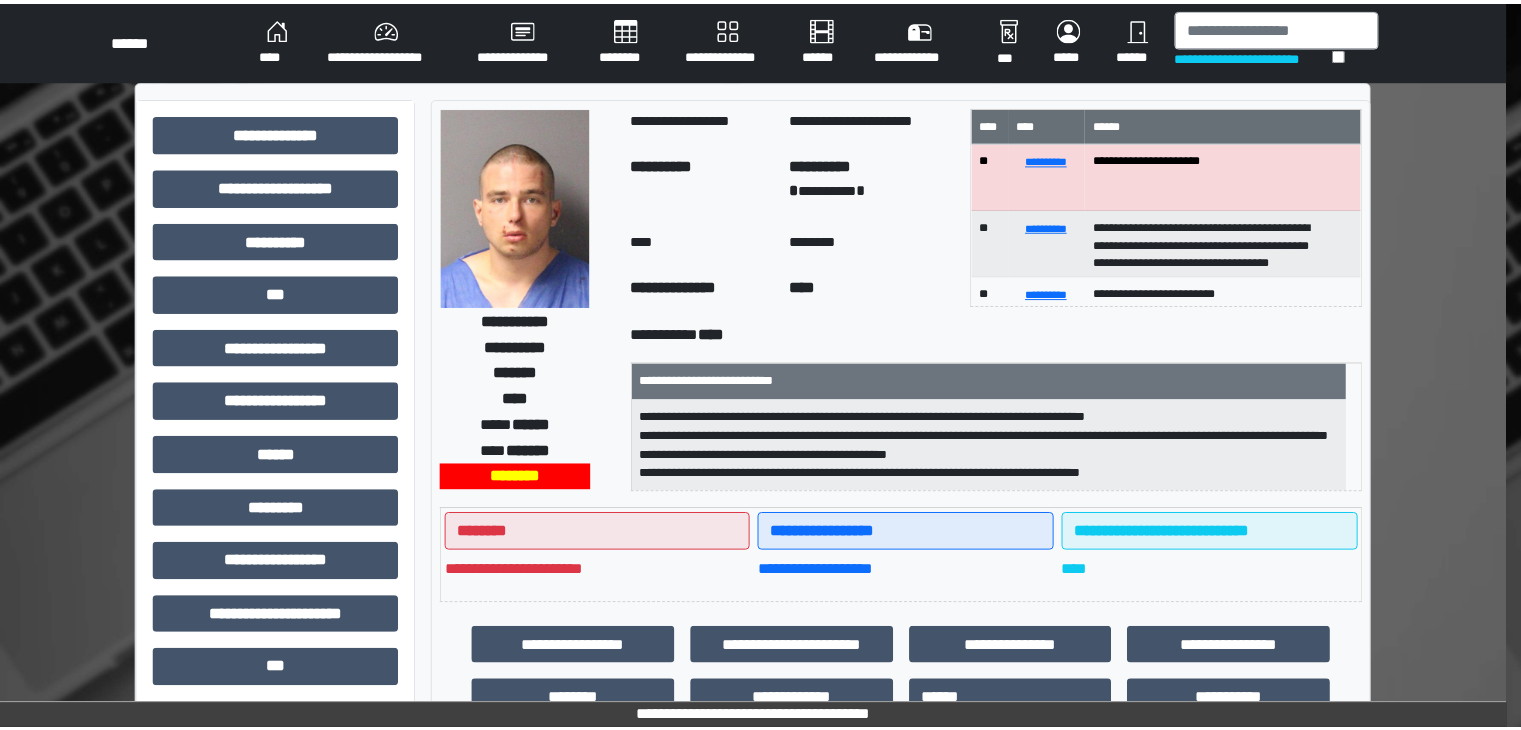 scroll, scrollTop: 0, scrollLeft: 0, axis: both 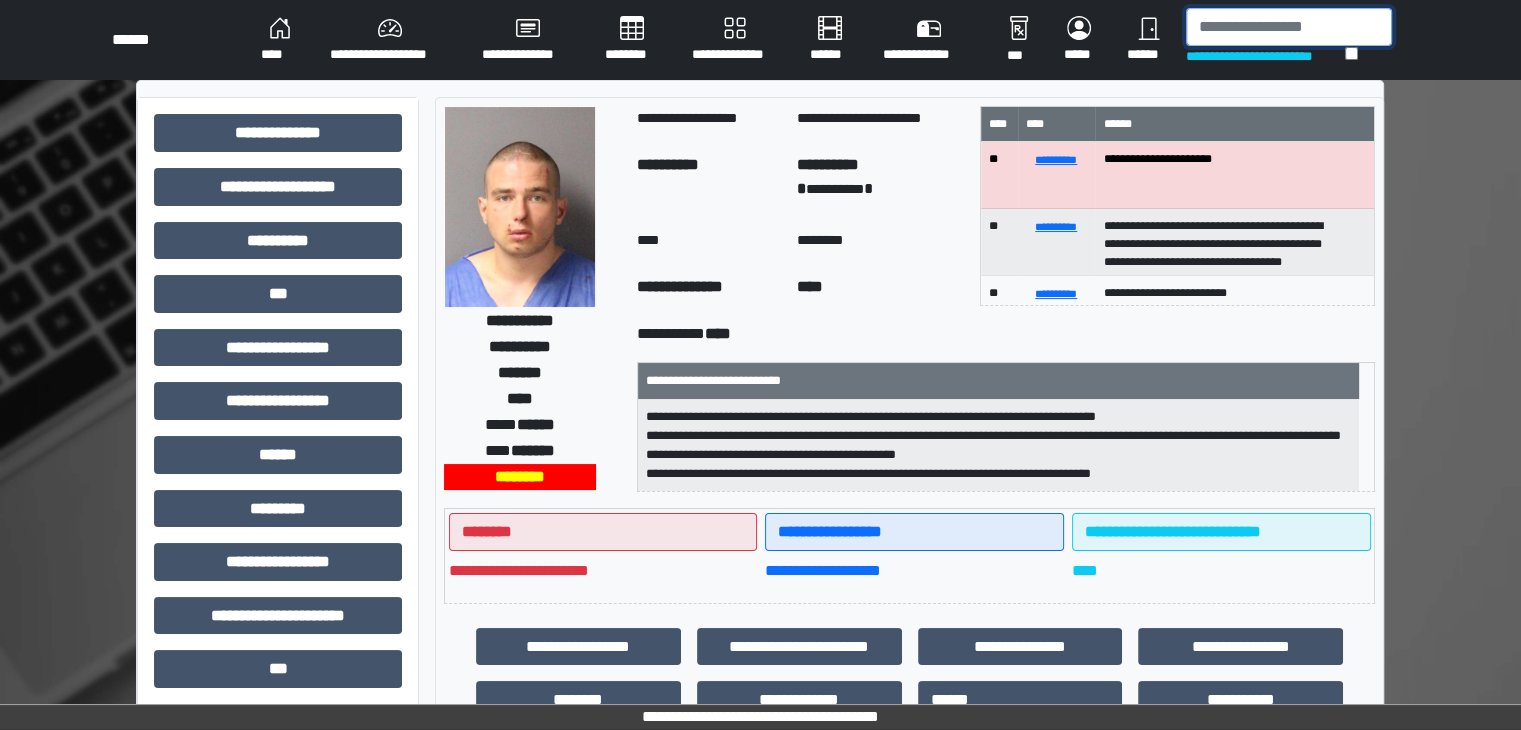click at bounding box center (1289, 27) 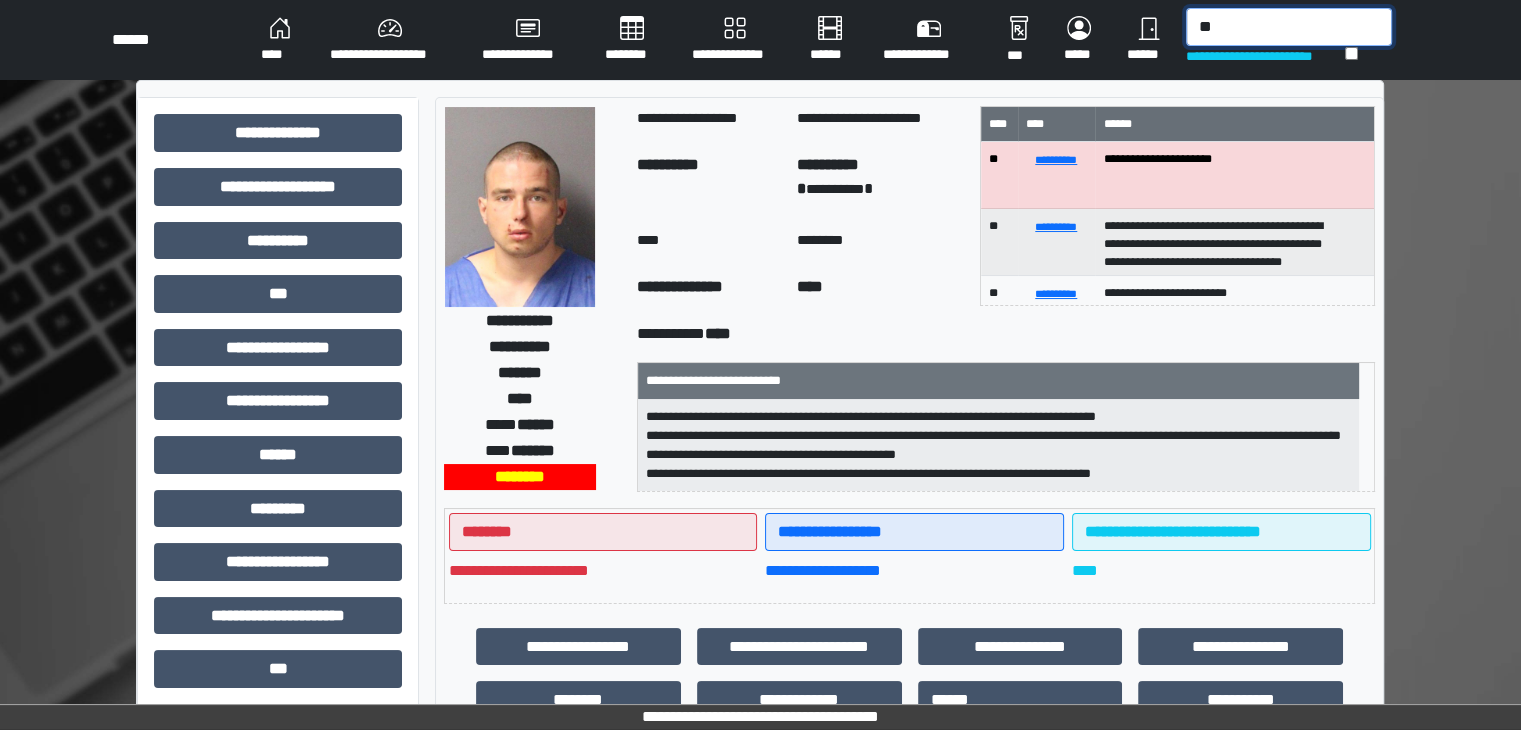 type on "*" 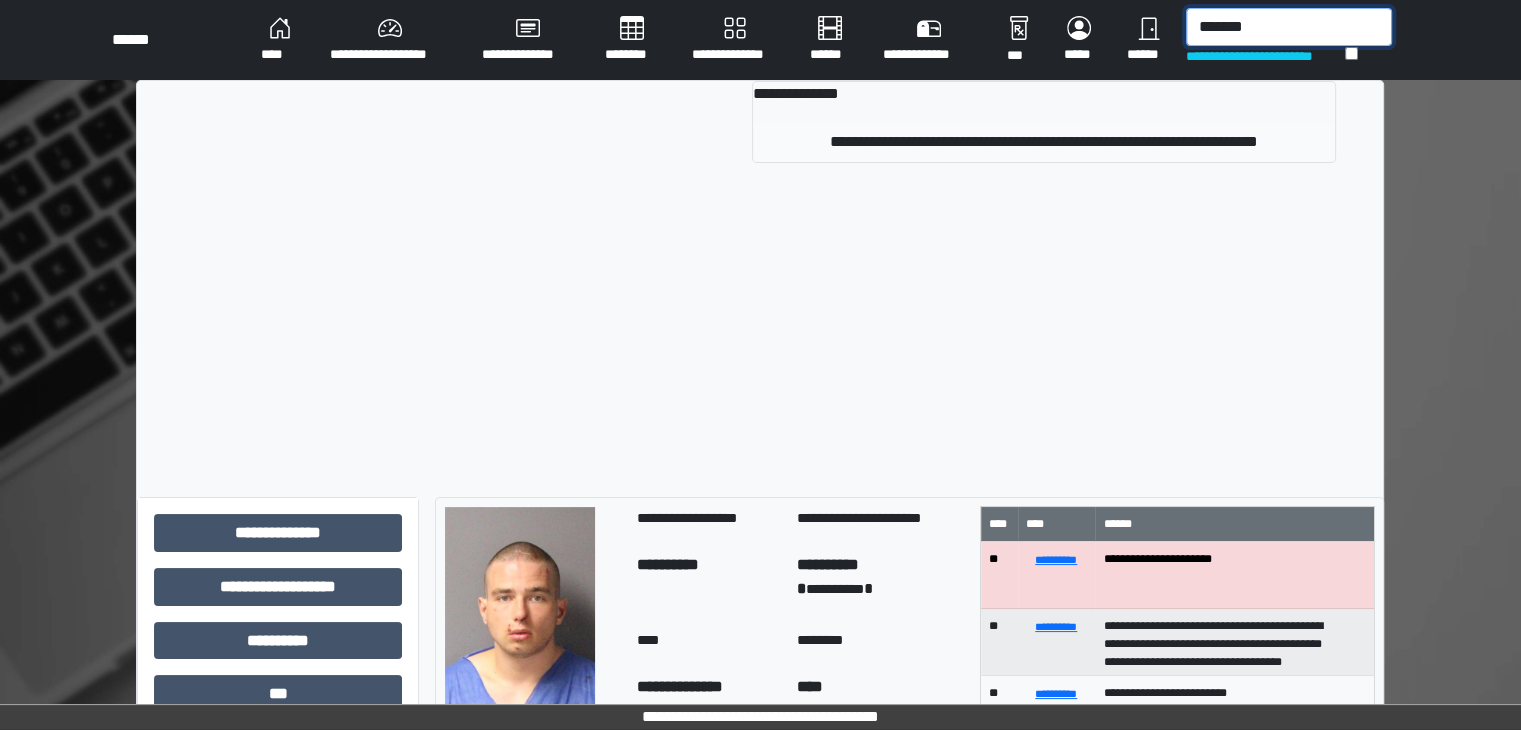 type on "*******" 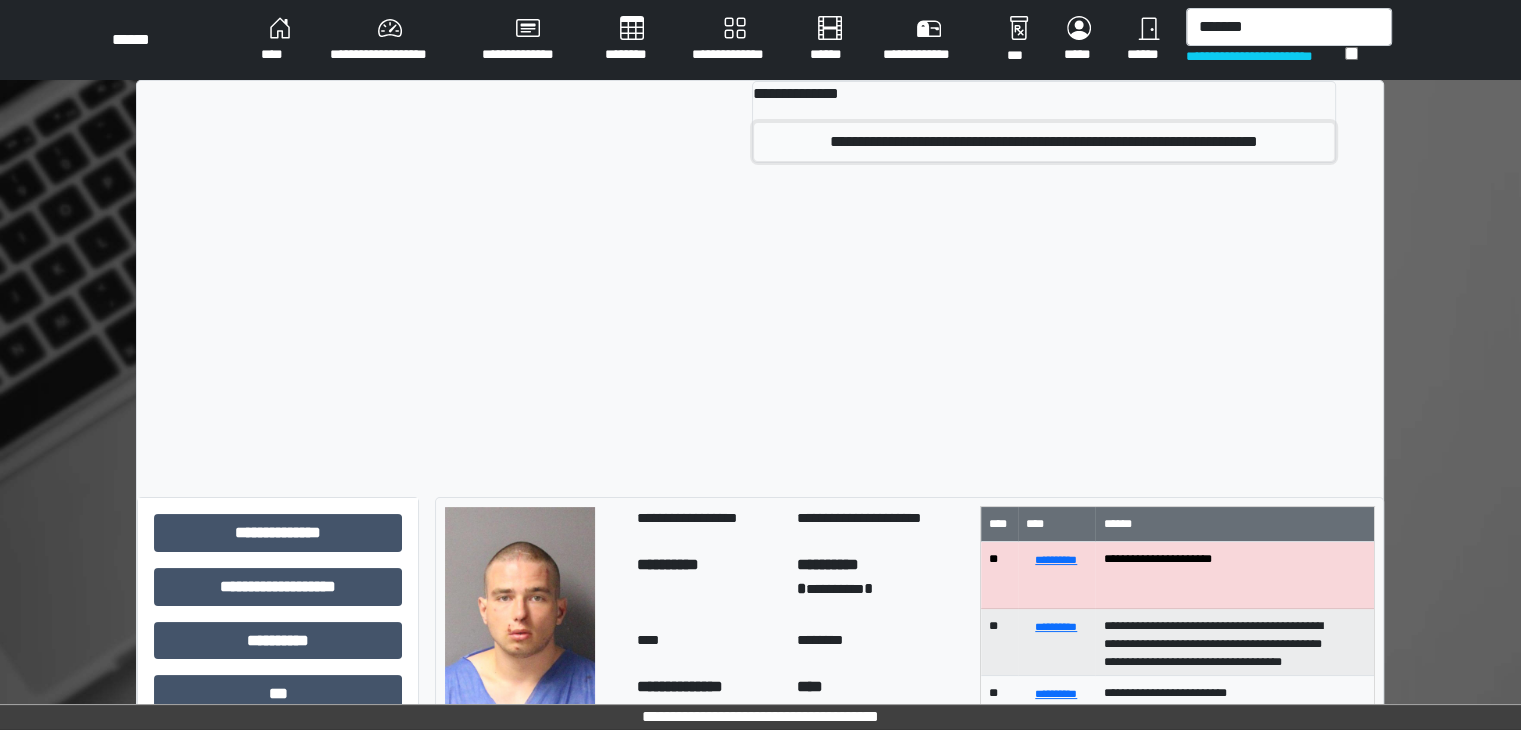 click on "**********" at bounding box center [1044, 142] 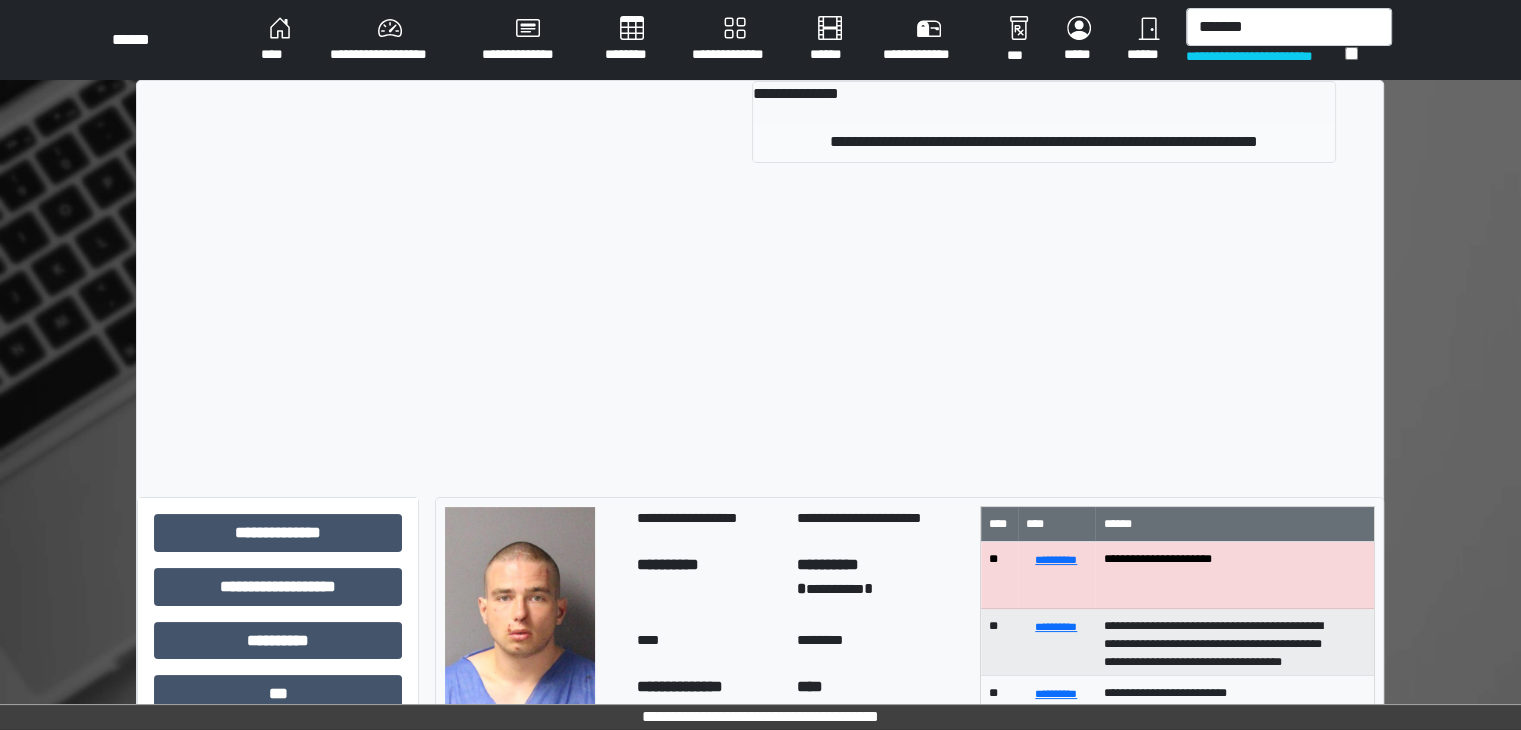 type 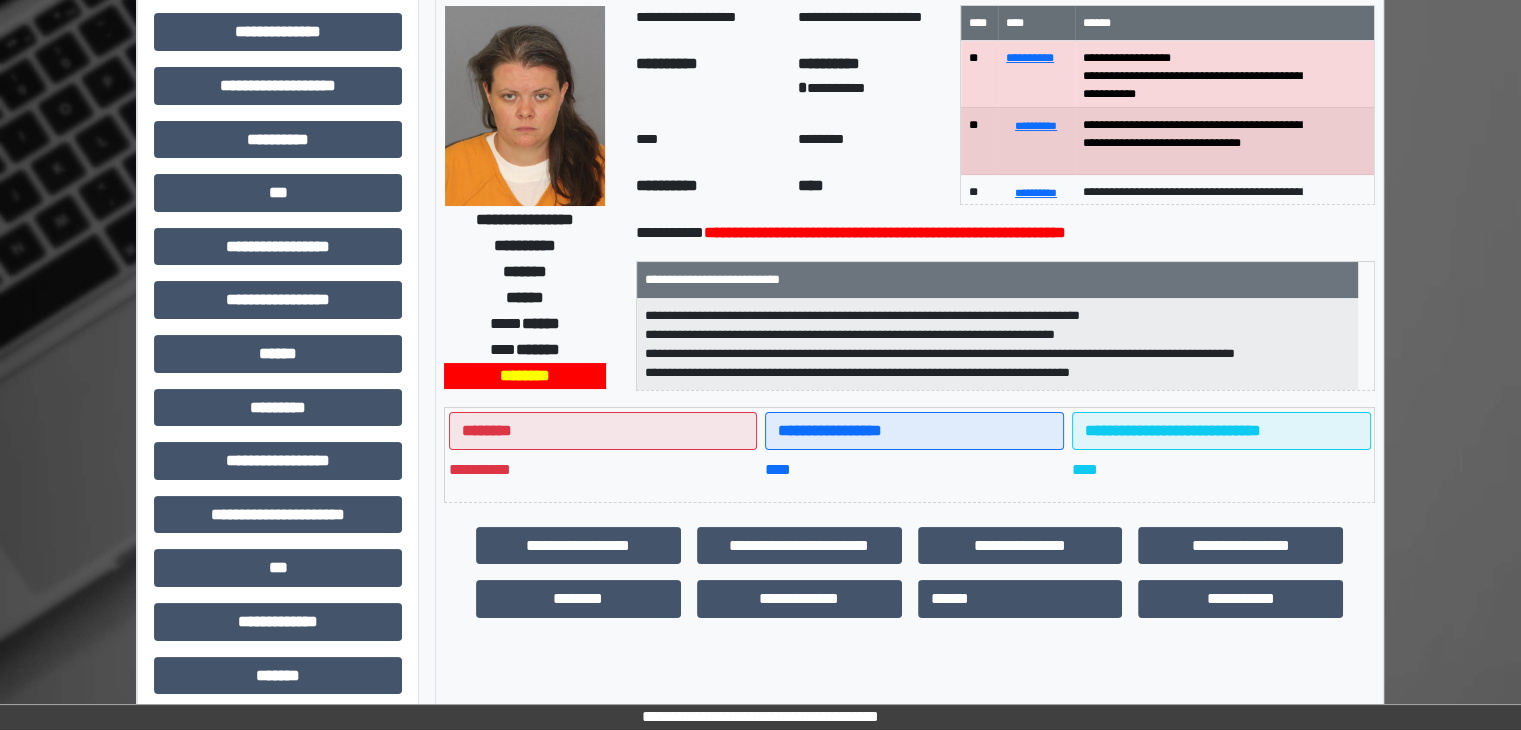 scroll, scrollTop: 100, scrollLeft: 0, axis: vertical 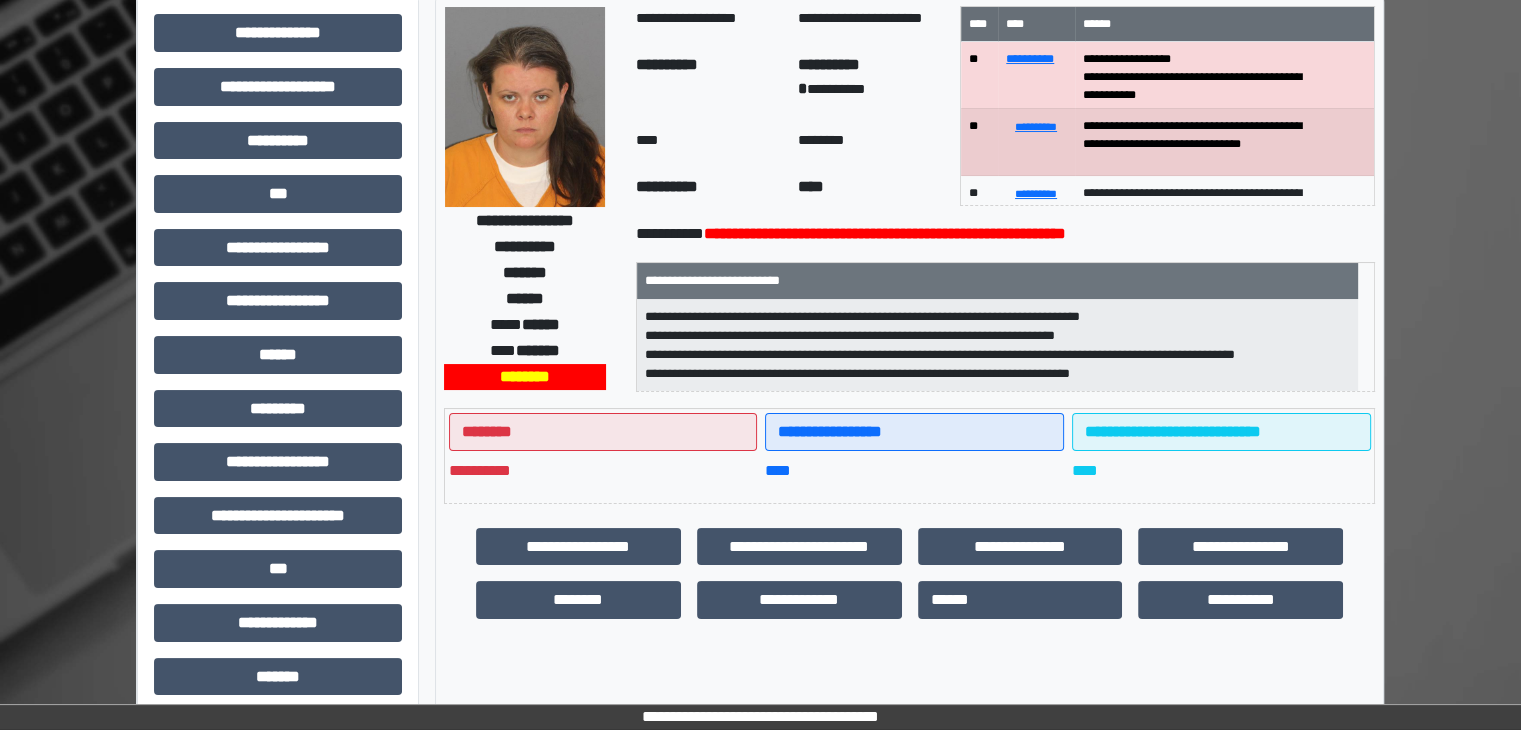 click at bounding box center (525, 107) 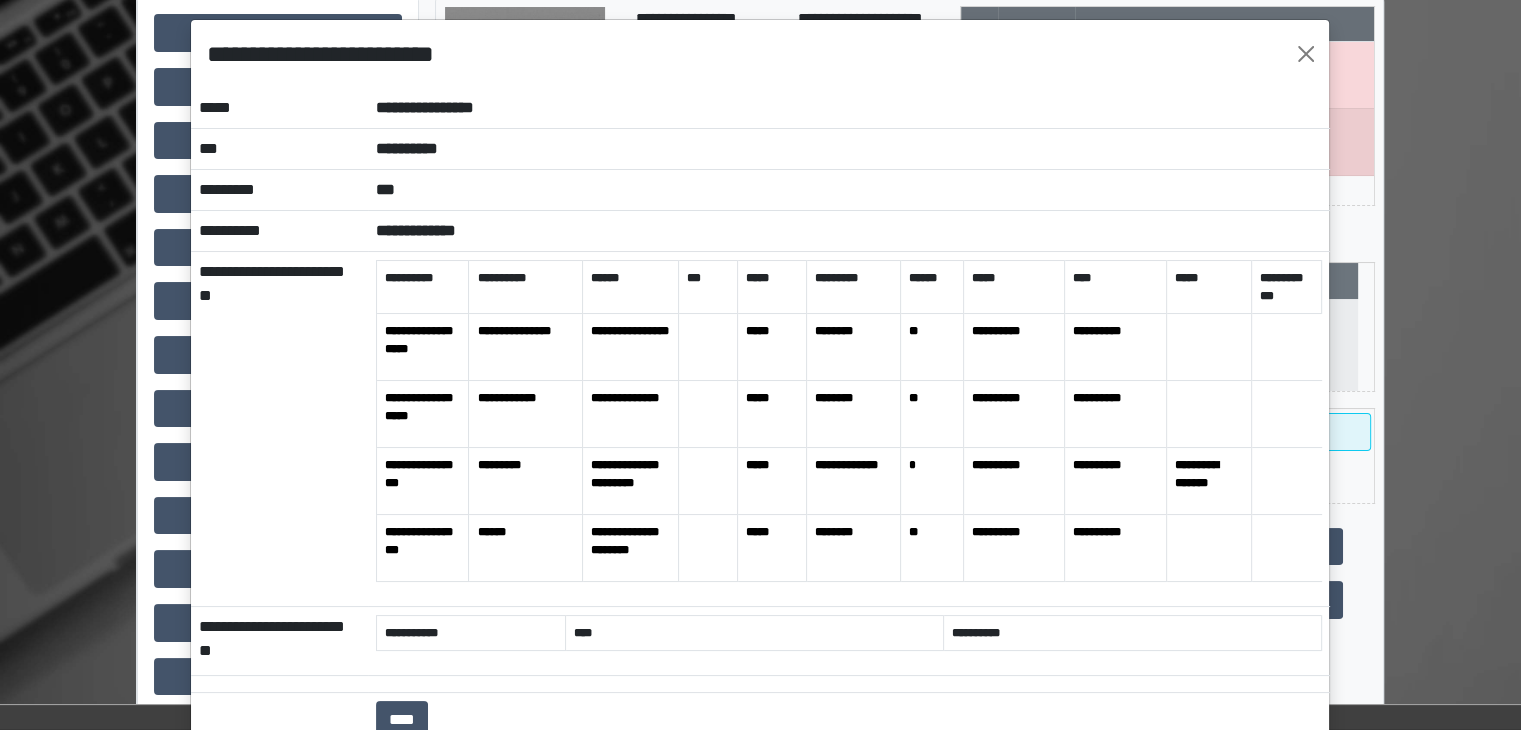 scroll, scrollTop: 0, scrollLeft: 0, axis: both 